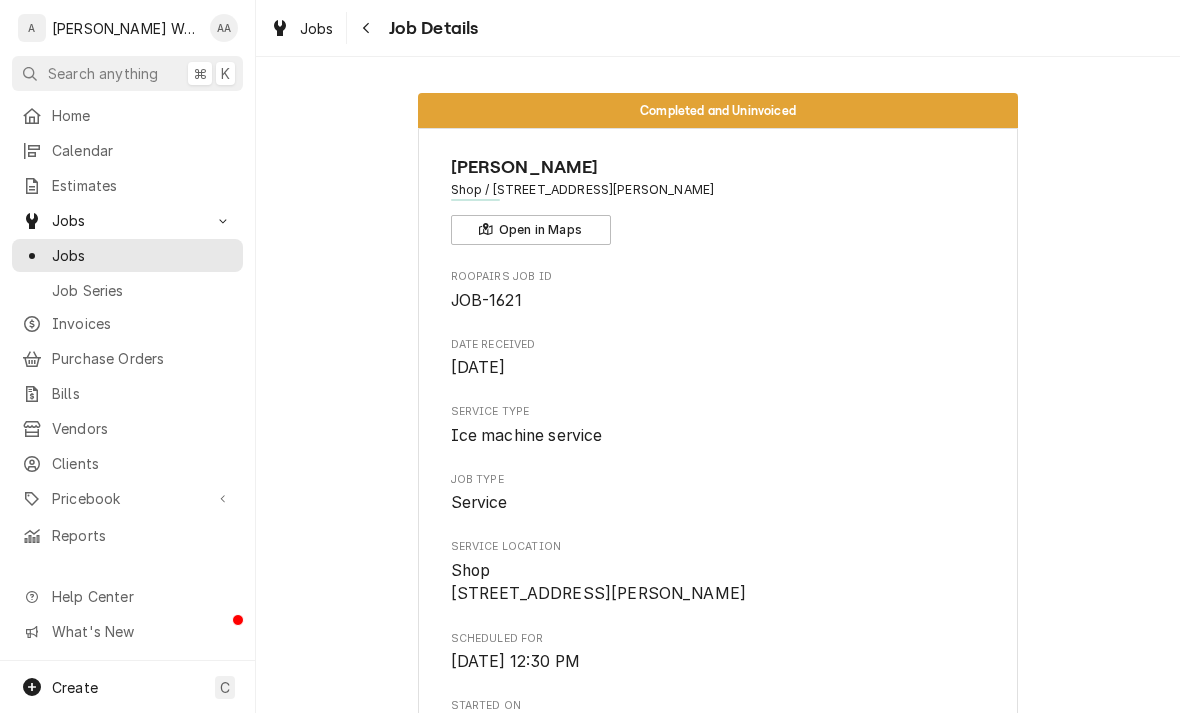 scroll, scrollTop: 0, scrollLeft: 0, axis: both 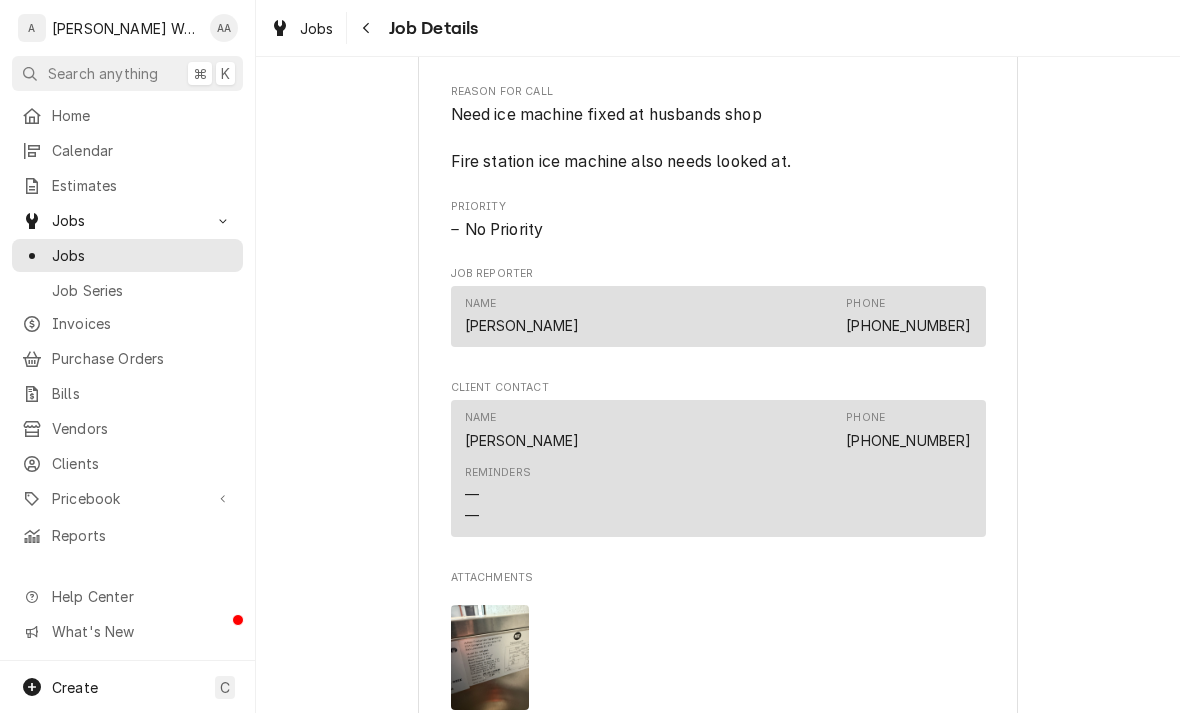 click on "Create" at bounding box center (75, 687) 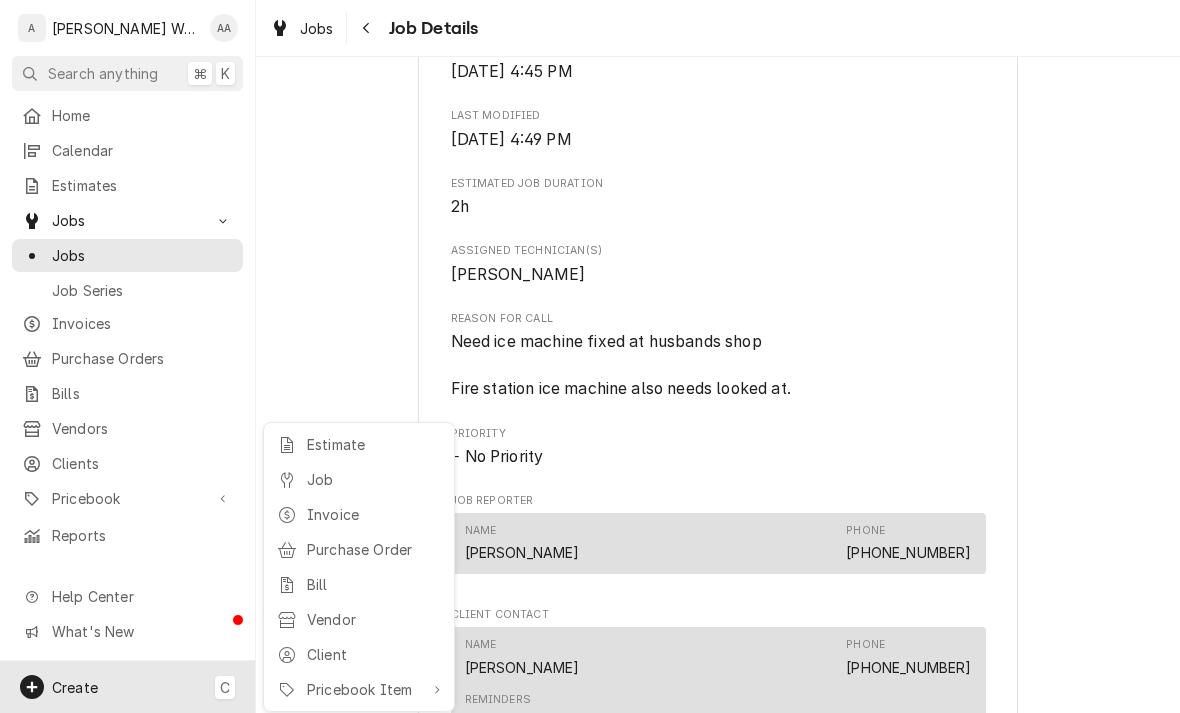scroll, scrollTop: 724, scrollLeft: 0, axis: vertical 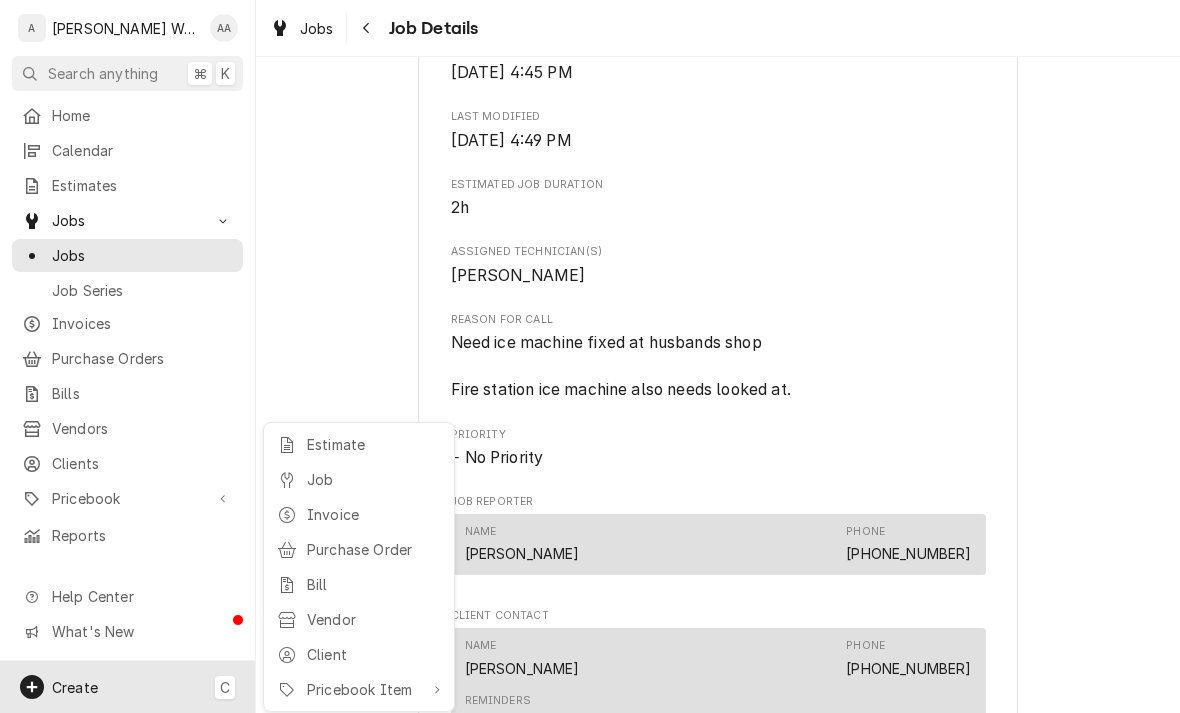click on "Job" at bounding box center [359, 479] 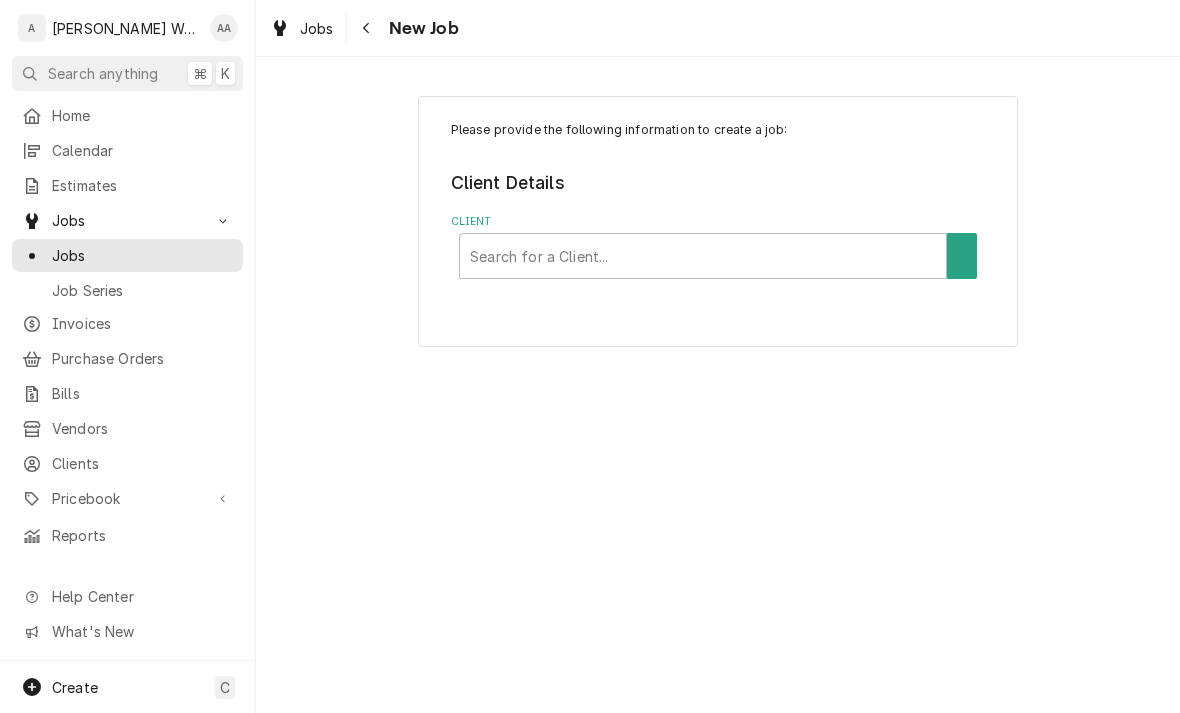 scroll, scrollTop: 0, scrollLeft: 0, axis: both 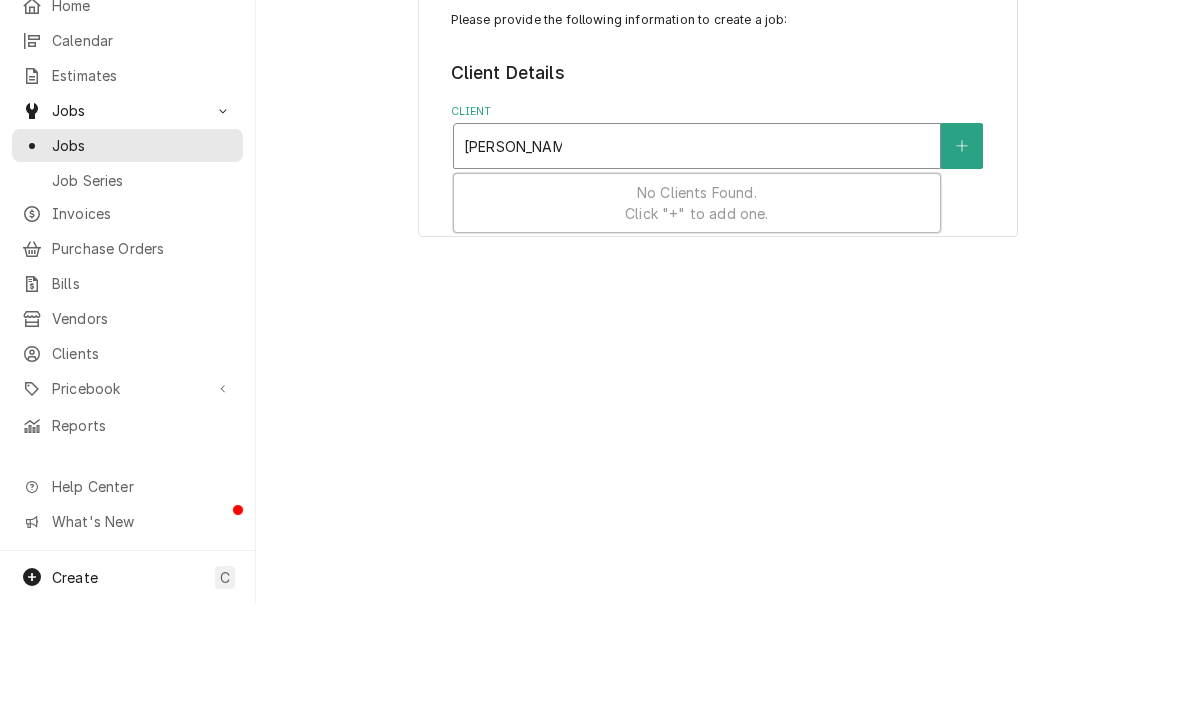 type on "[PERSON_NAME] Group" 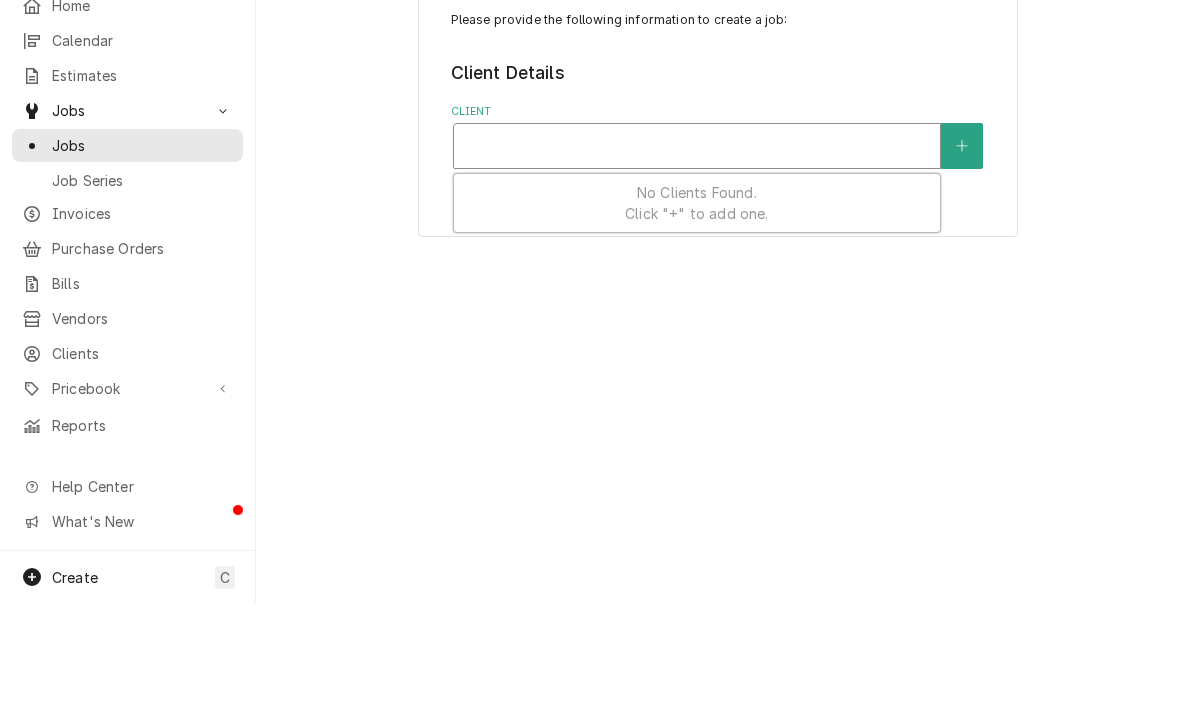 click at bounding box center [962, 256] 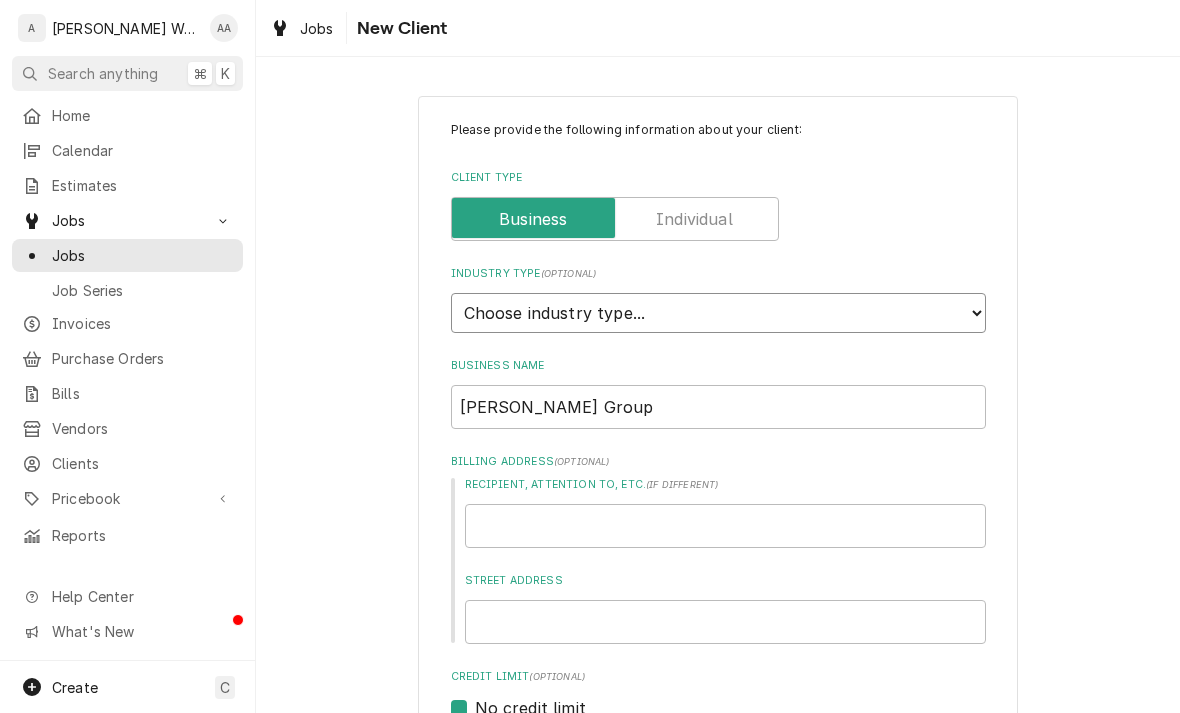 click on "Choose industry type... Residential Commercial Industrial Government" at bounding box center [718, 313] 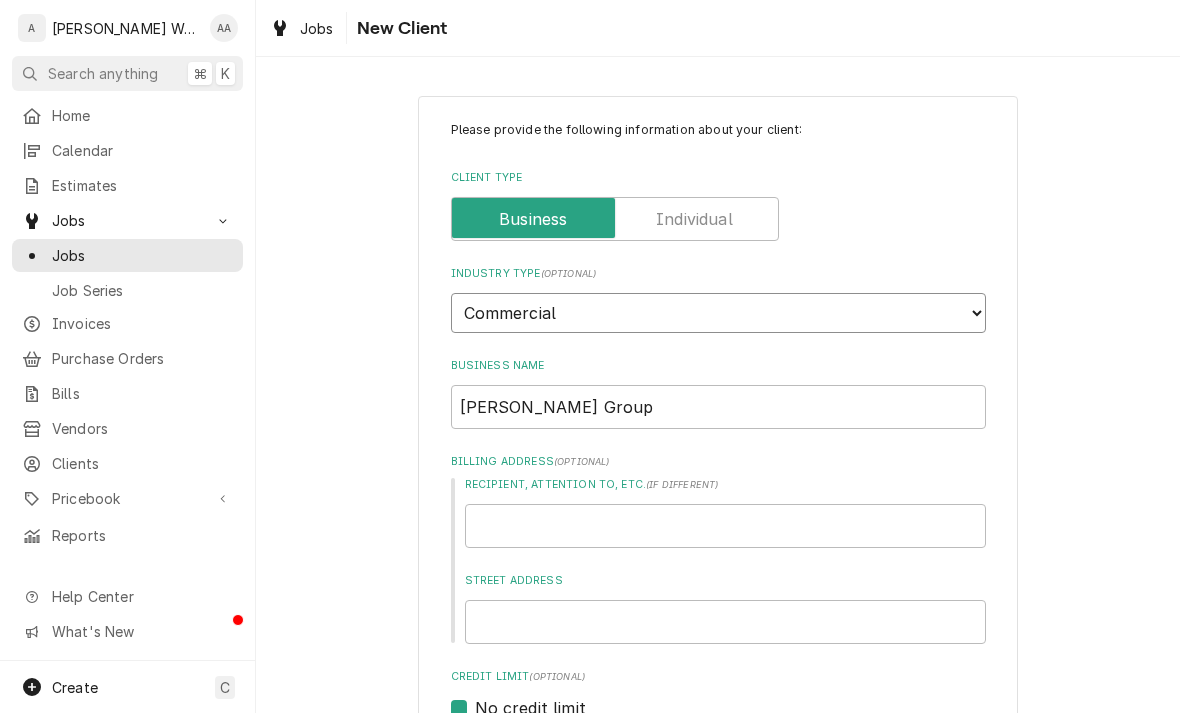 type on "x" 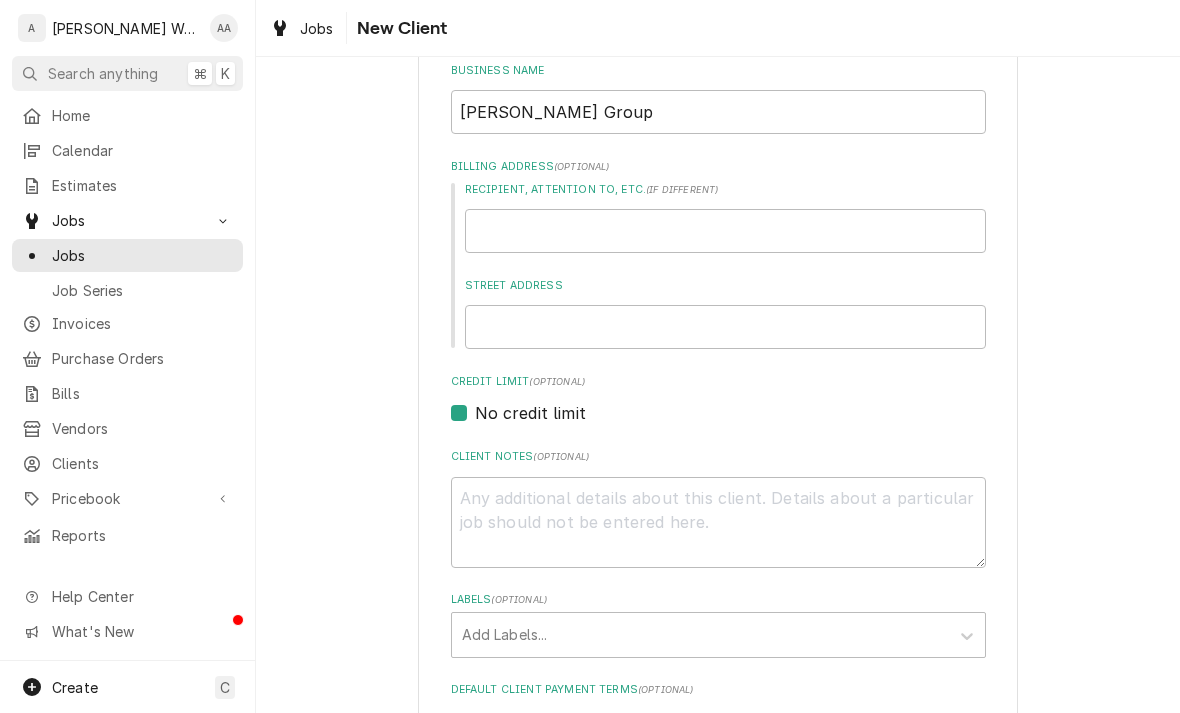 scroll, scrollTop: 298, scrollLeft: 0, axis: vertical 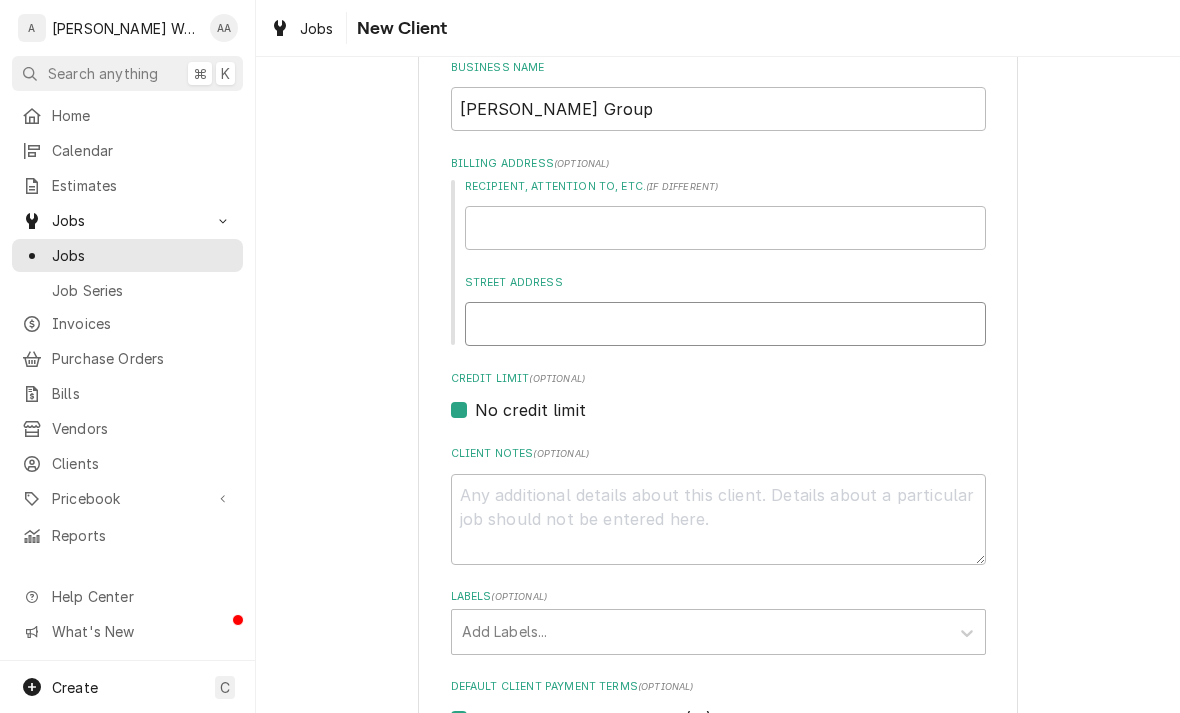 click on "Street Address" at bounding box center (725, 324) 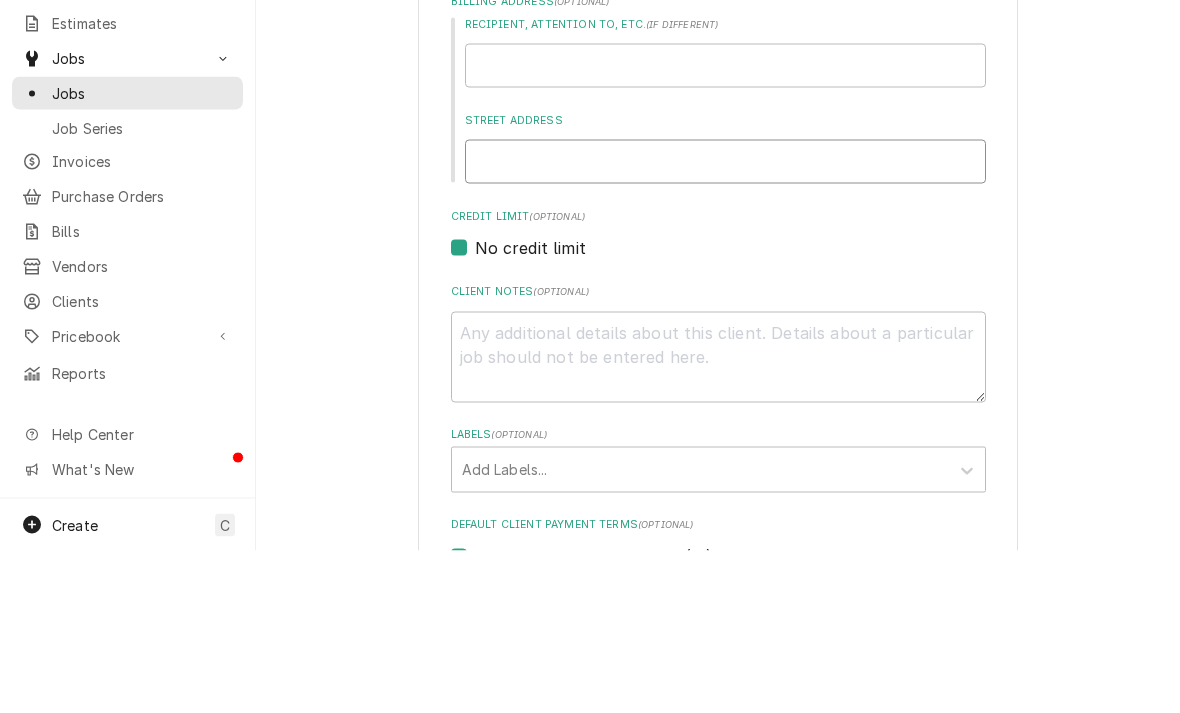 type on "1" 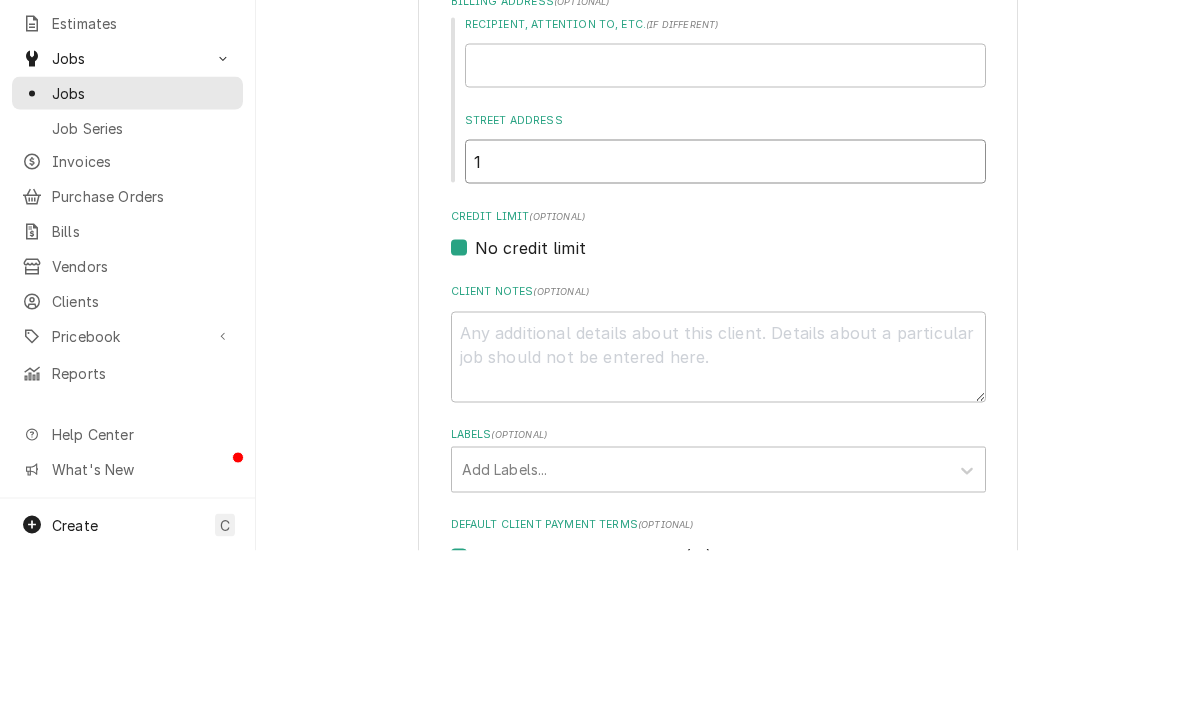 type on "x" 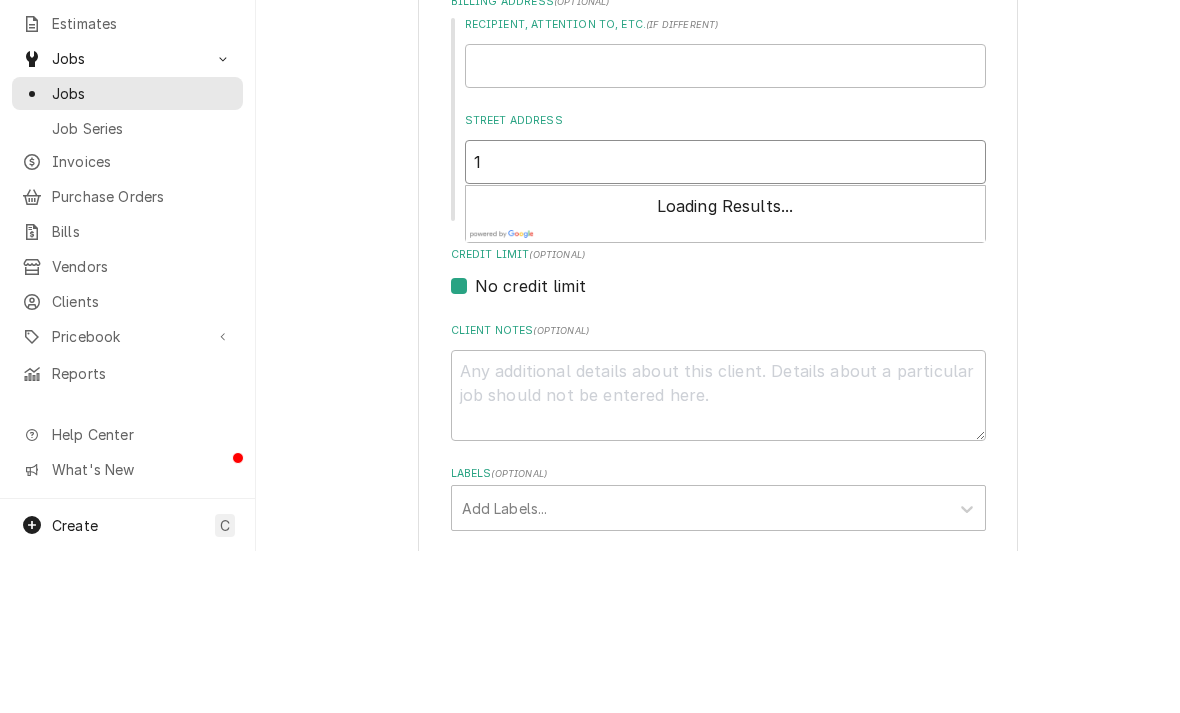 type on "14" 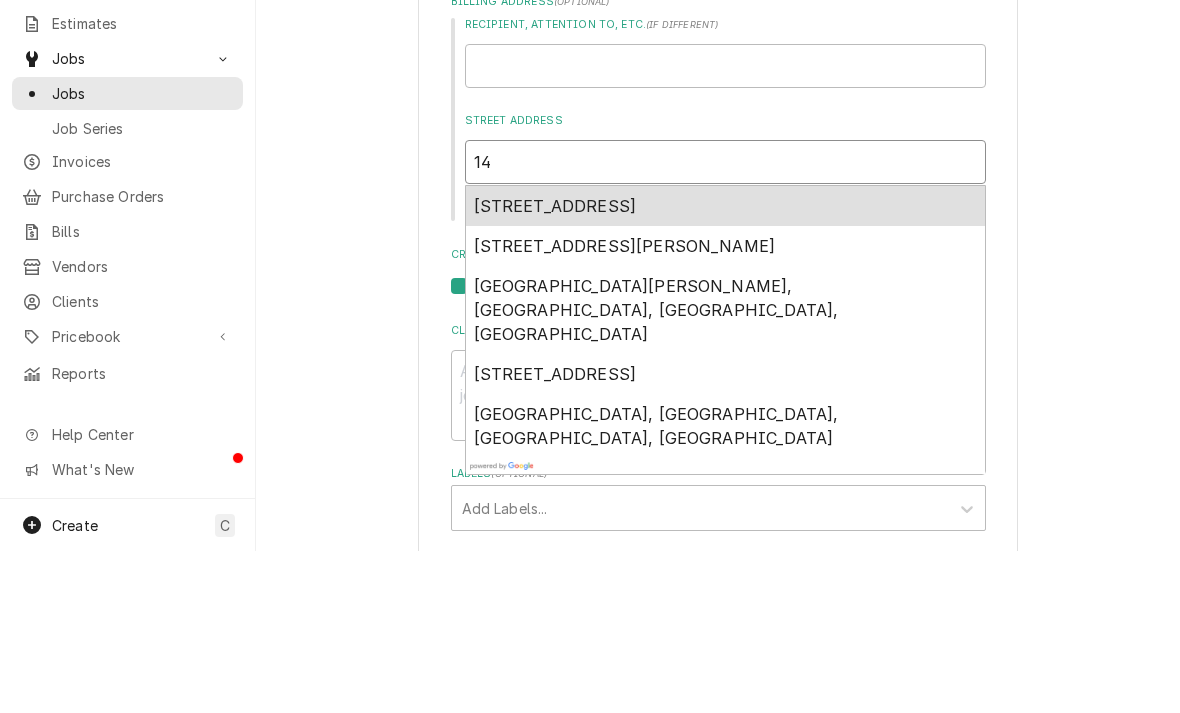 type on "x" 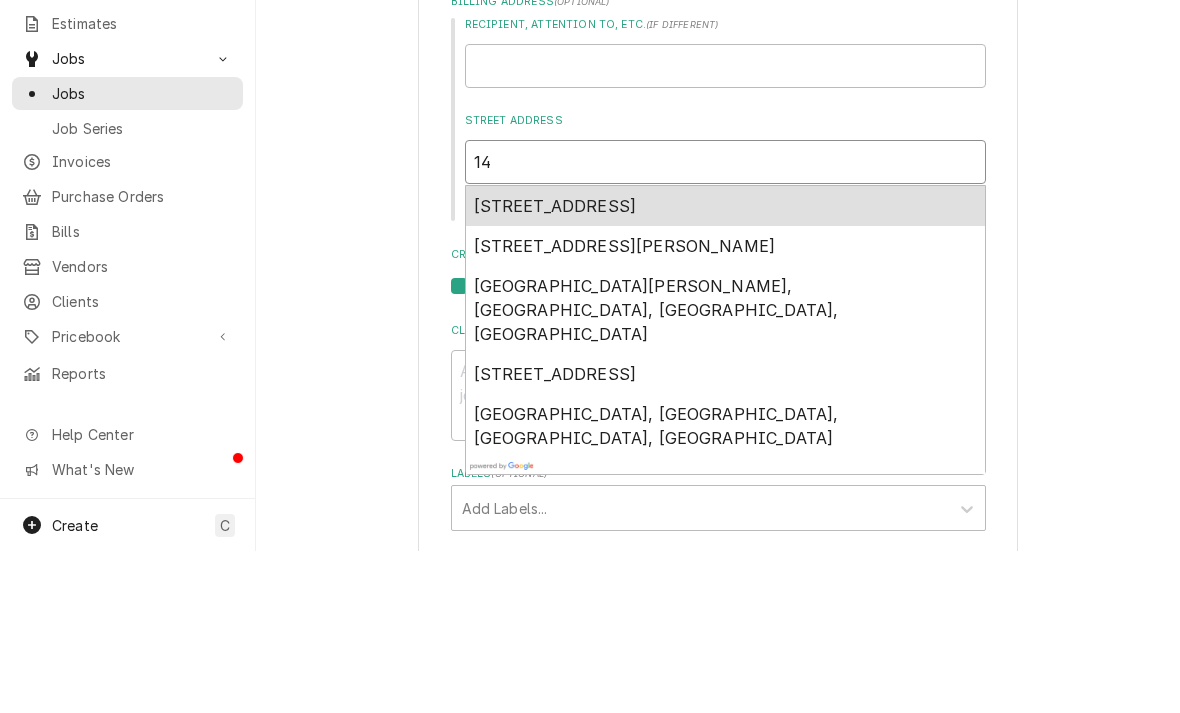 type on "146" 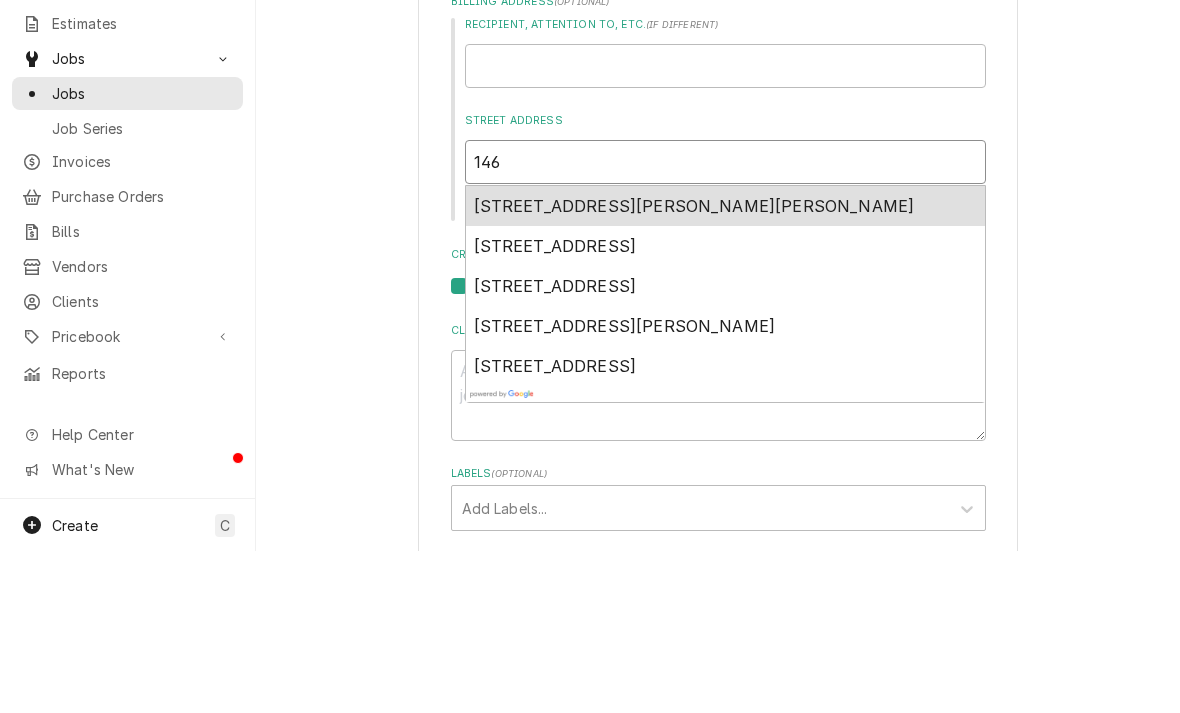 type on "x" 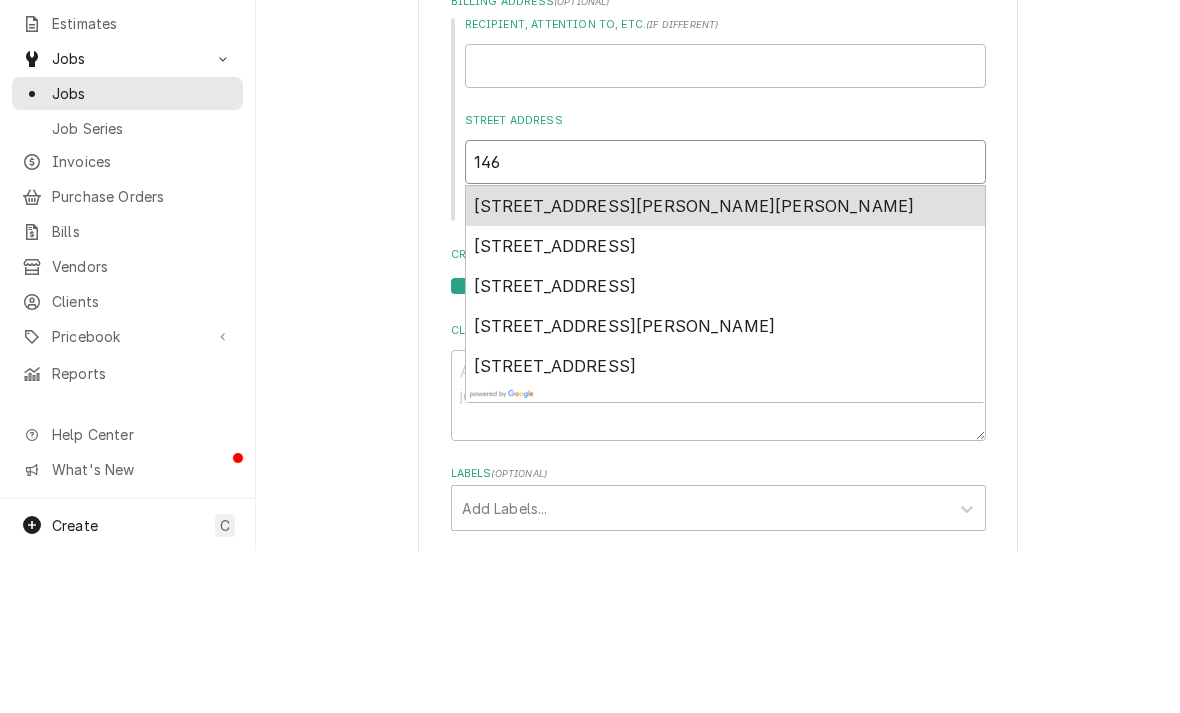 type on "1460" 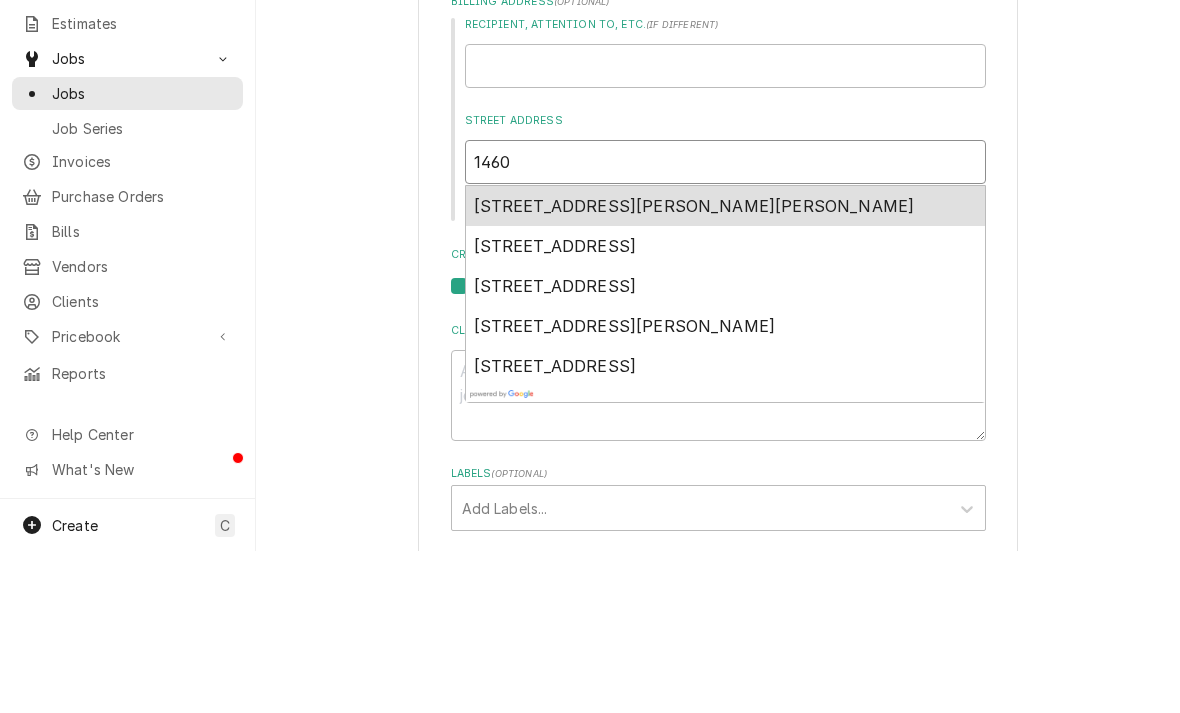 type on "x" 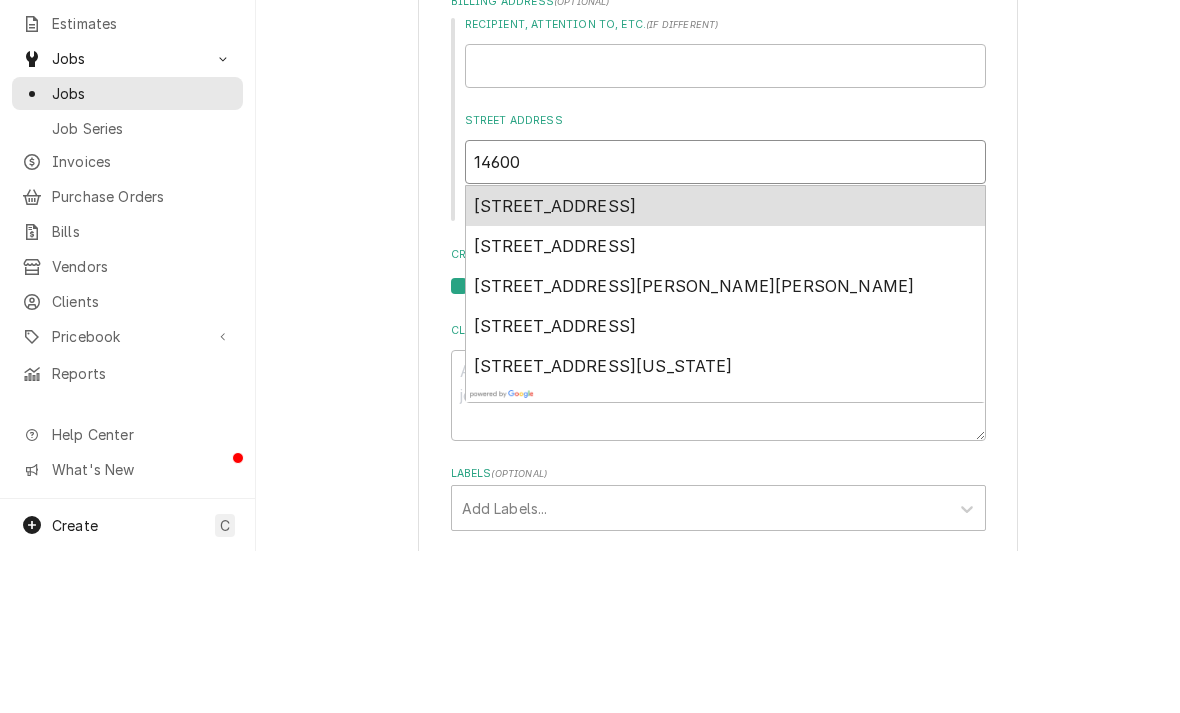 type on "x" 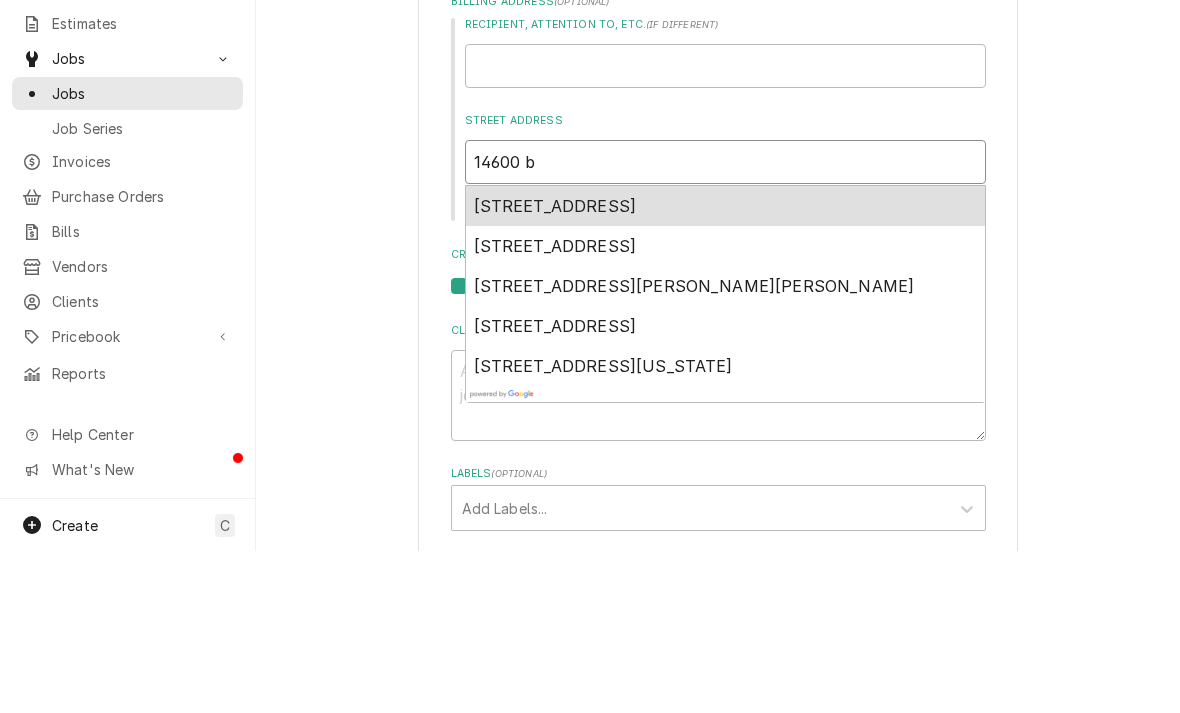 type on "x" 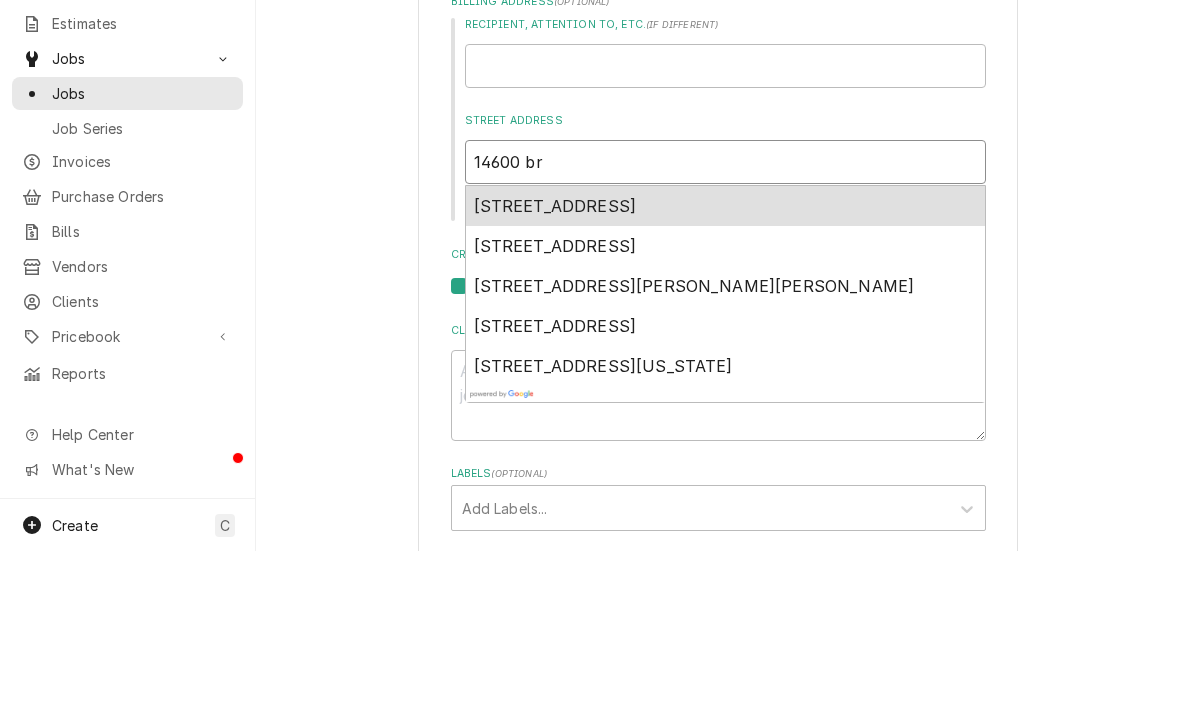 type on "x" 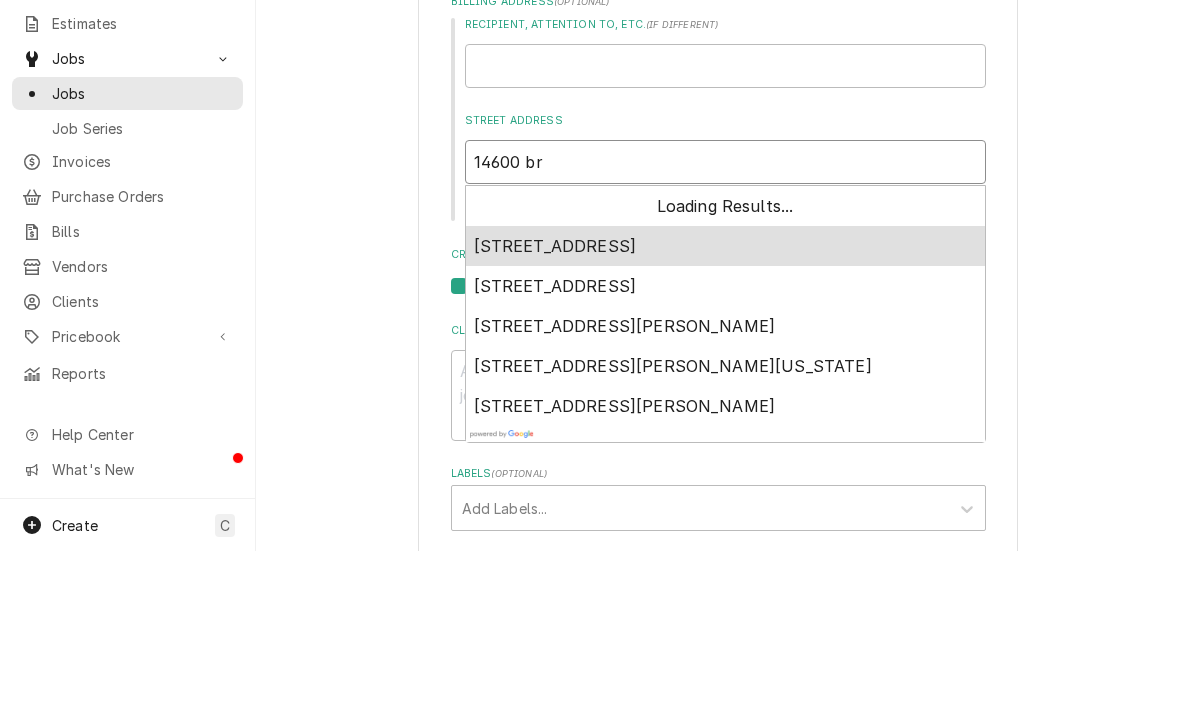 type on "14600 bra" 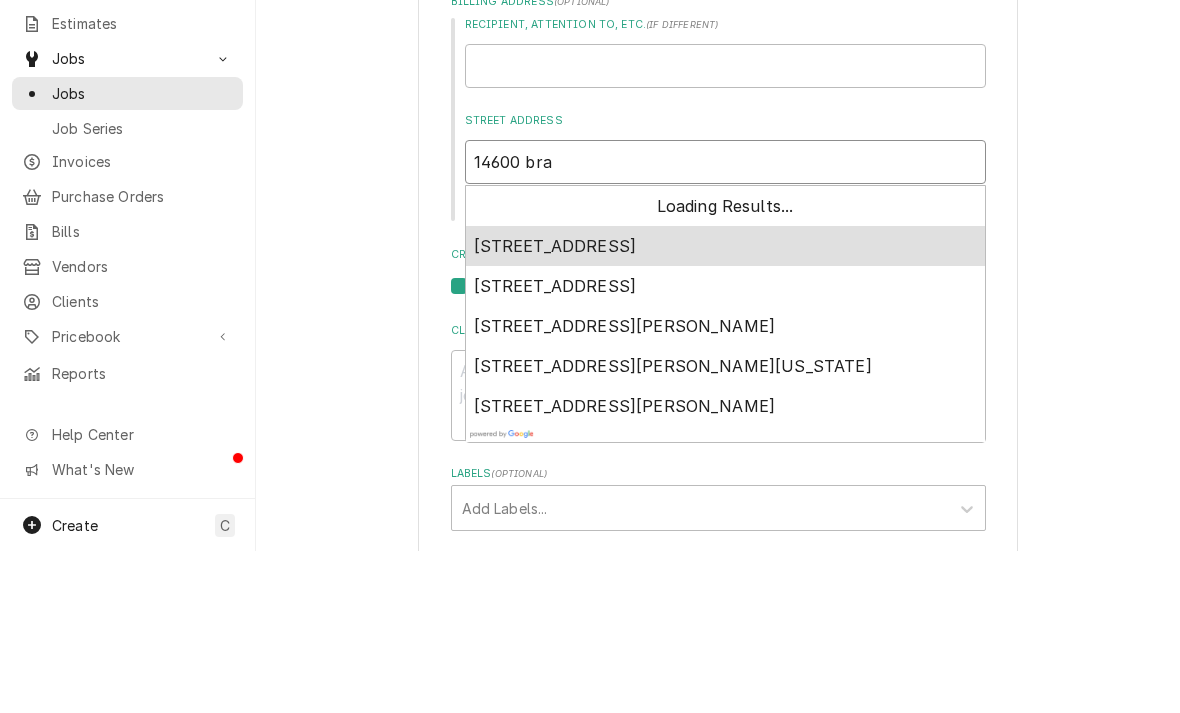 type on "x" 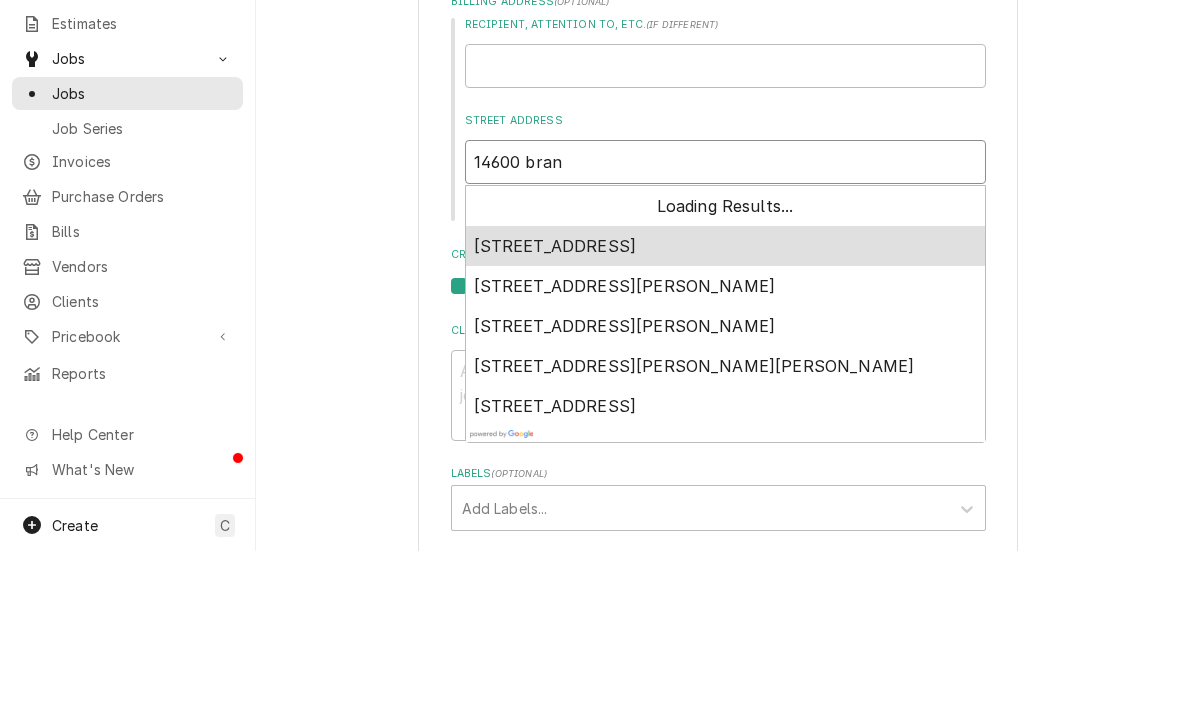 type on "14600 branc" 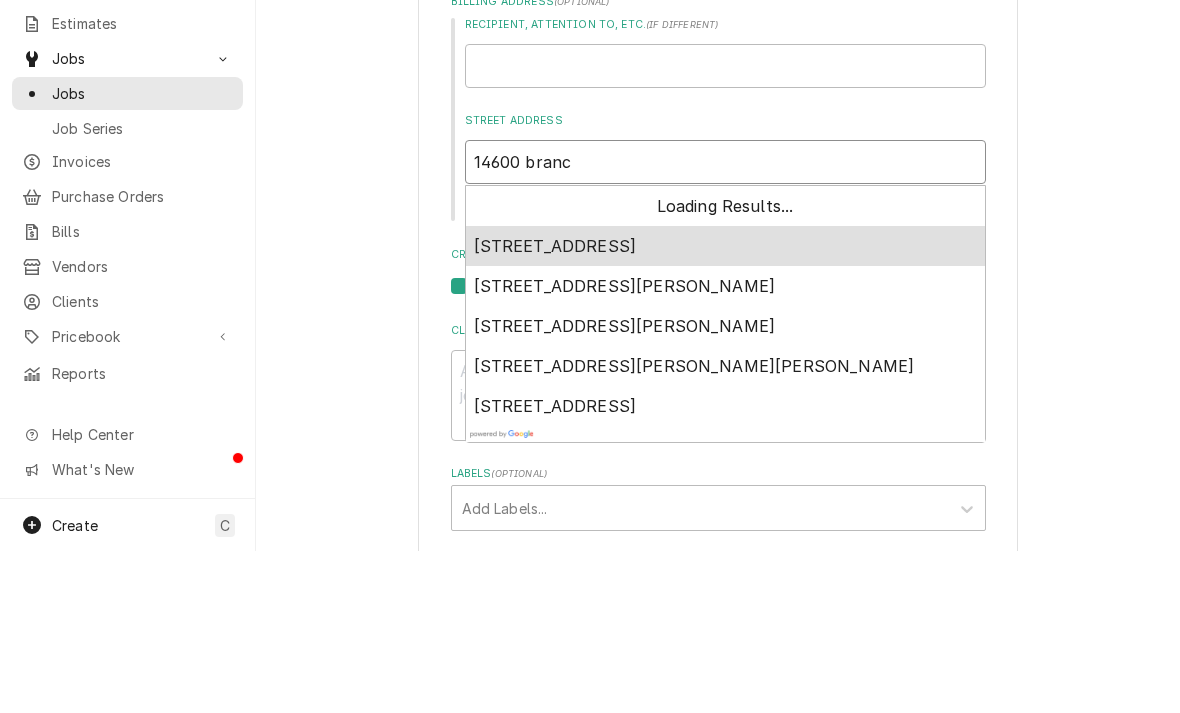 type on "x" 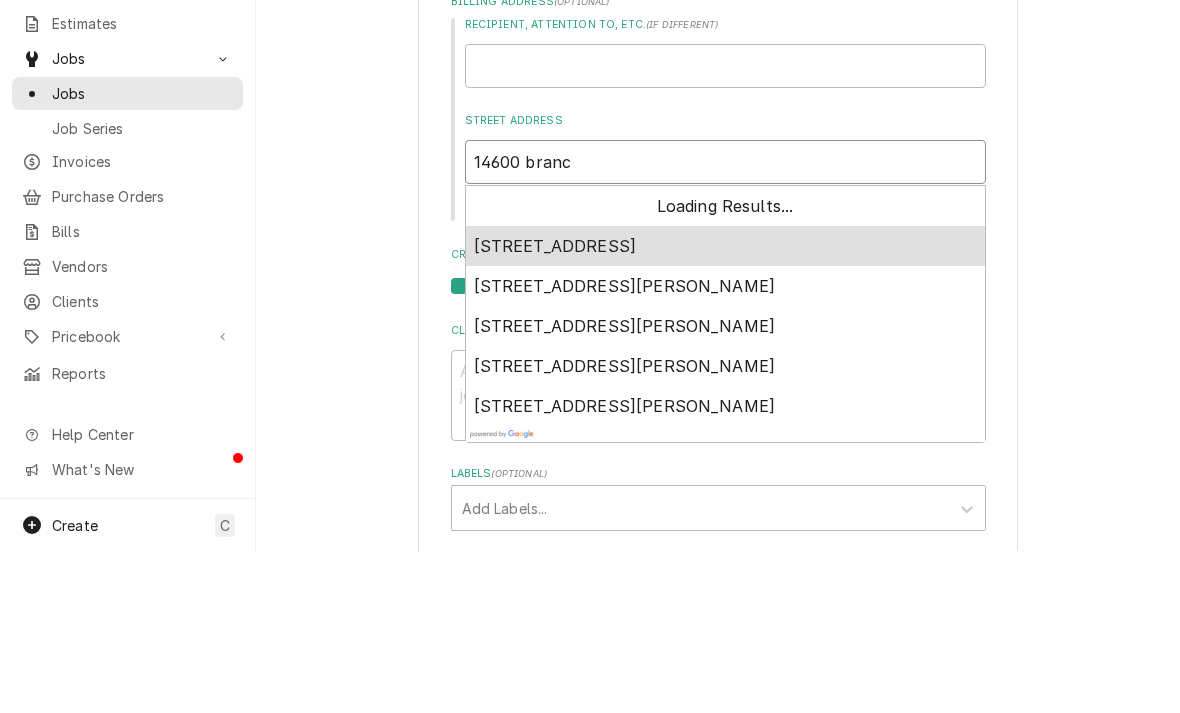 type on "14600 branch" 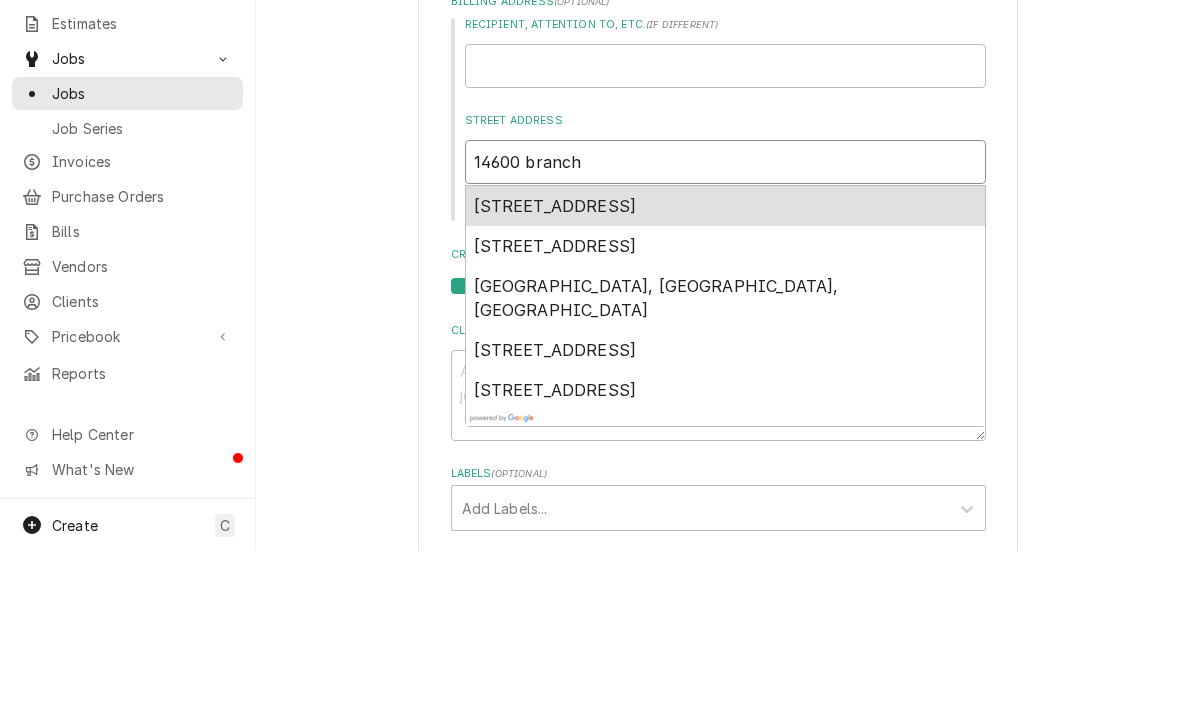 click on "14600 Branch Street, Omaha, NE, USA" at bounding box center (555, 368) 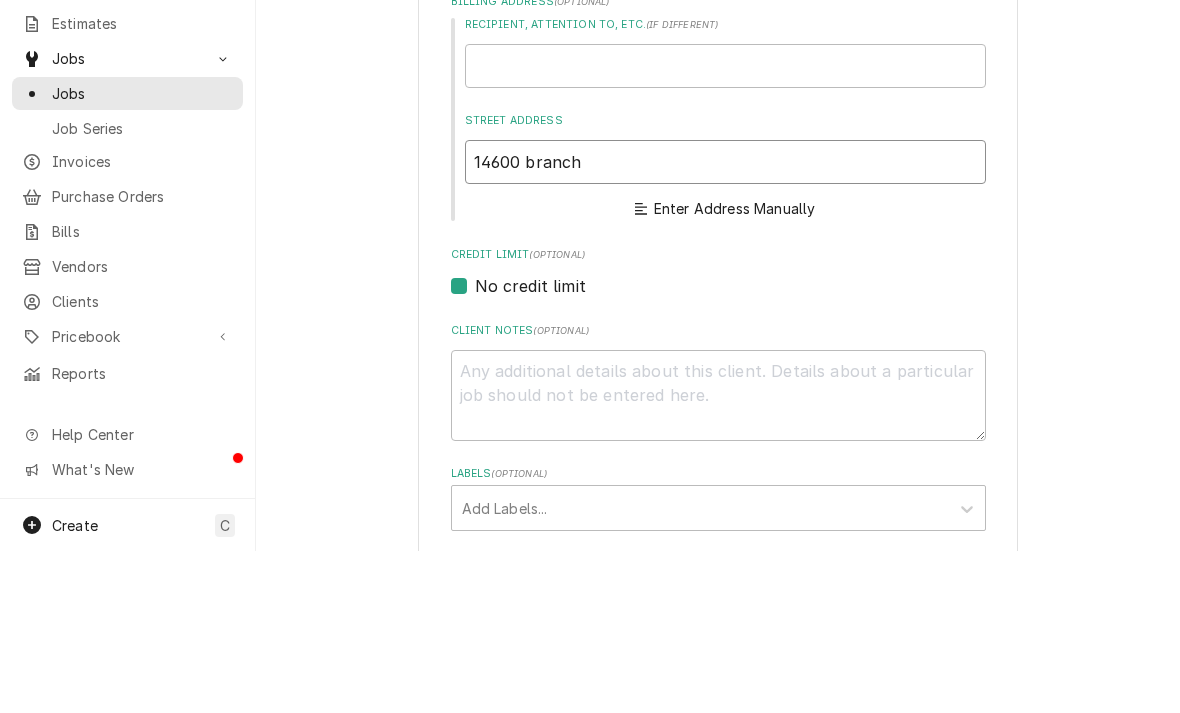 type on "x" 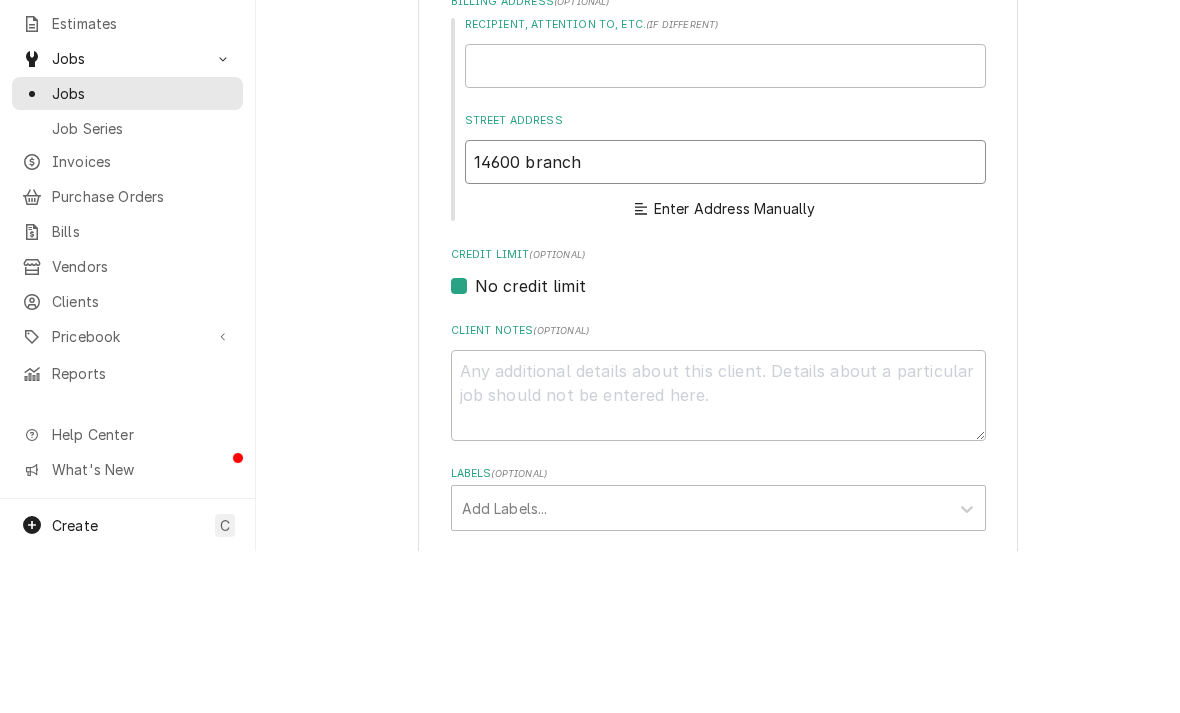 type on "14600 Branch St" 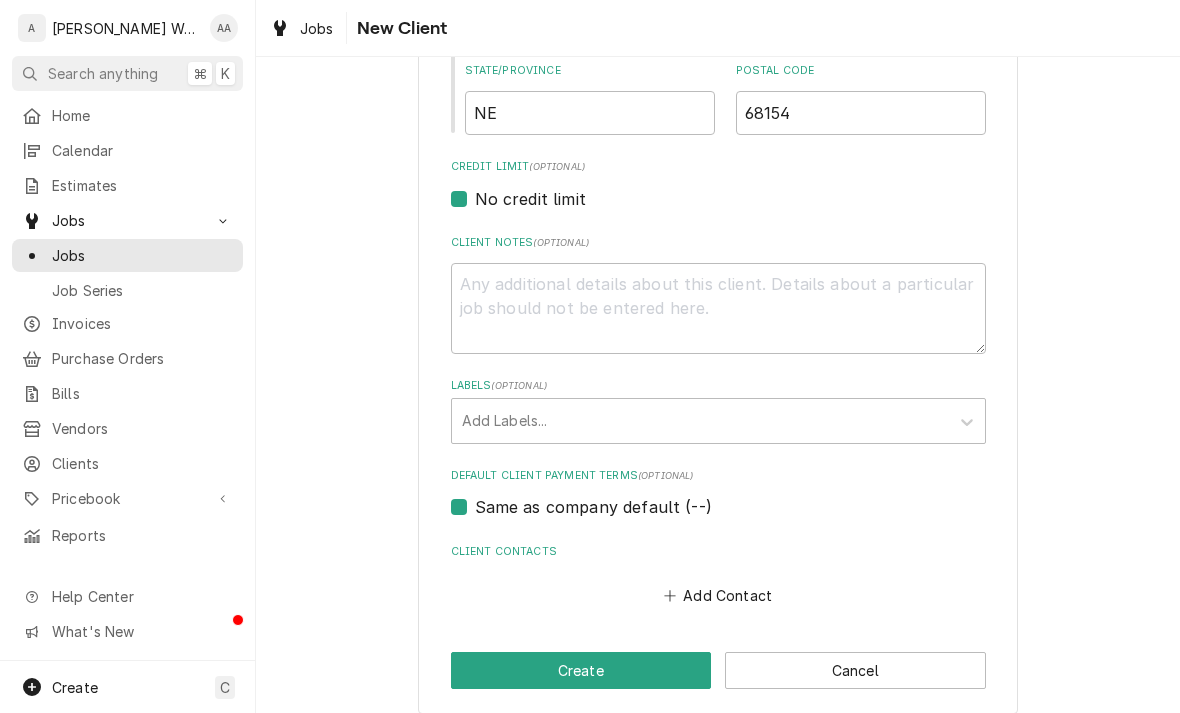 scroll, scrollTop: 796, scrollLeft: 0, axis: vertical 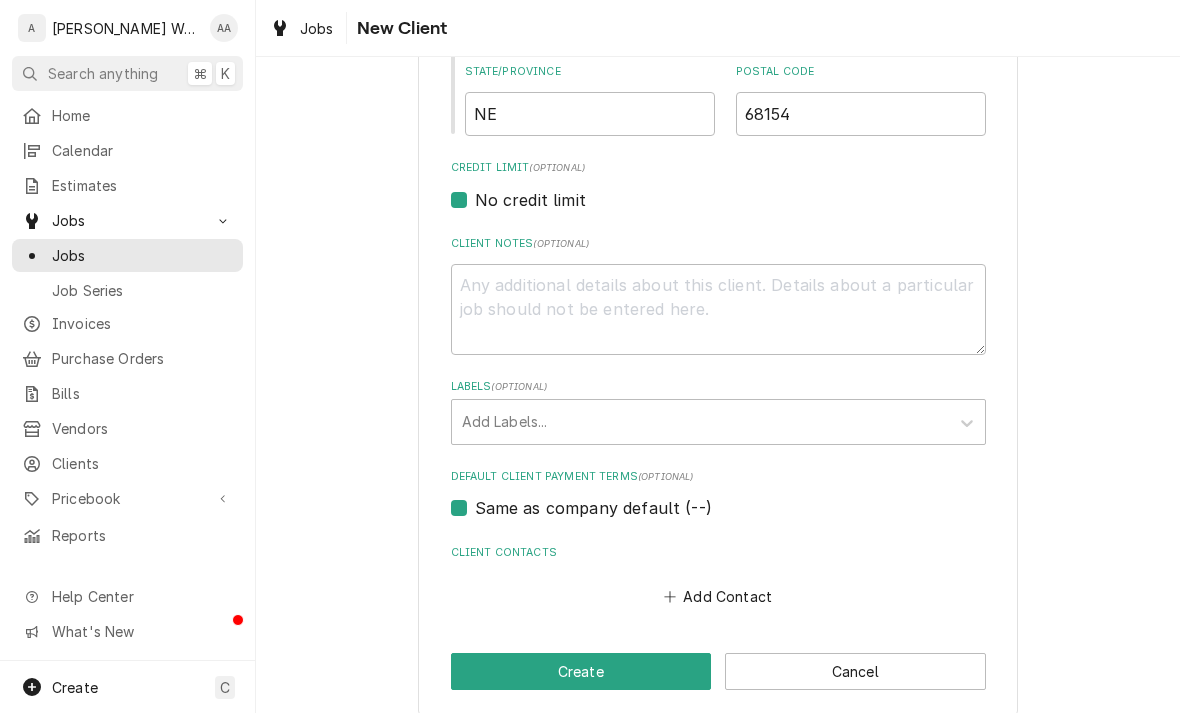 click on "Add Contact" at bounding box center (717, 597) 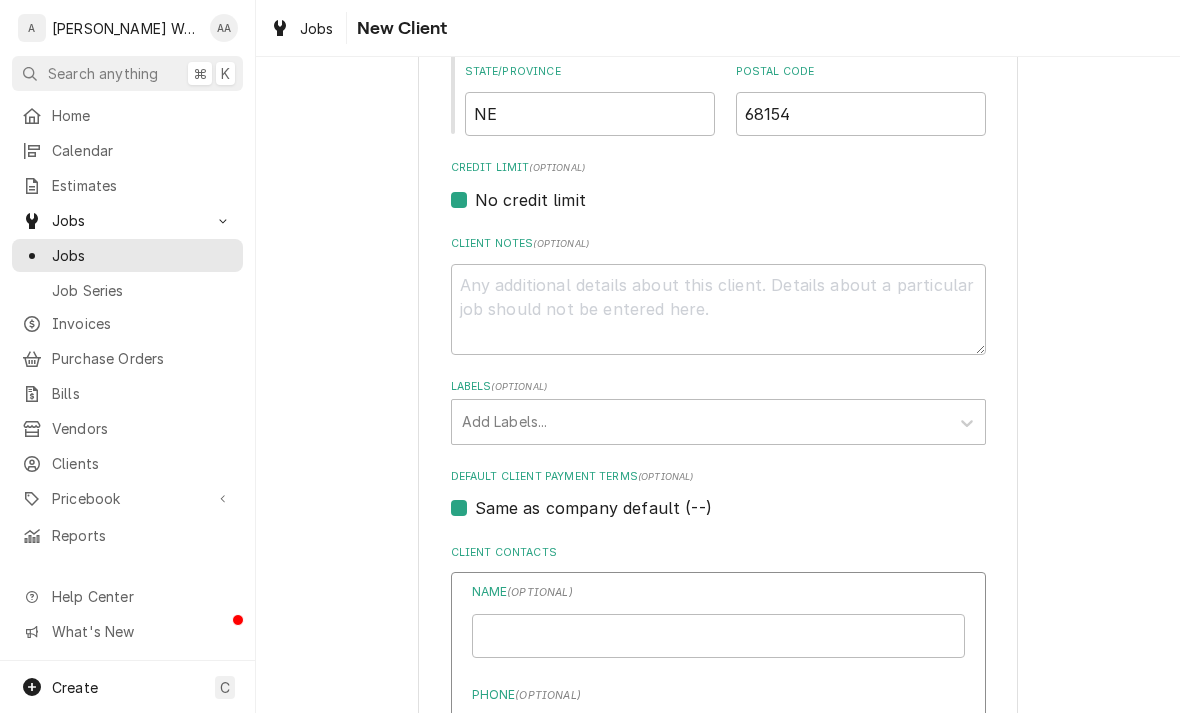 type on "x" 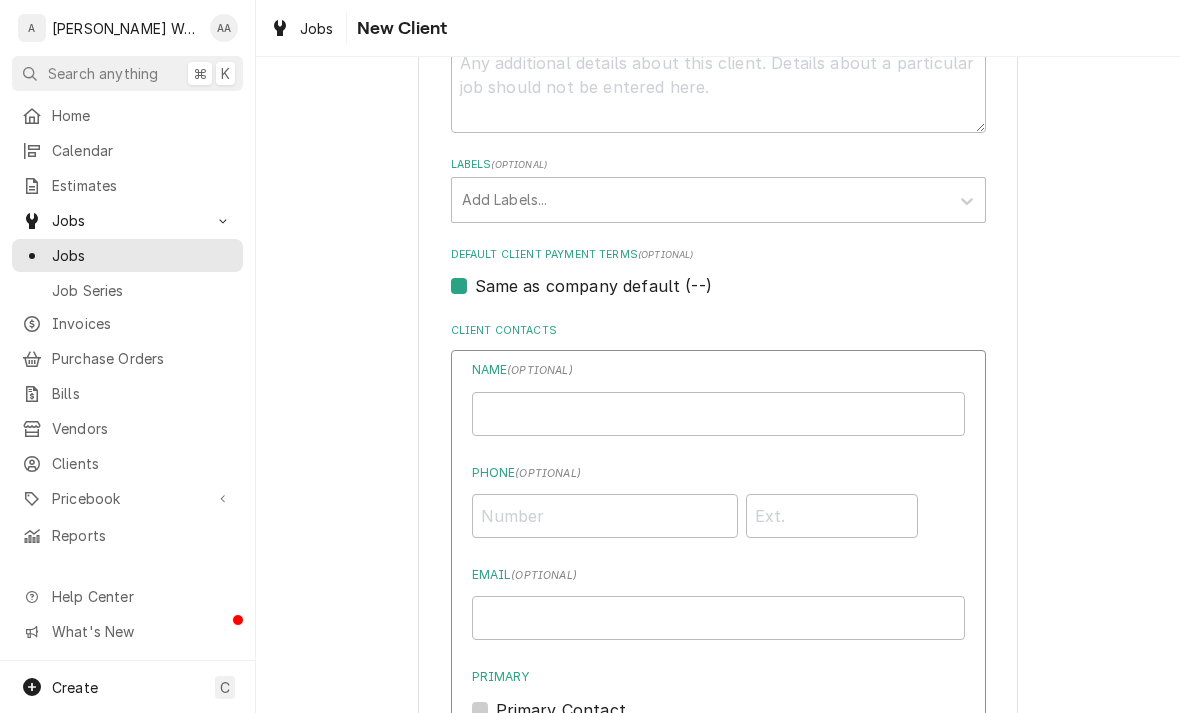 scroll, scrollTop: 1030, scrollLeft: 0, axis: vertical 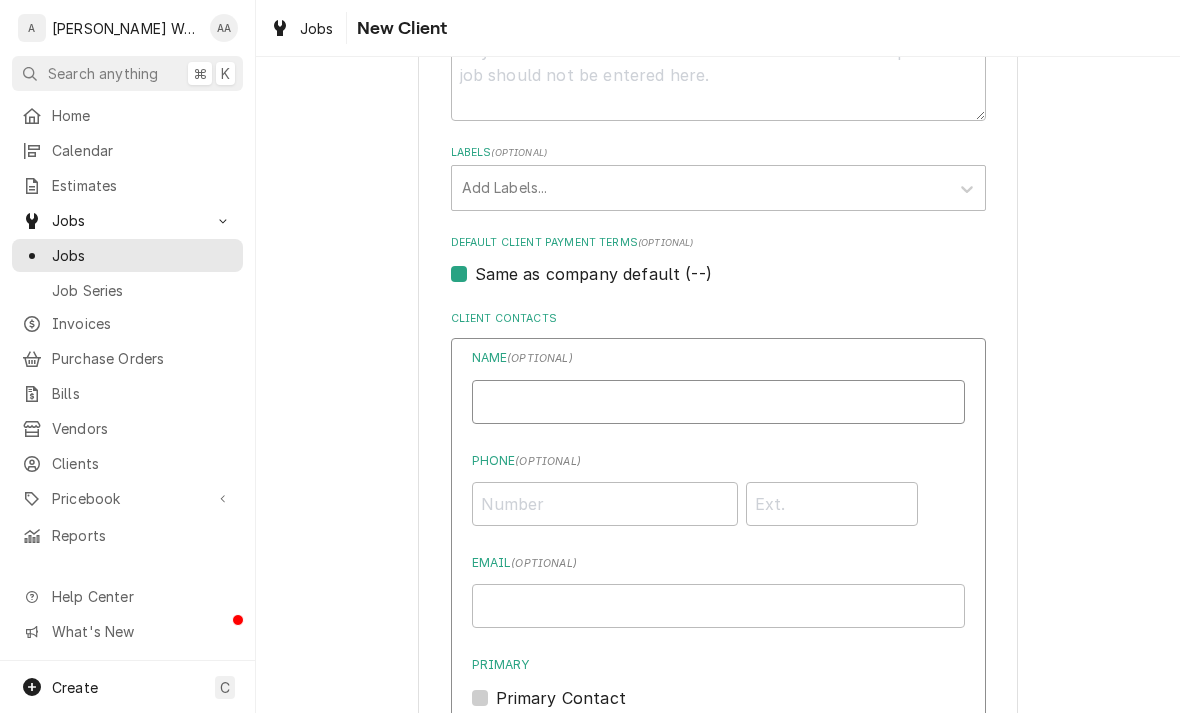 click on "Business Name" at bounding box center [718, 402] 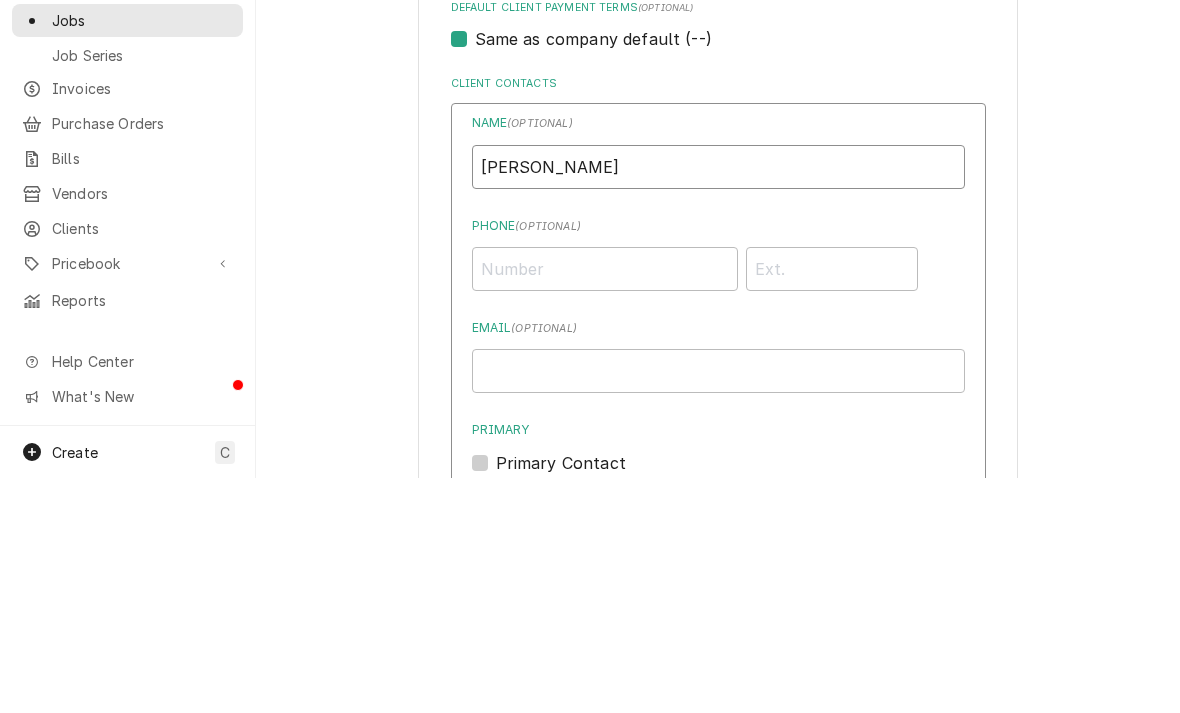 type on "Greg Albertson" 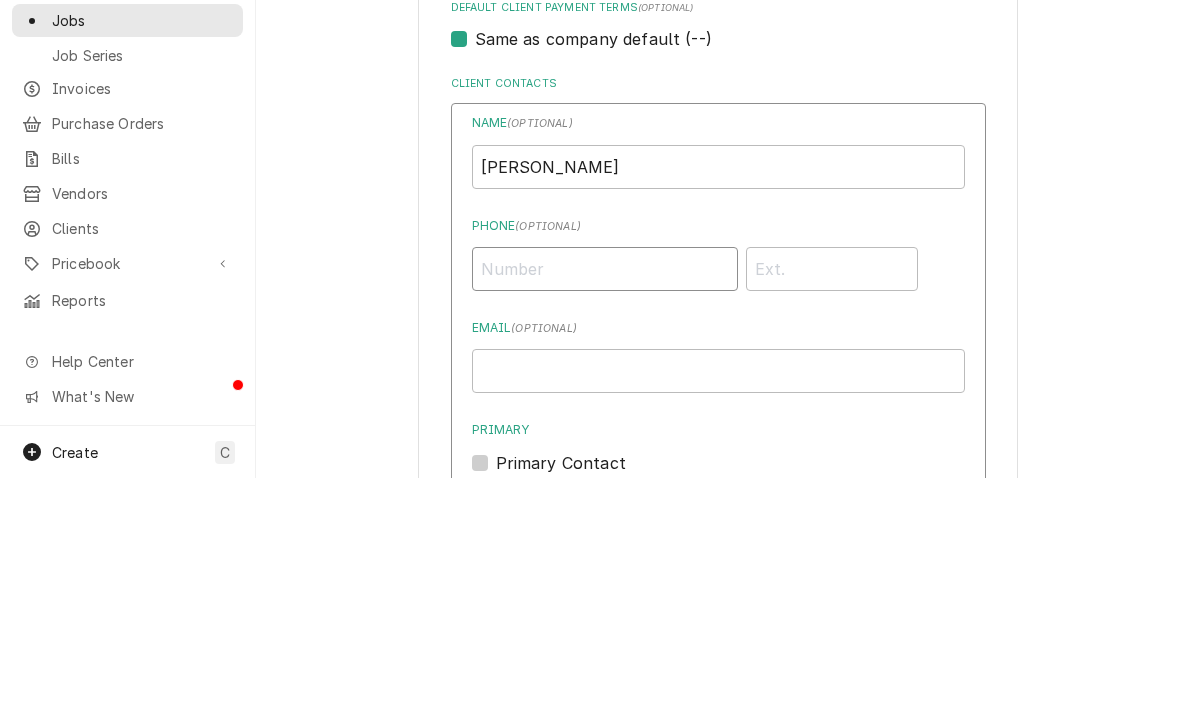 click on "Phone  ( optional )" at bounding box center [605, 504] 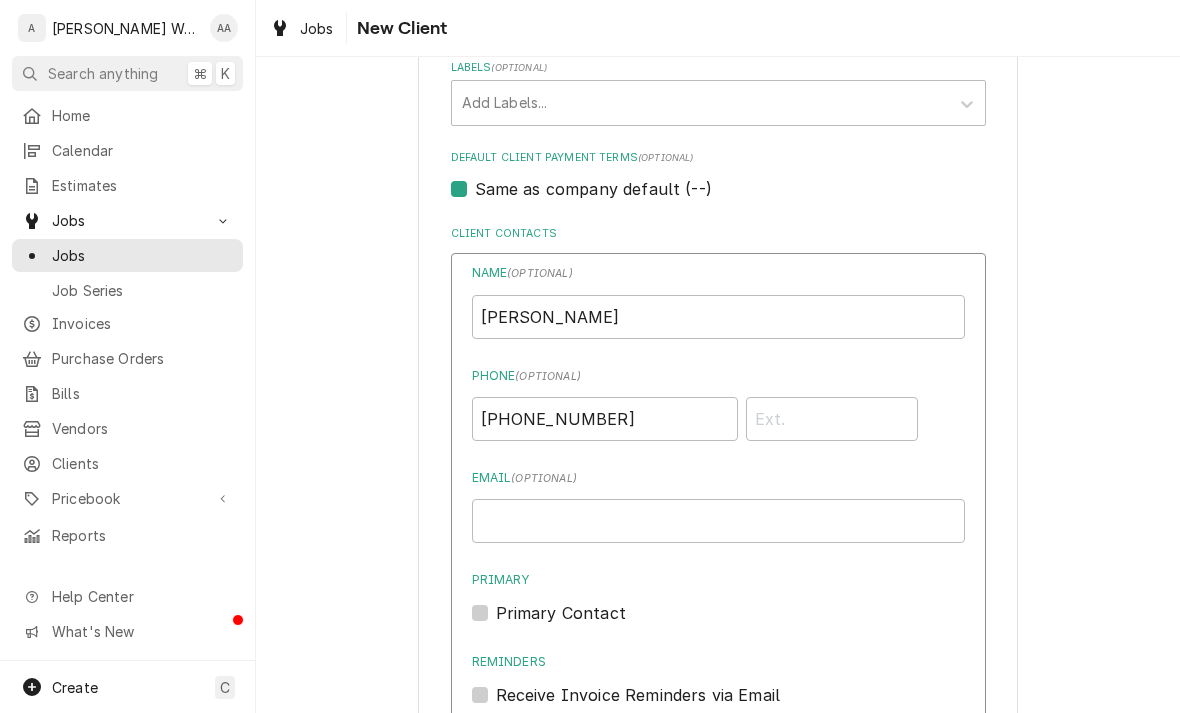scroll, scrollTop: 1208, scrollLeft: 0, axis: vertical 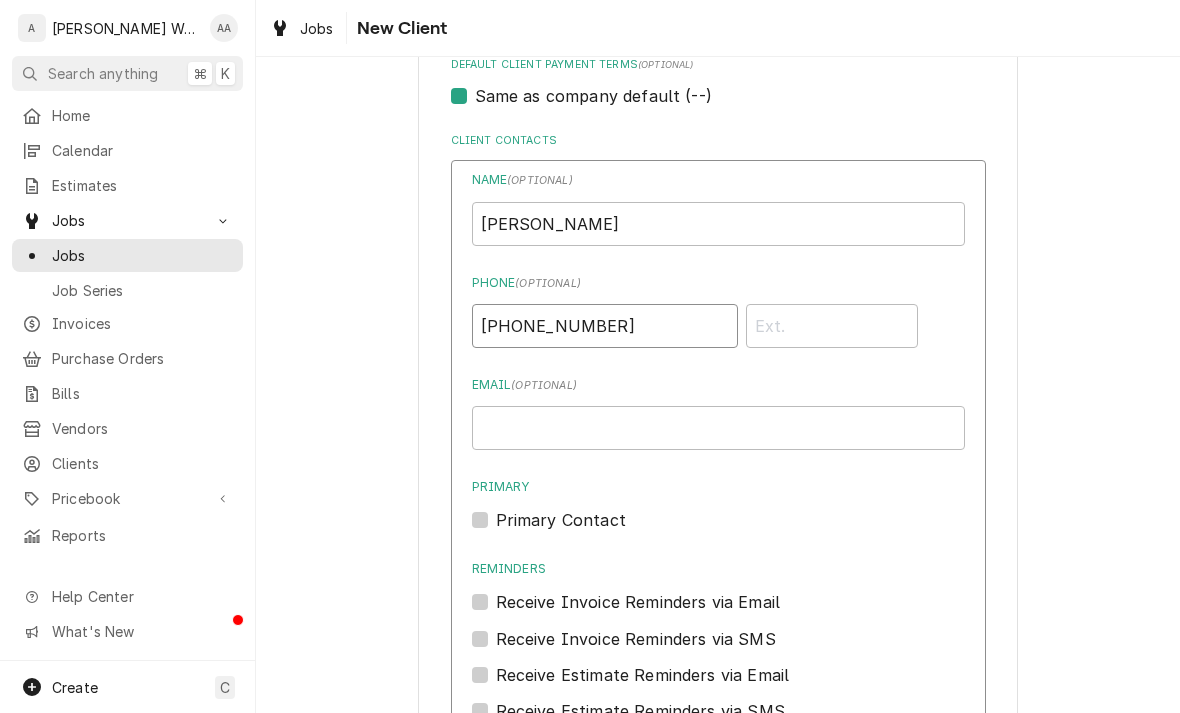 type on "(402) 350-1667" 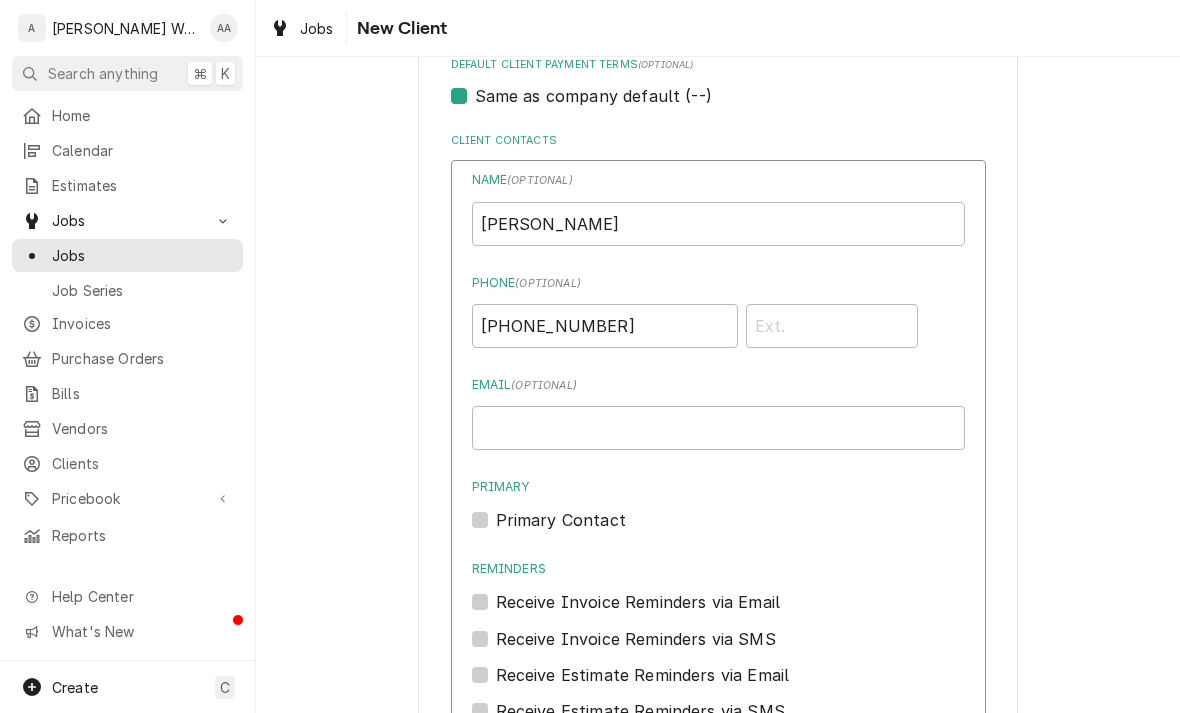 click on "Primary Contact" at bounding box center [561, 520] 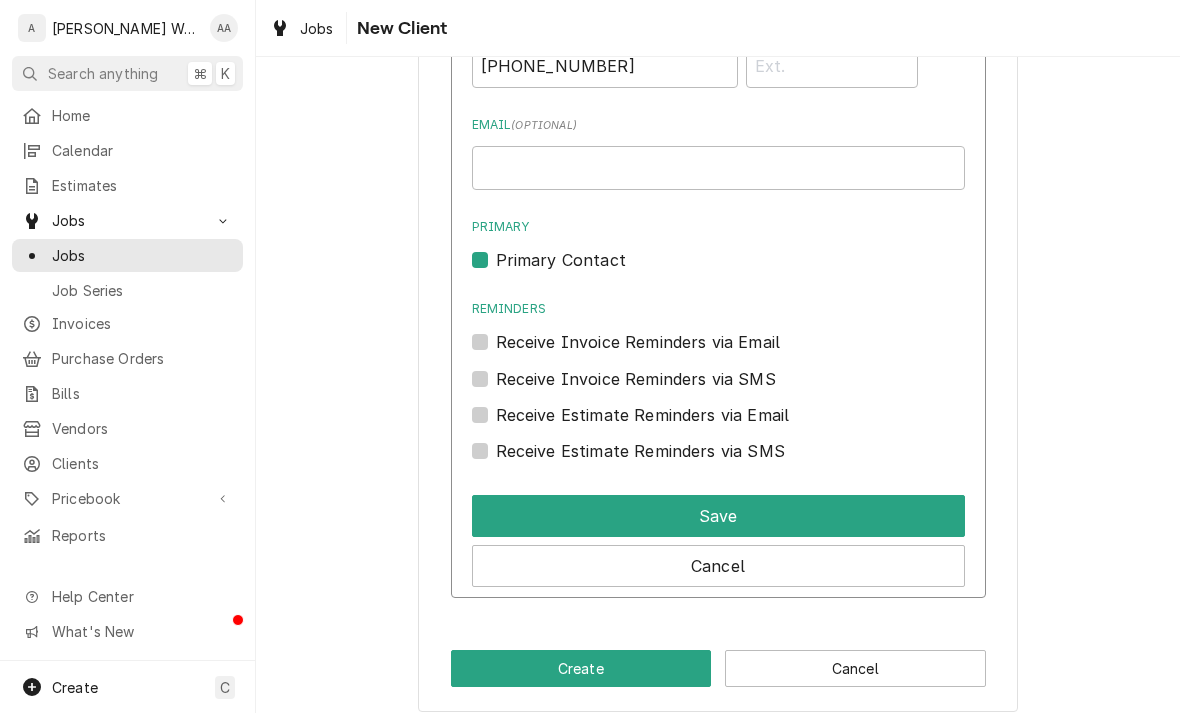click on "Save" at bounding box center [718, 516] 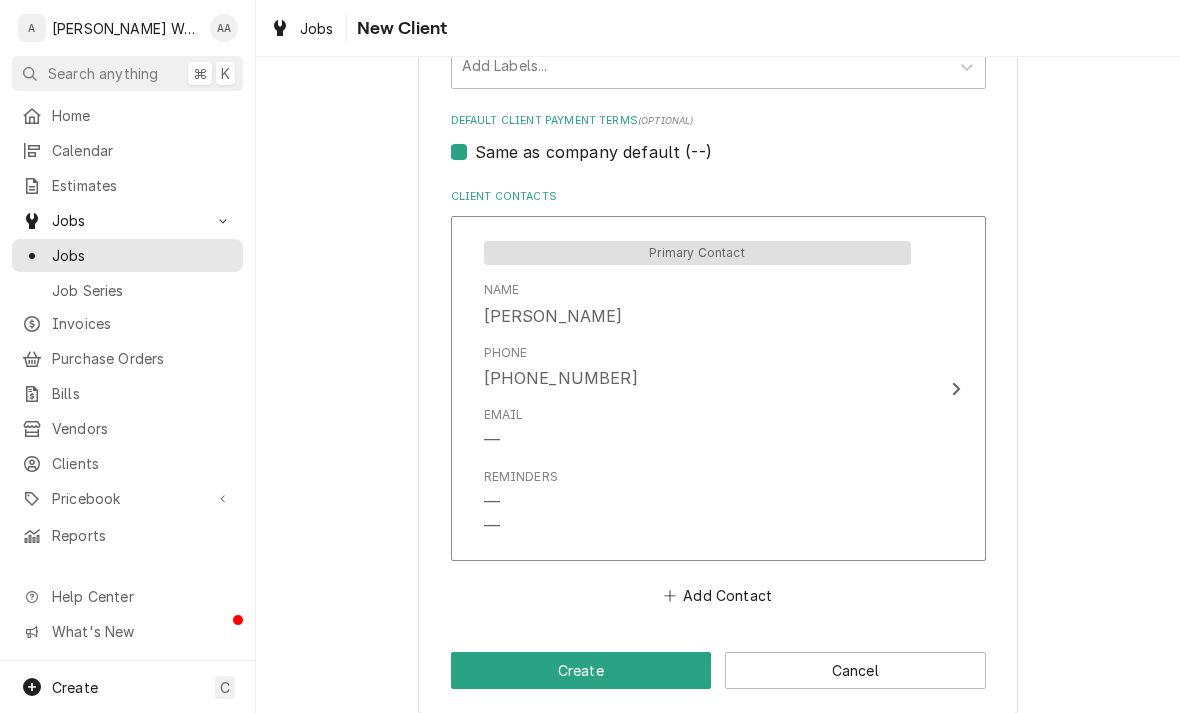 click on "Create" at bounding box center (581, 670) 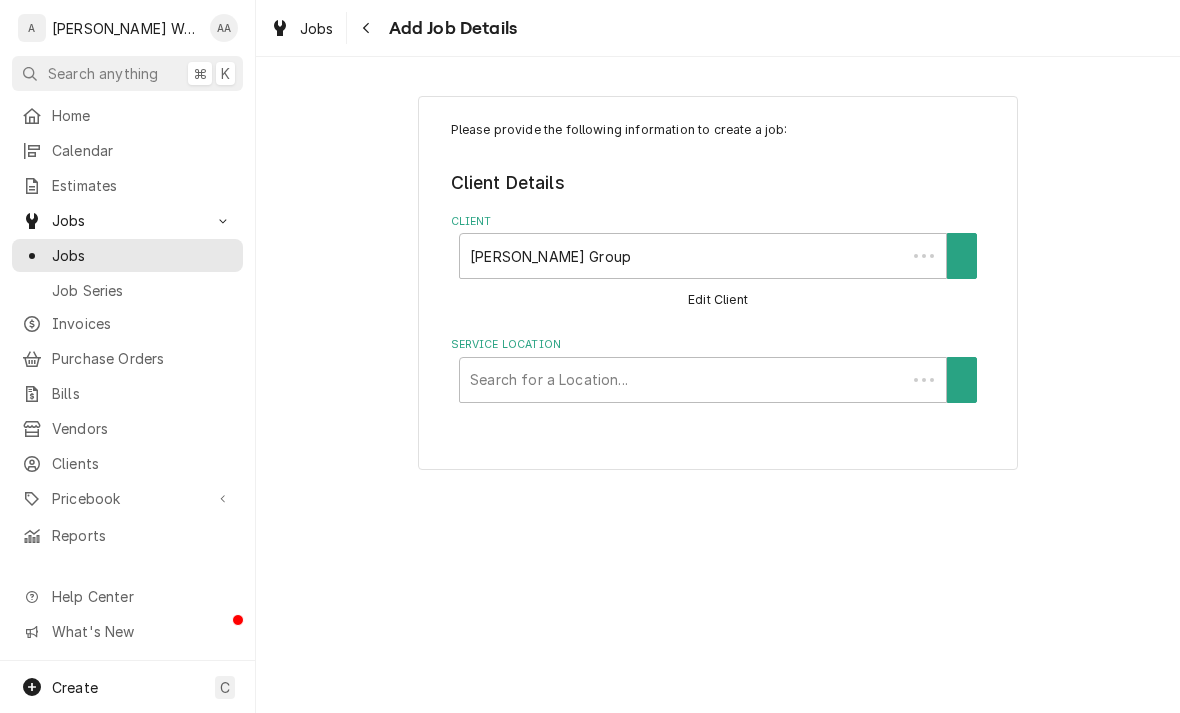 scroll, scrollTop: 0, scrollLeft: 0, axis: both 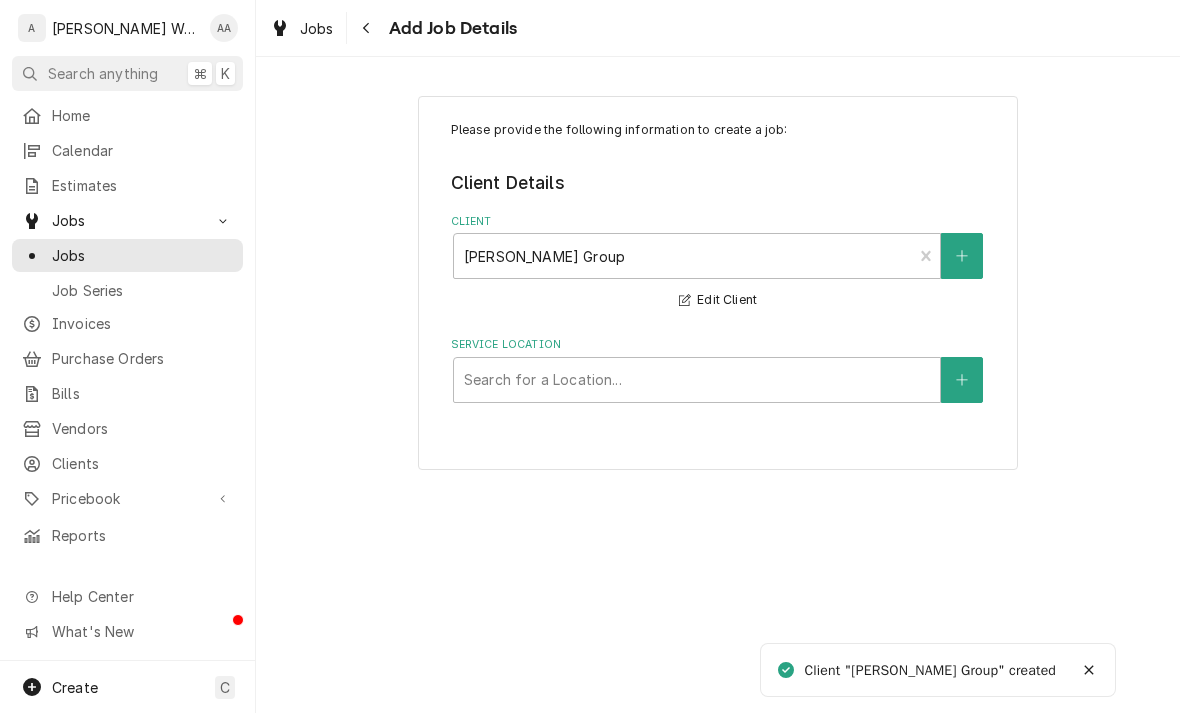 click 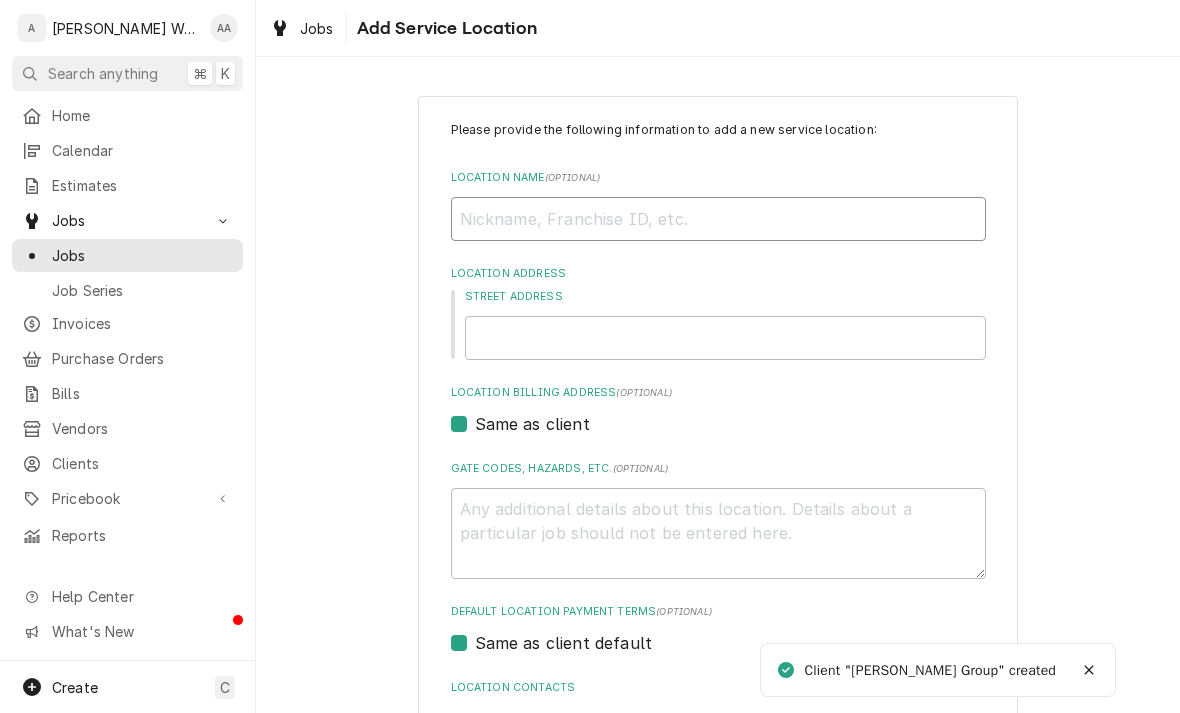 click on "Location Name  ( optional )" at bounding box center [718, 219] 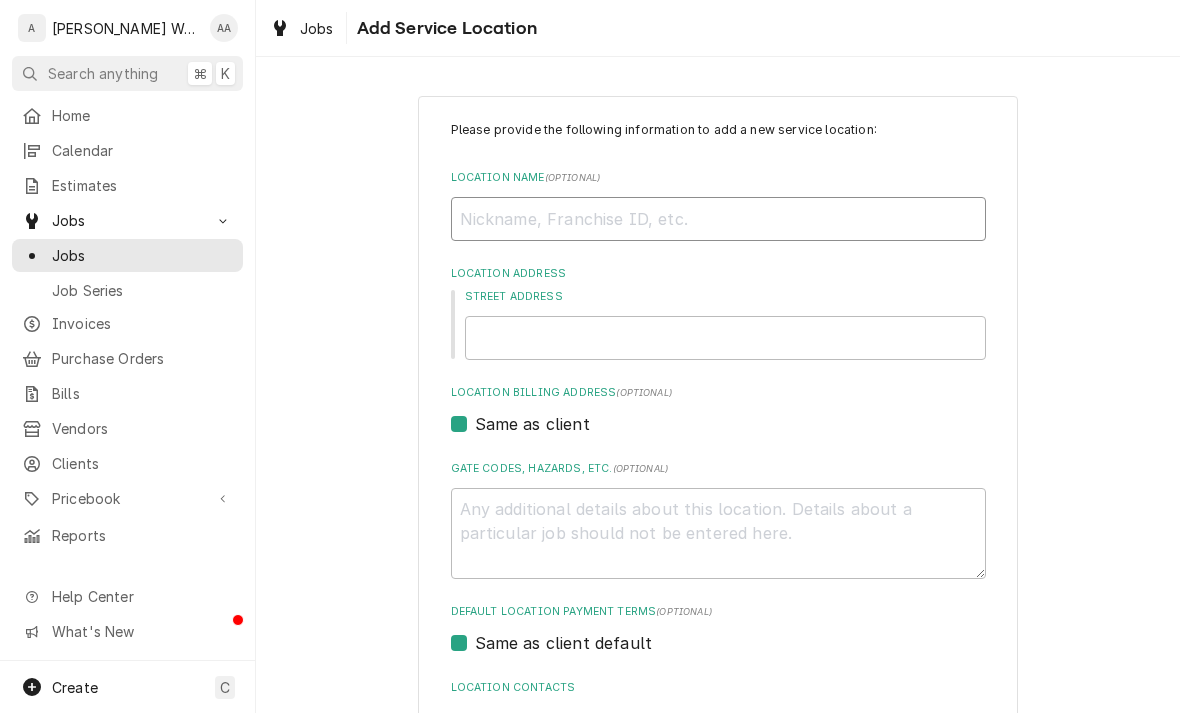 type on "x" 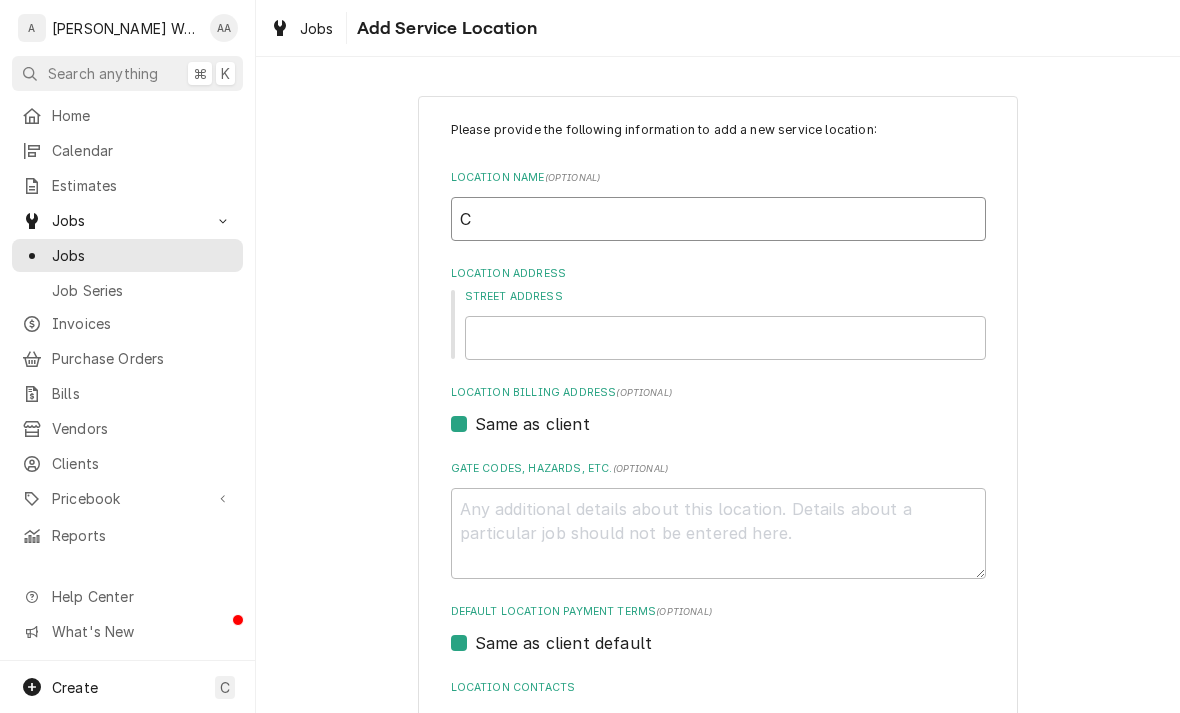 type on "Ca" 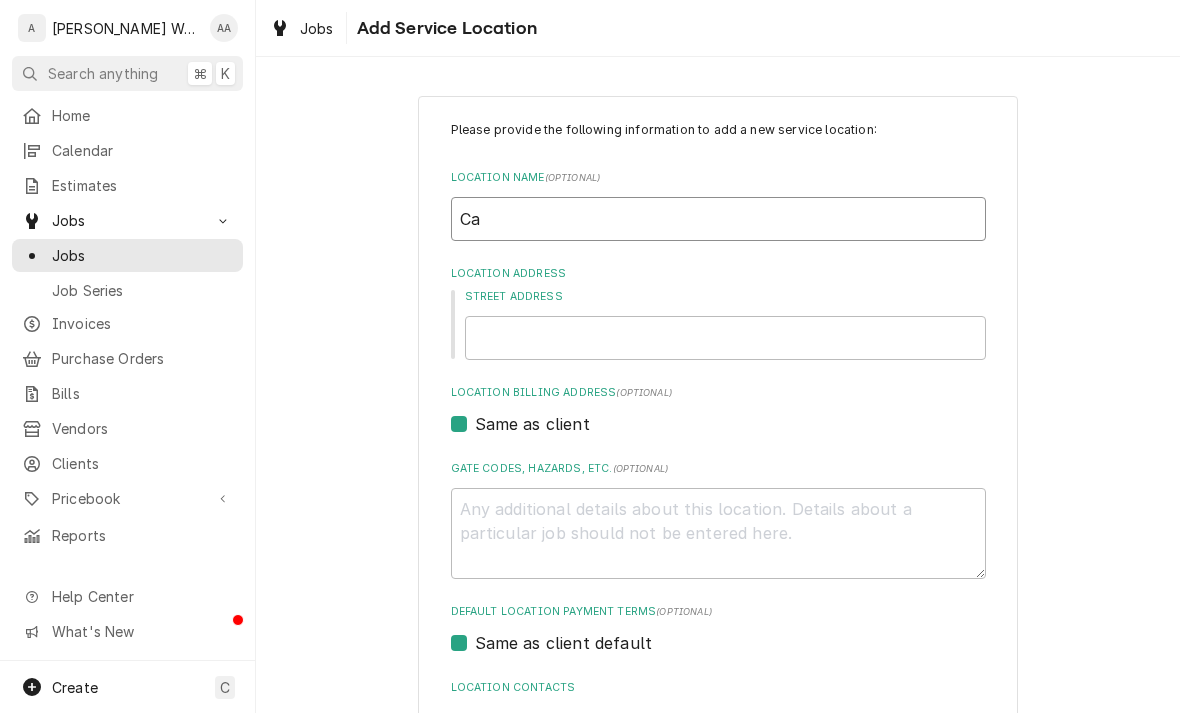 type on "Car" 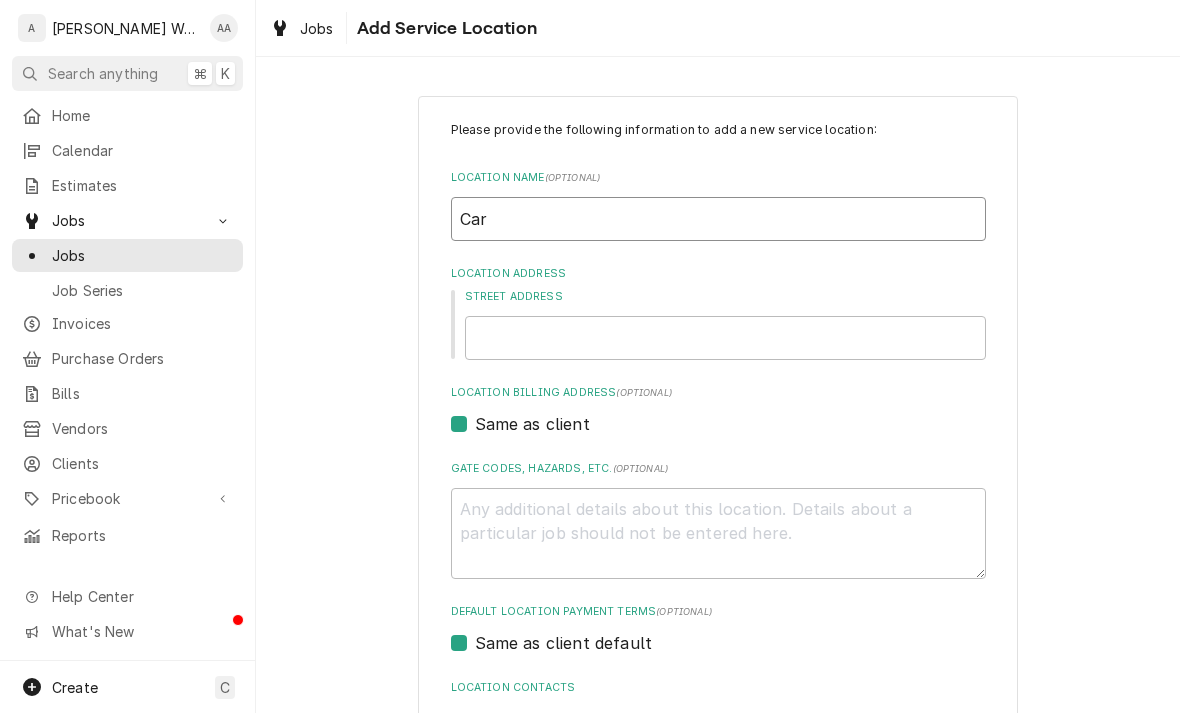 type on "x" 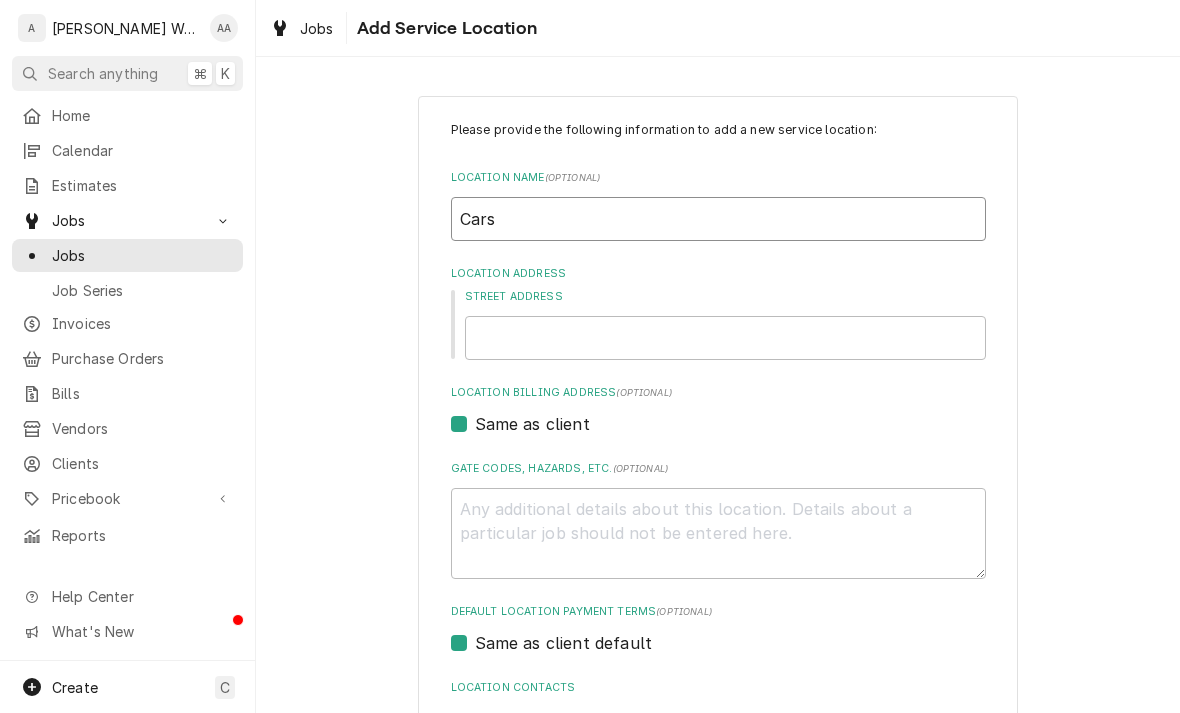 type on "x" 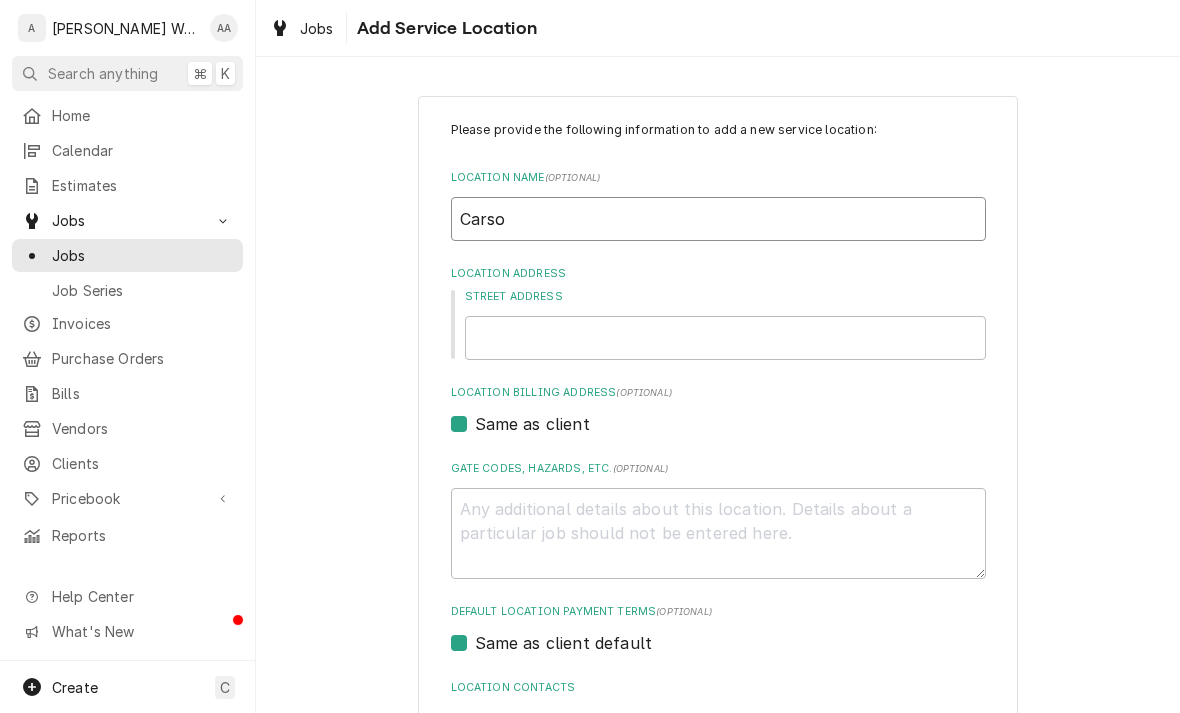 type on "x" 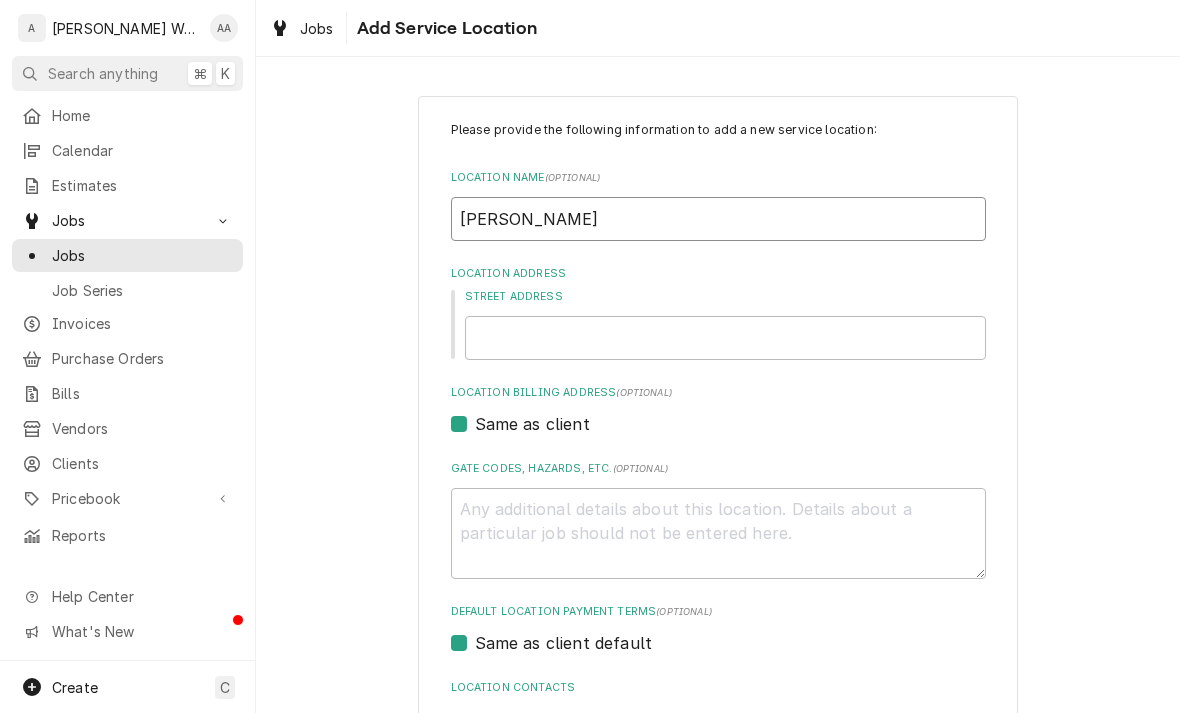 type on "x" 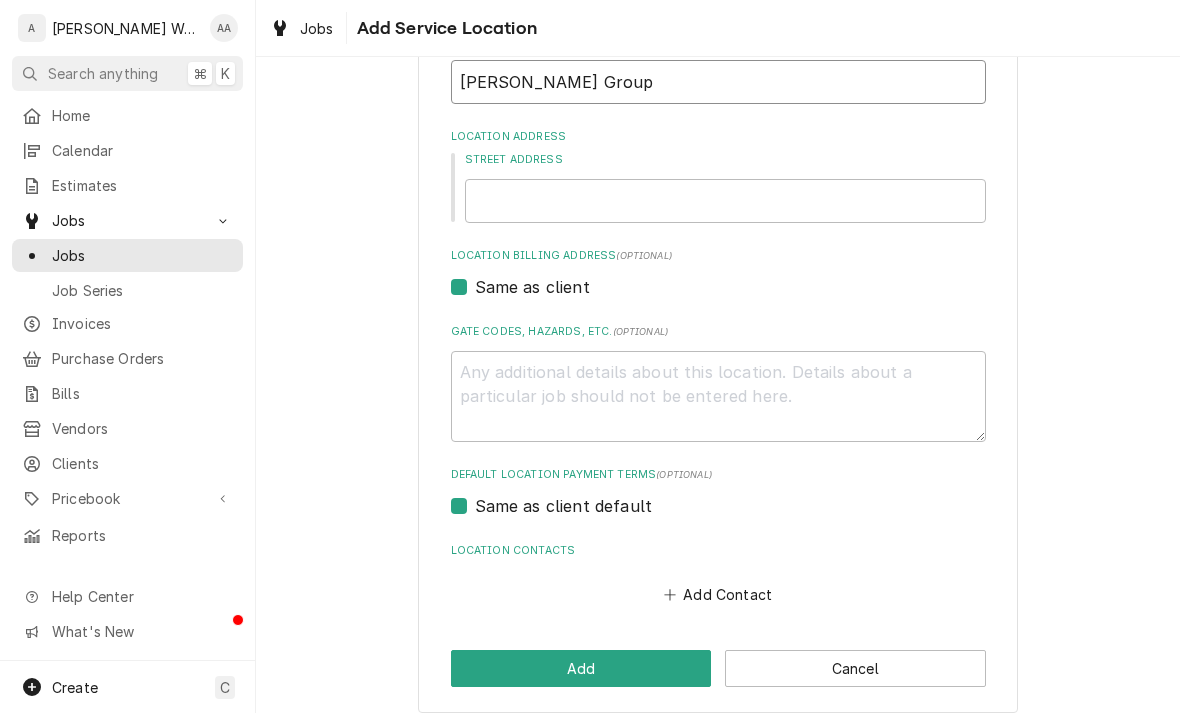 type on "x" 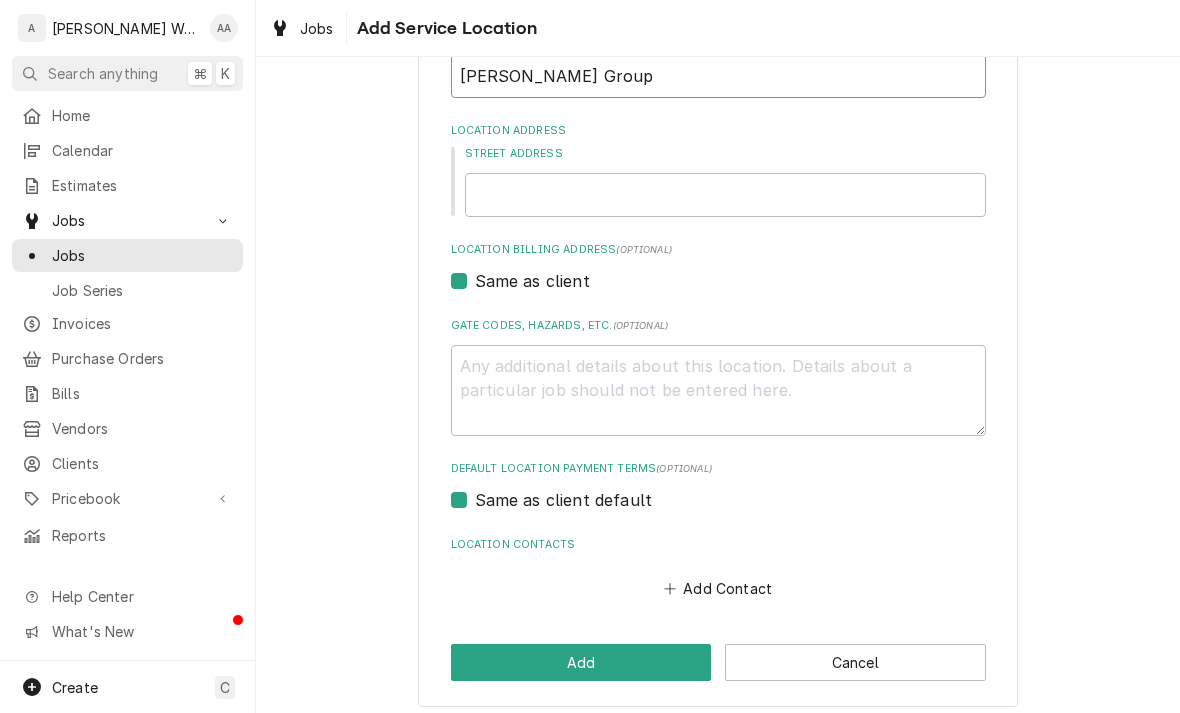 scroll, scrollTop: 145, scrollLeft: 0, axis: vertical 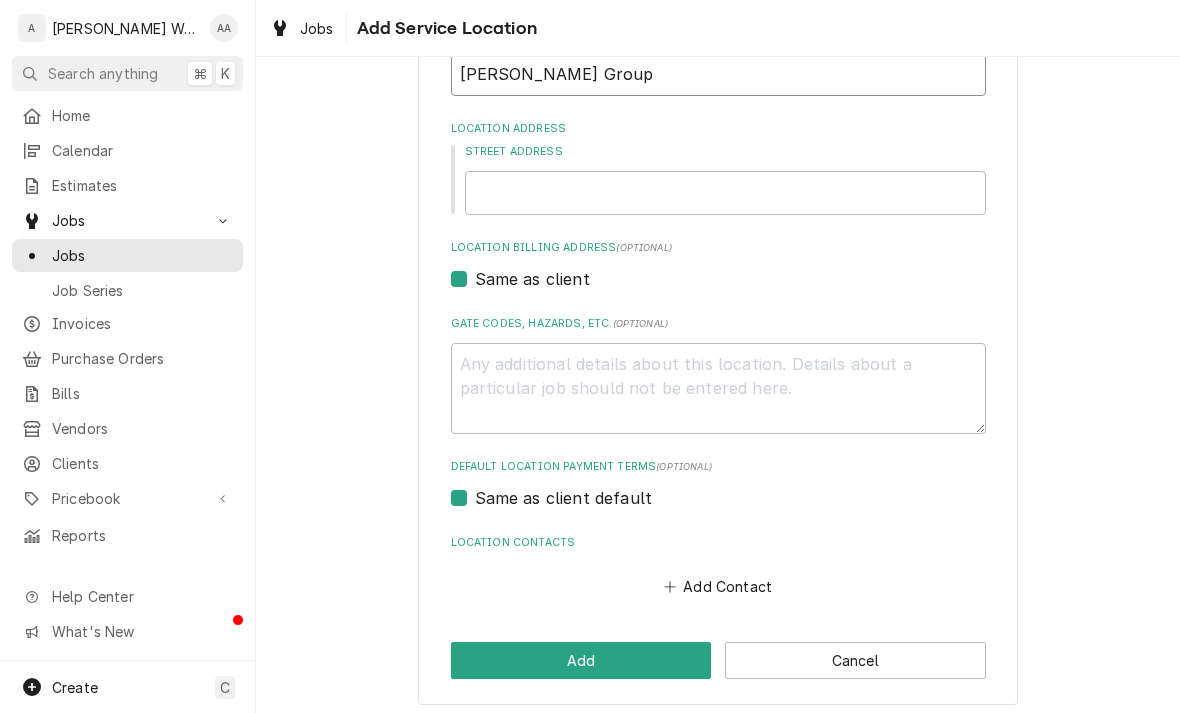 type on "Carson Group" 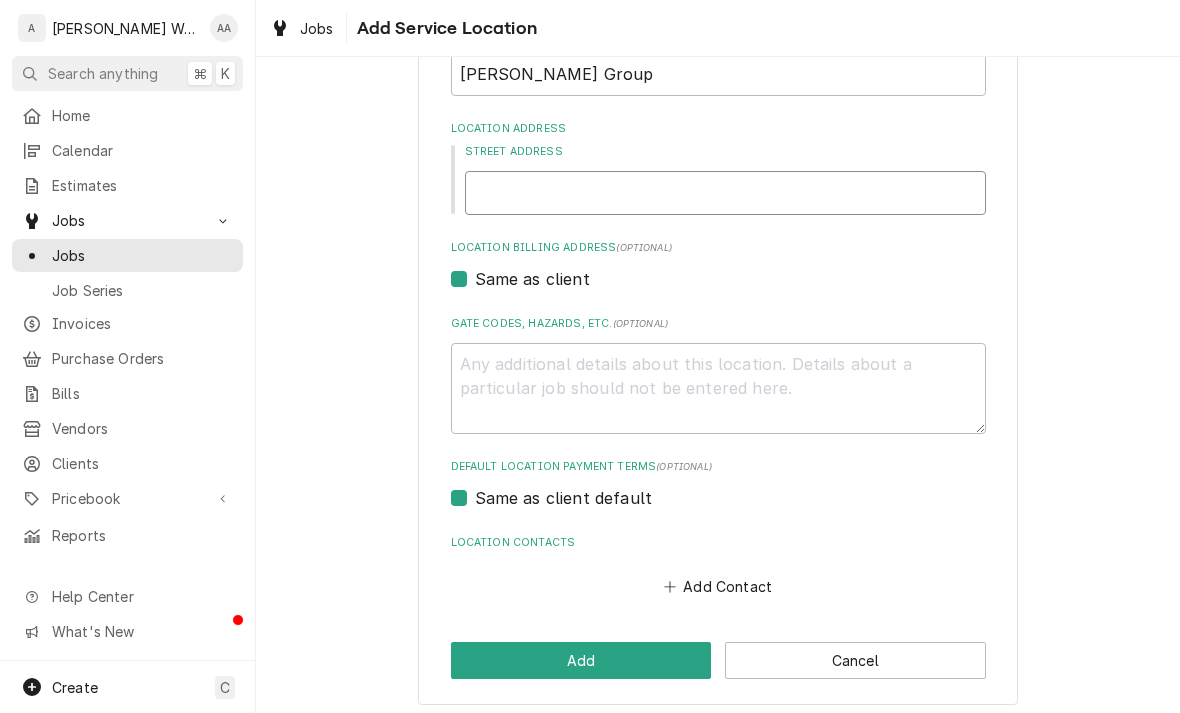 click on "Street Address" at bounding box center [725, 193] 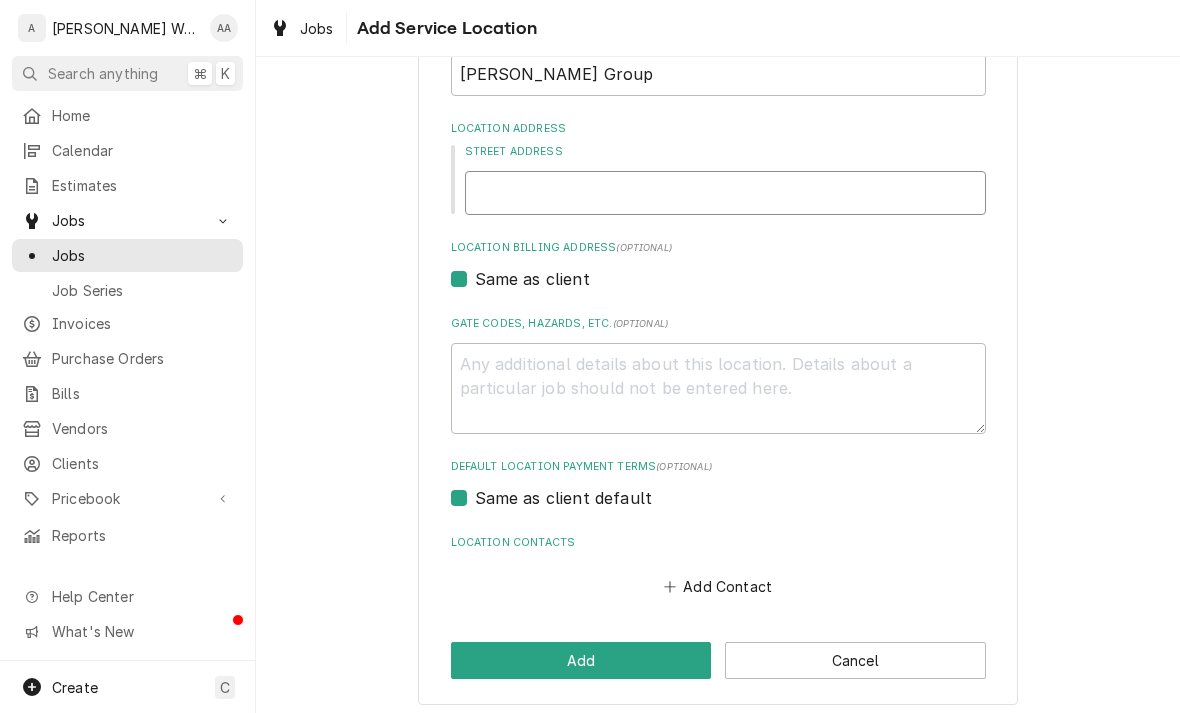 type on "1" 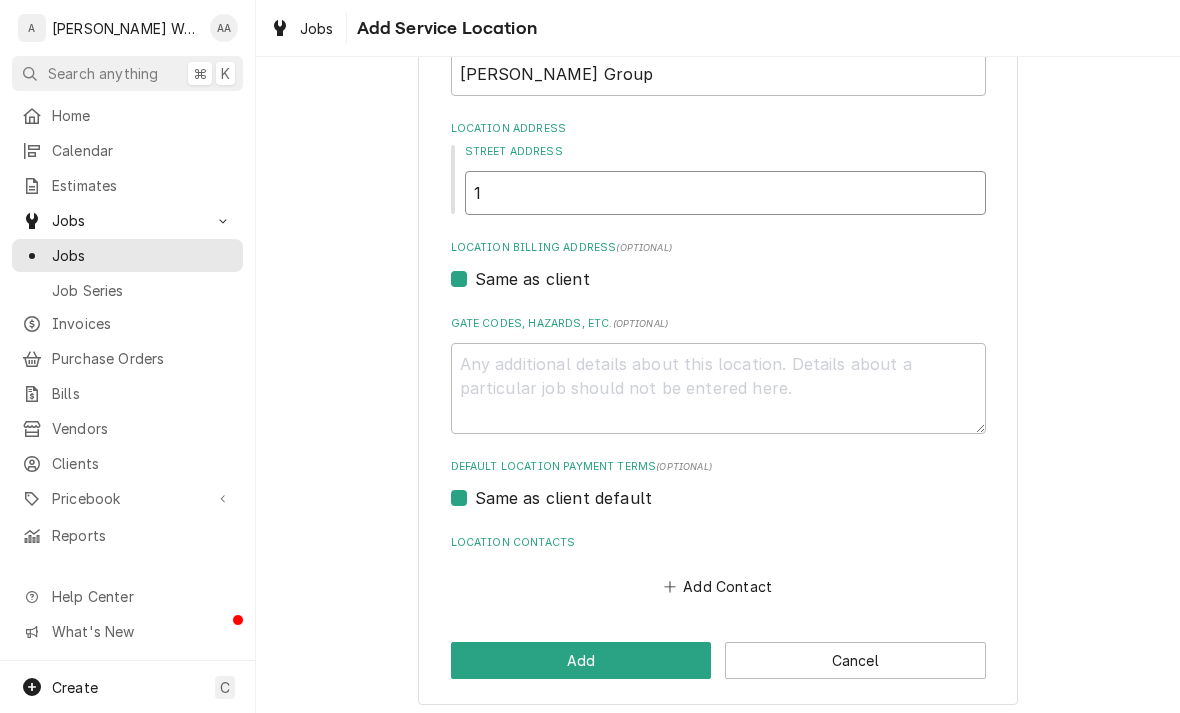 type on "x" 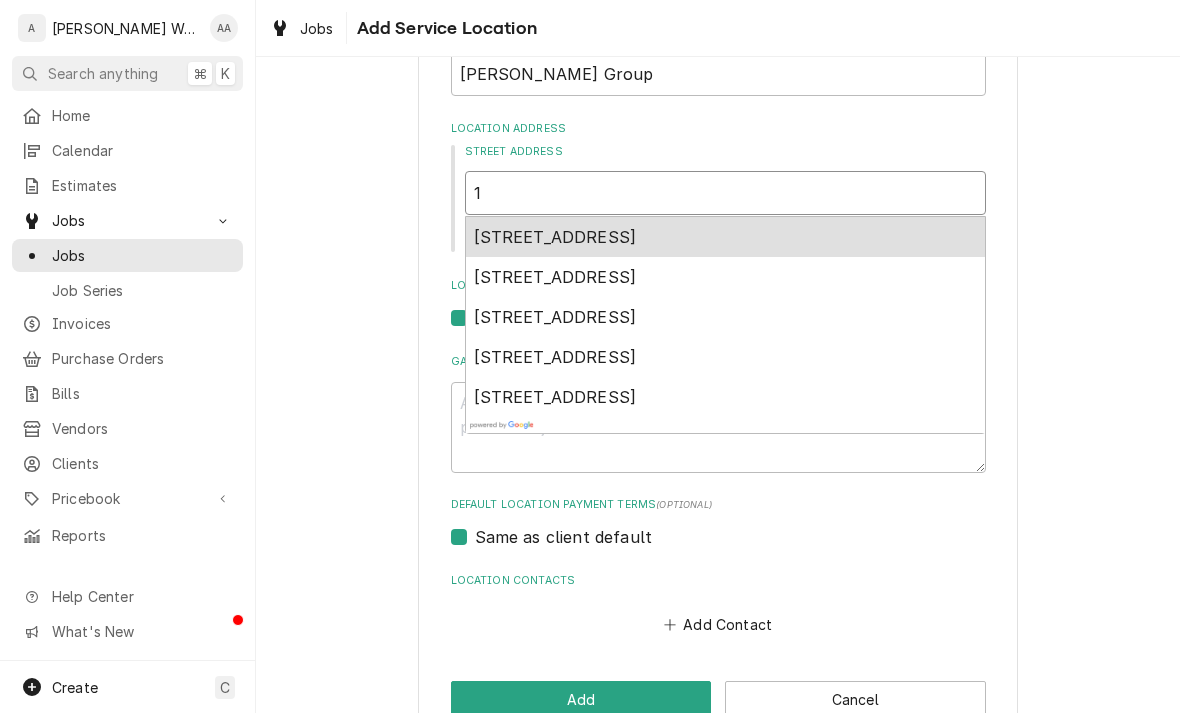 type on "14" 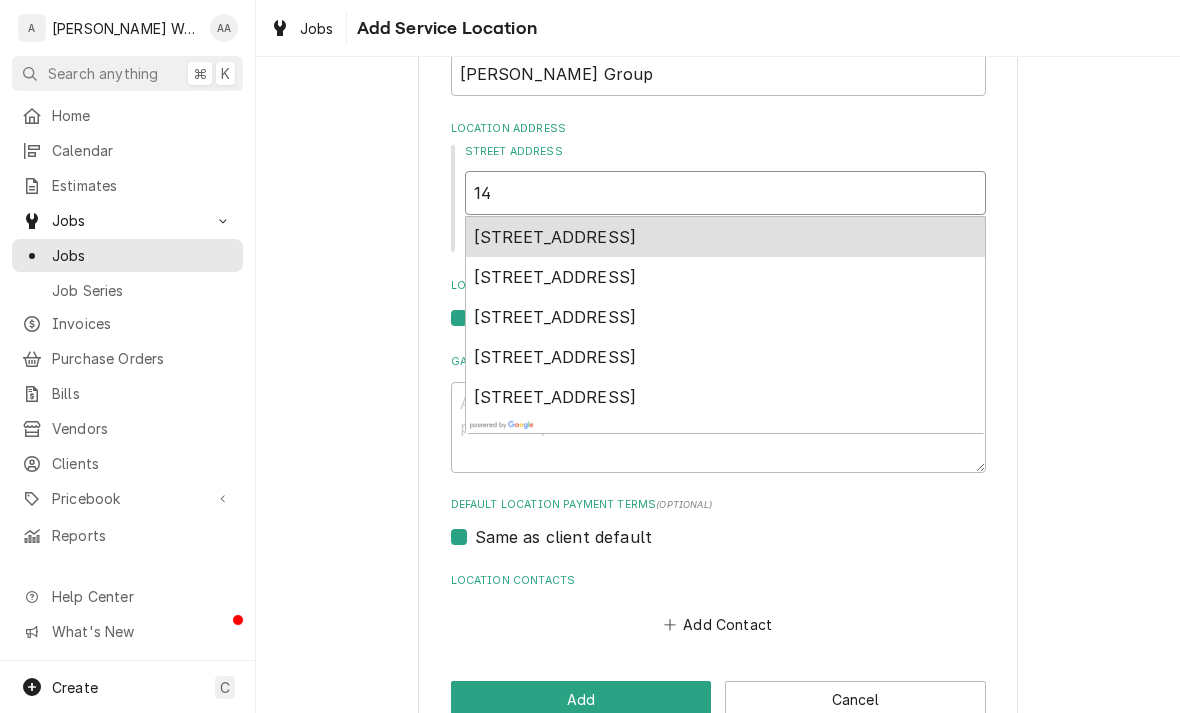 type on "x" 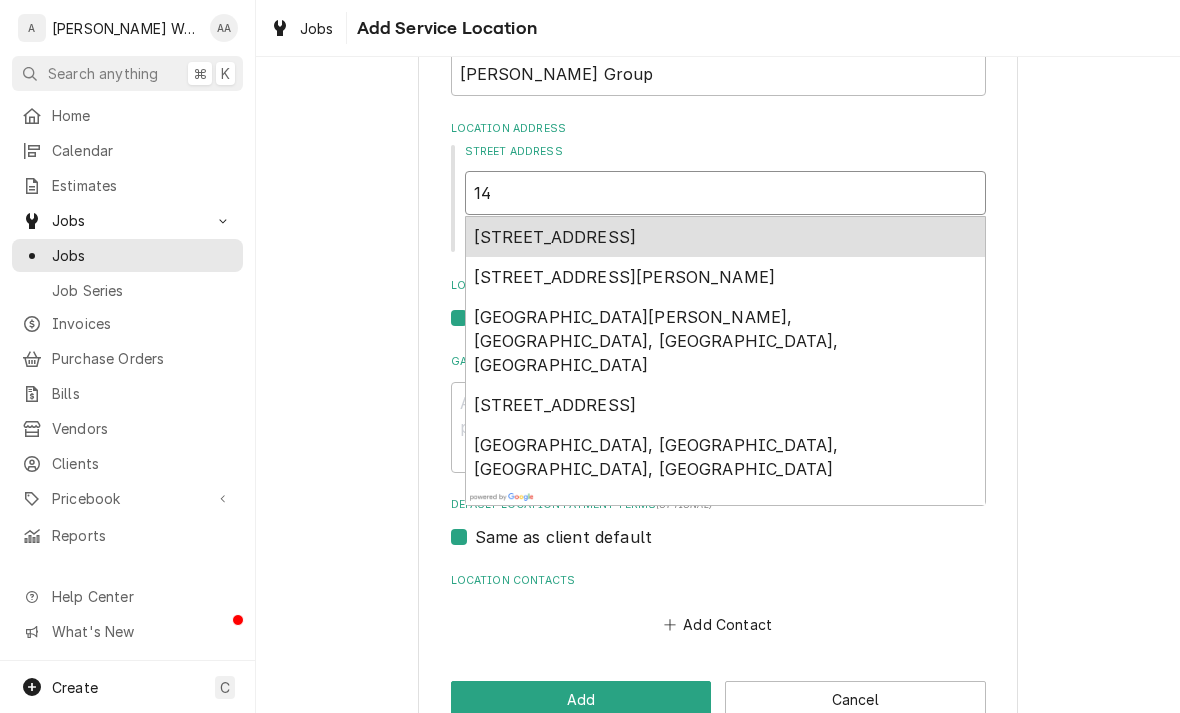 type on "146" 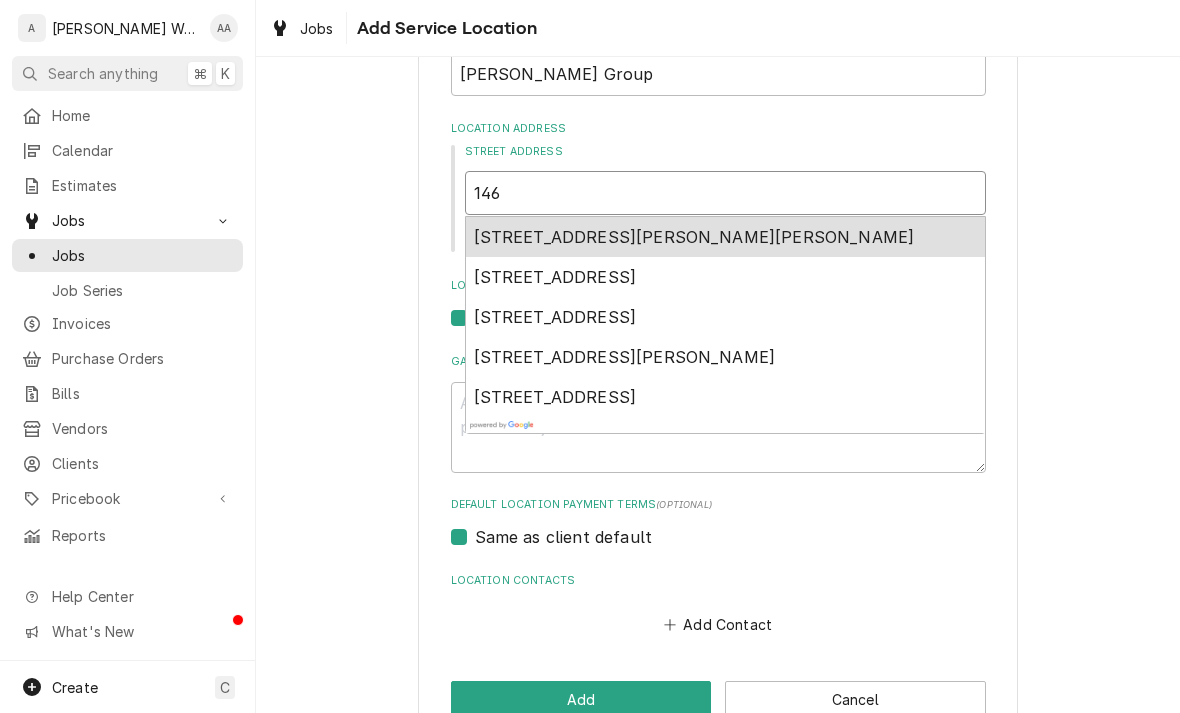type on "x" 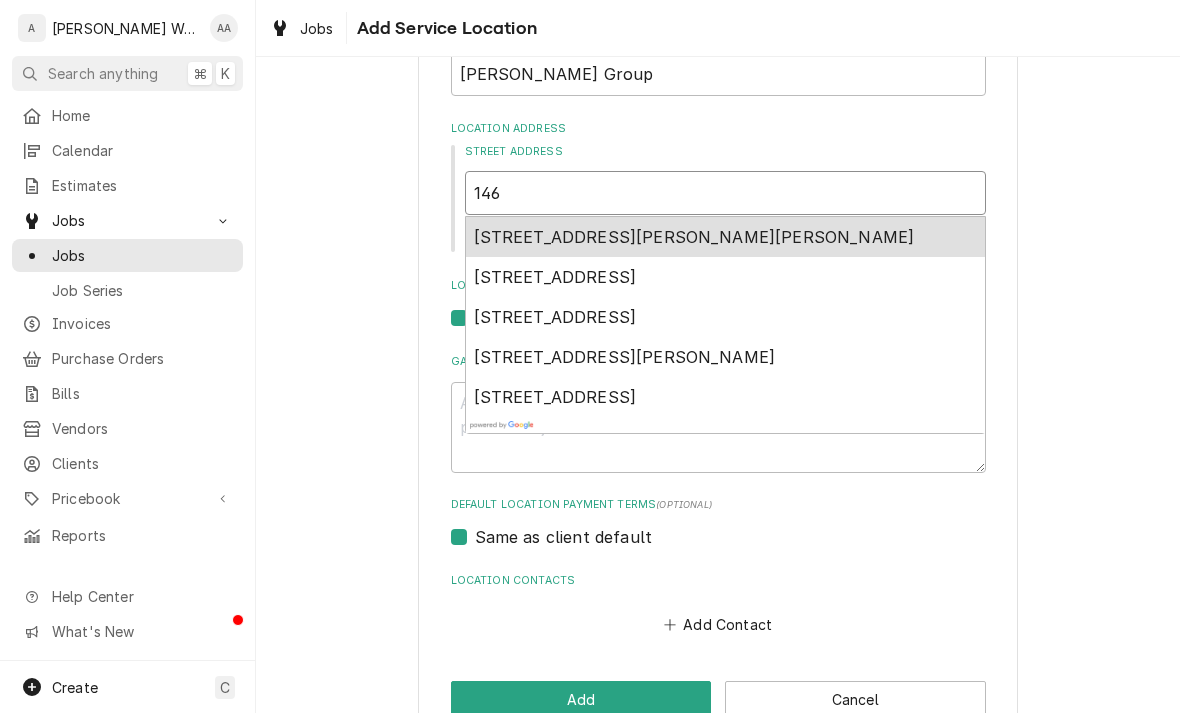 type on "1460" 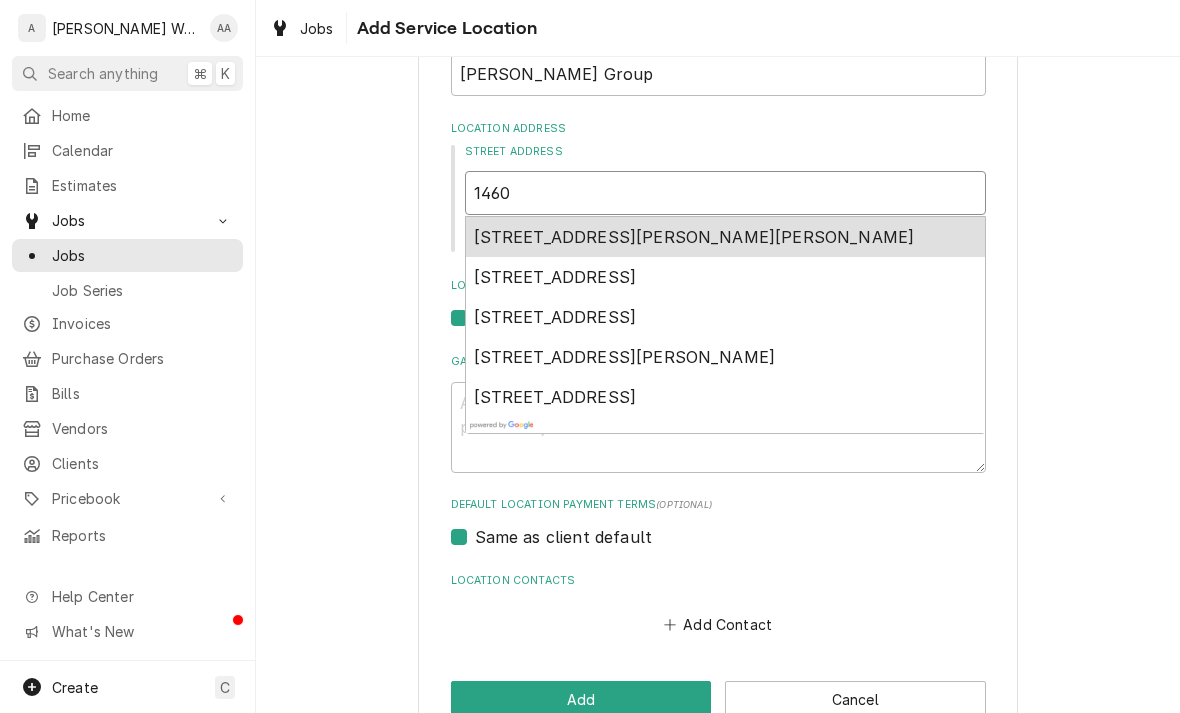 type on "x" 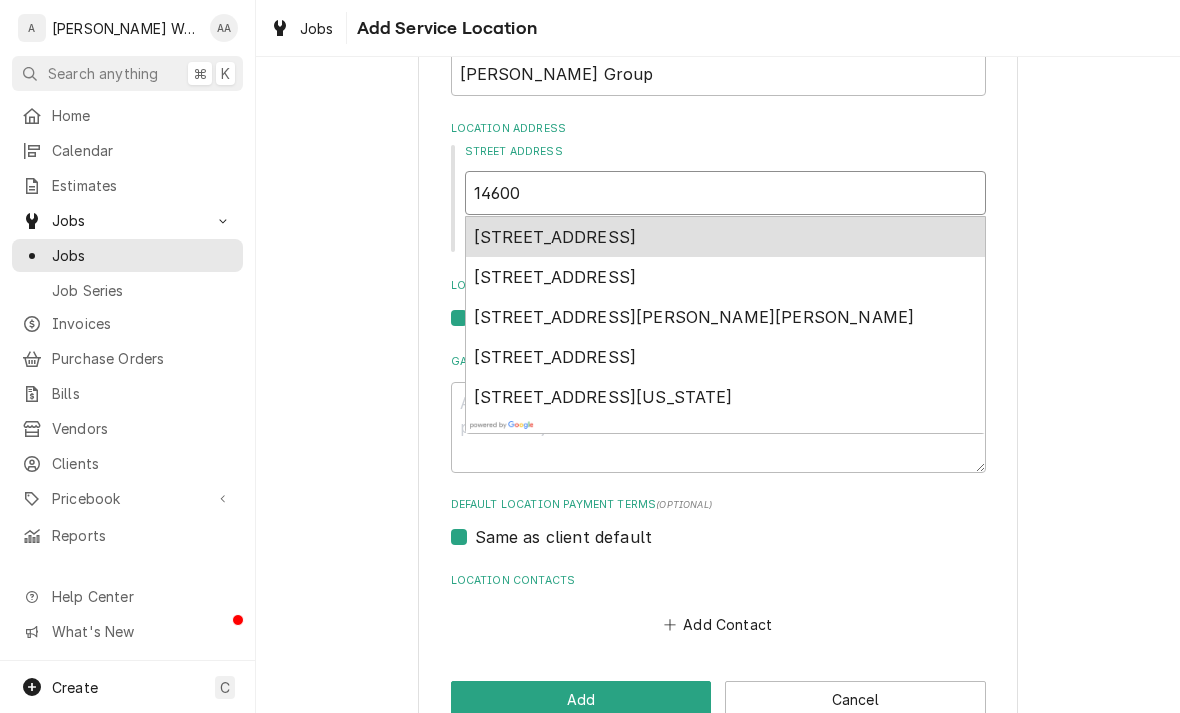 type on "x" 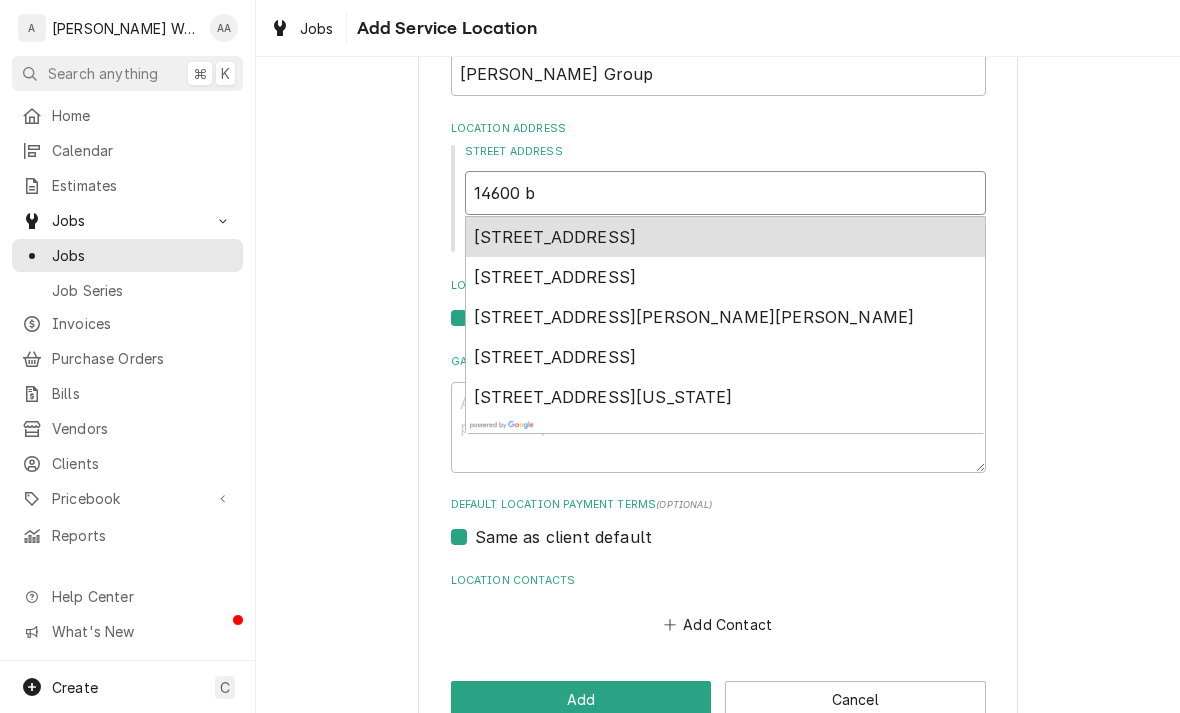 type on "x" 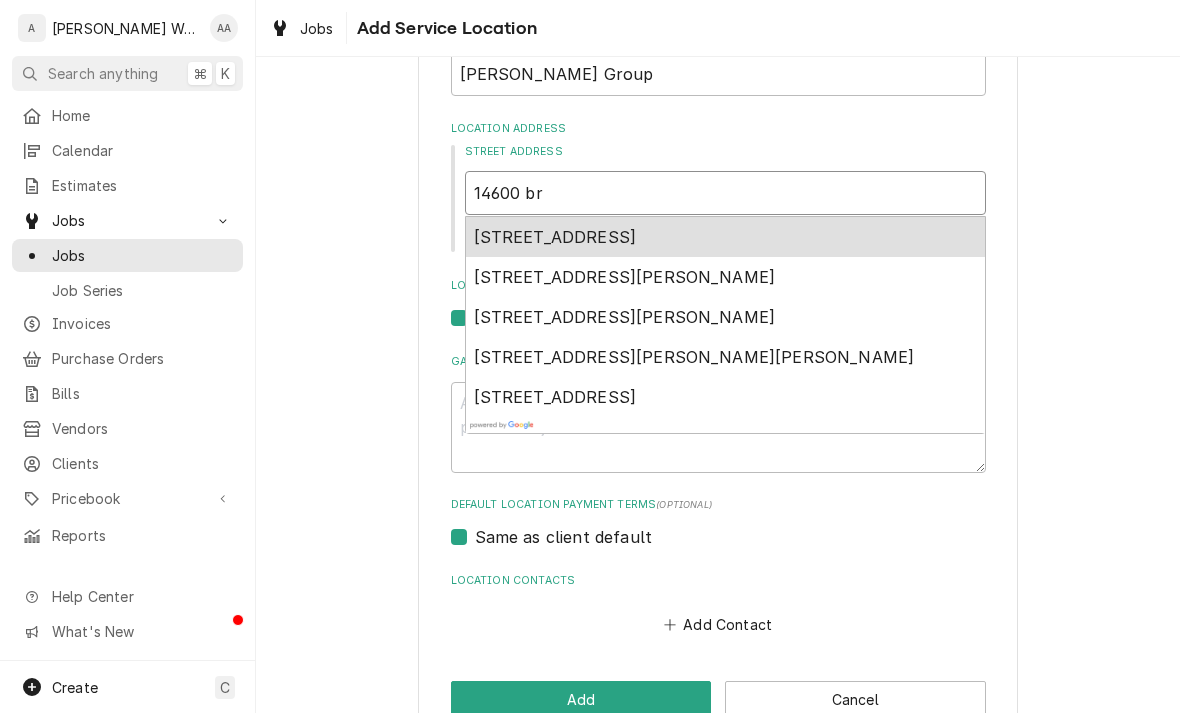 type on "14600 brn" 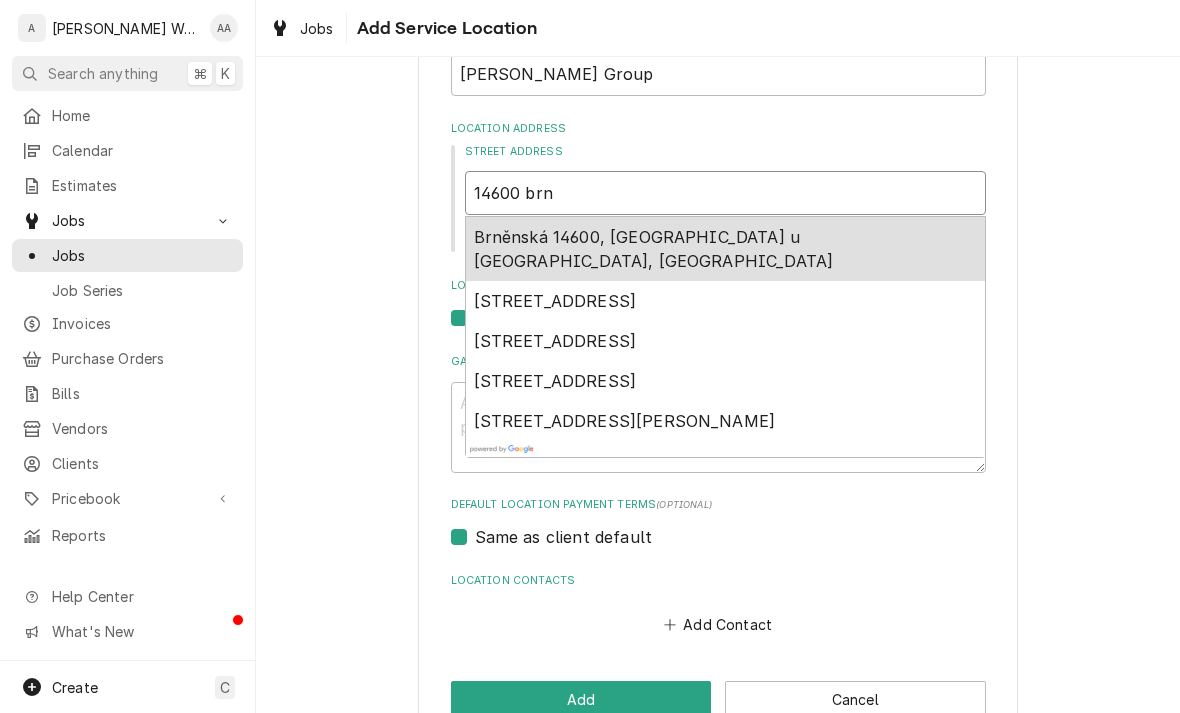 type on "x" 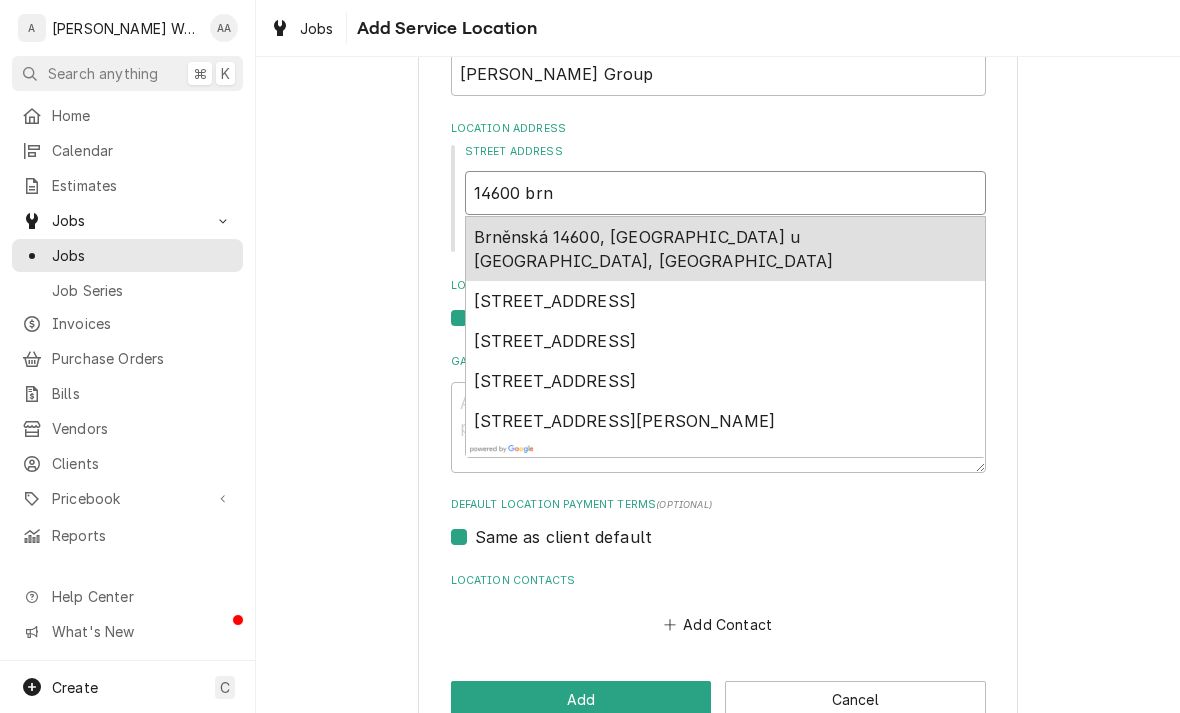 type on "14600 brna" 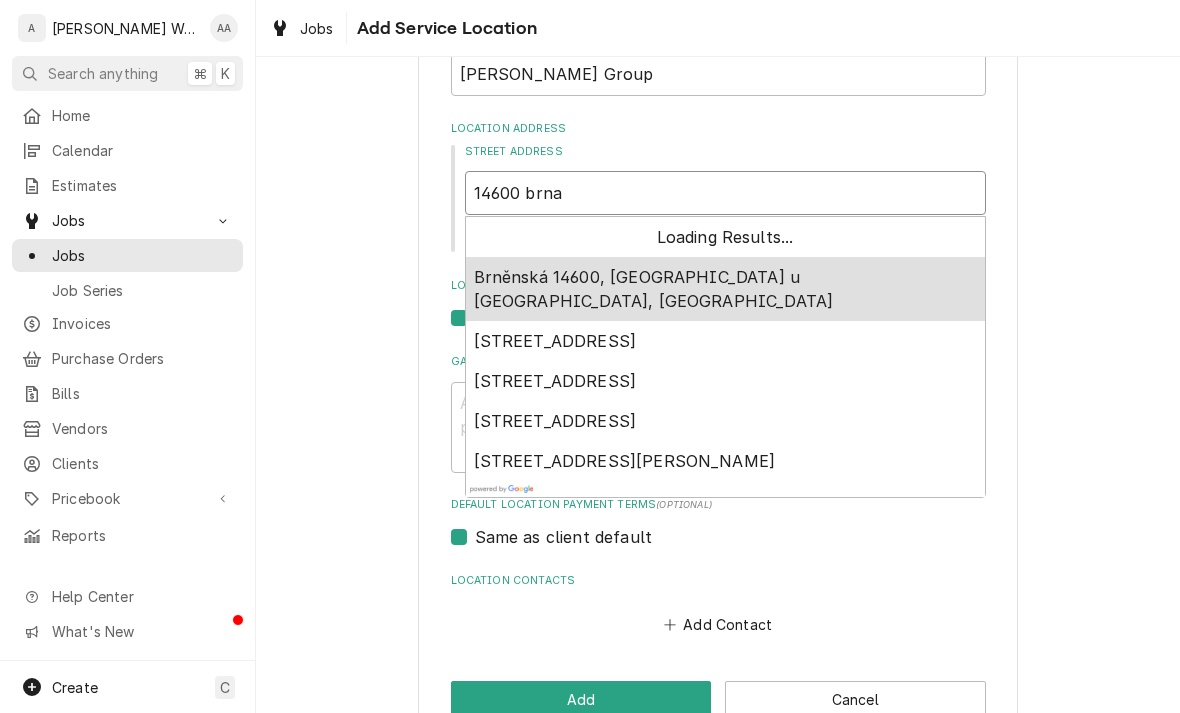 type on "x" 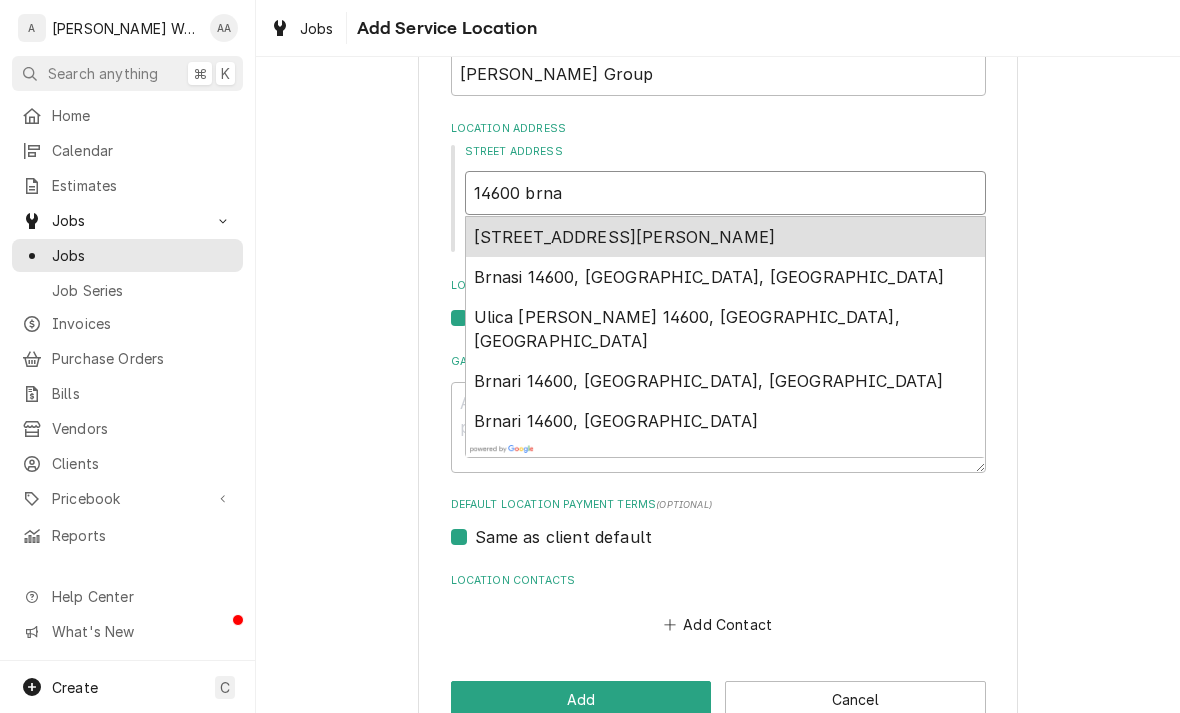 type on "14600 brn" 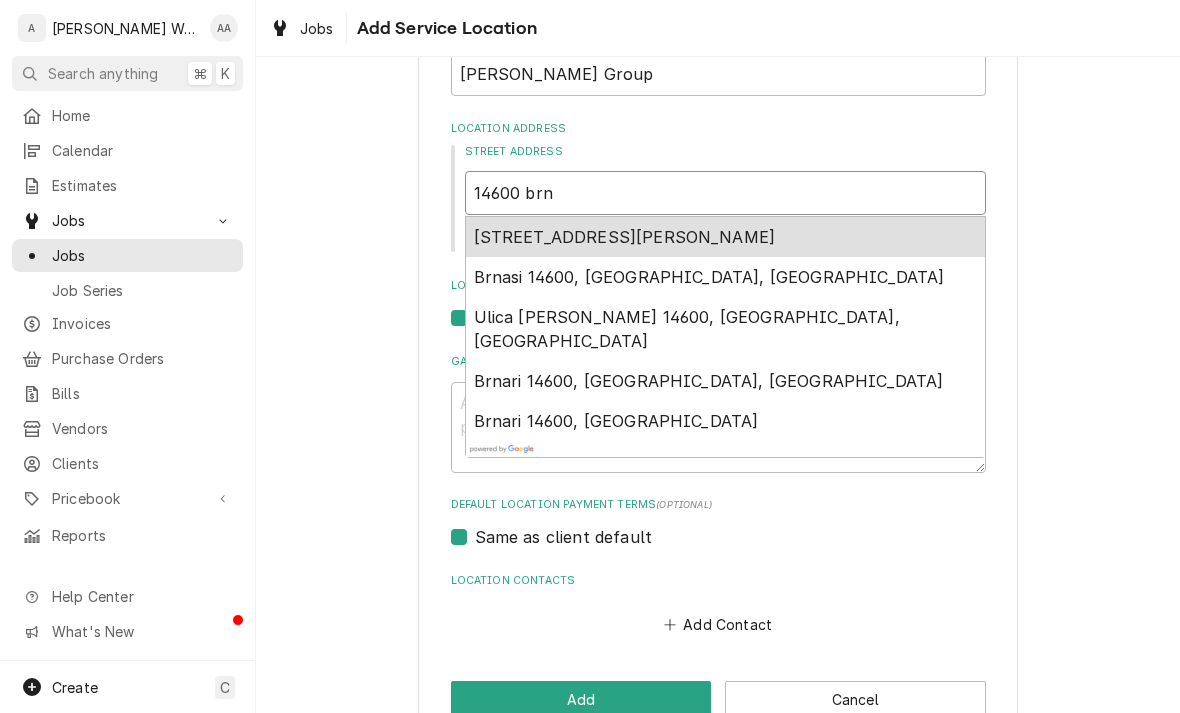 type on "x" 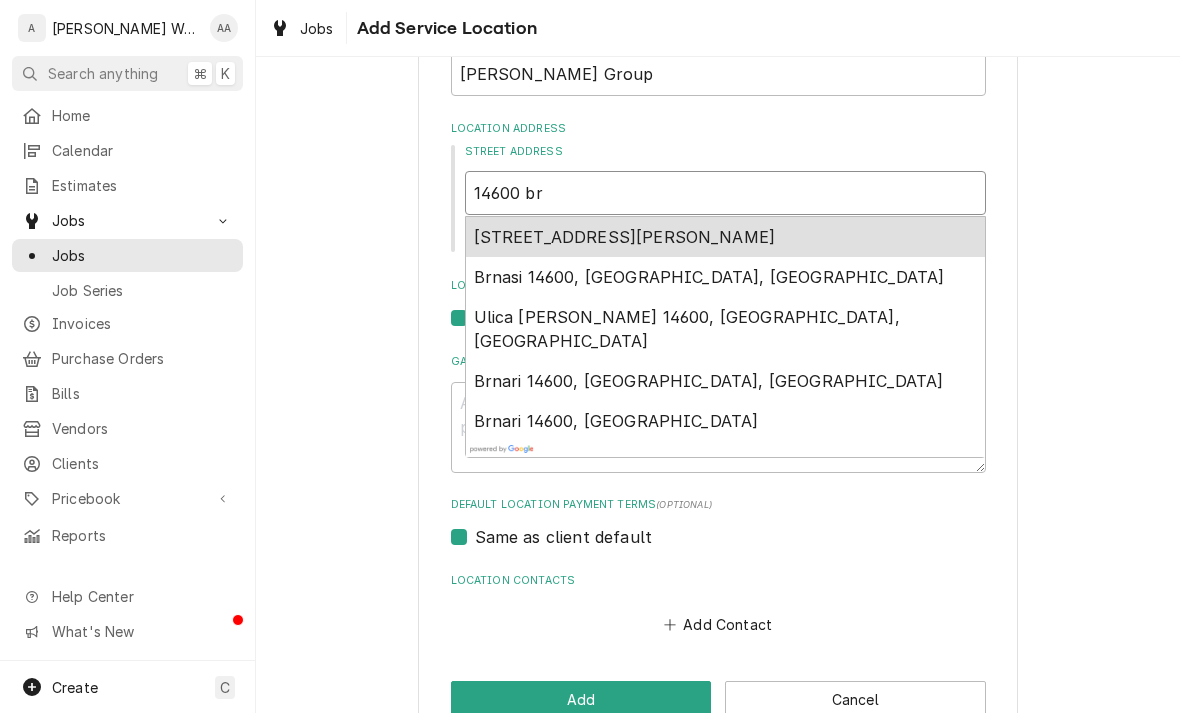 type on "x" 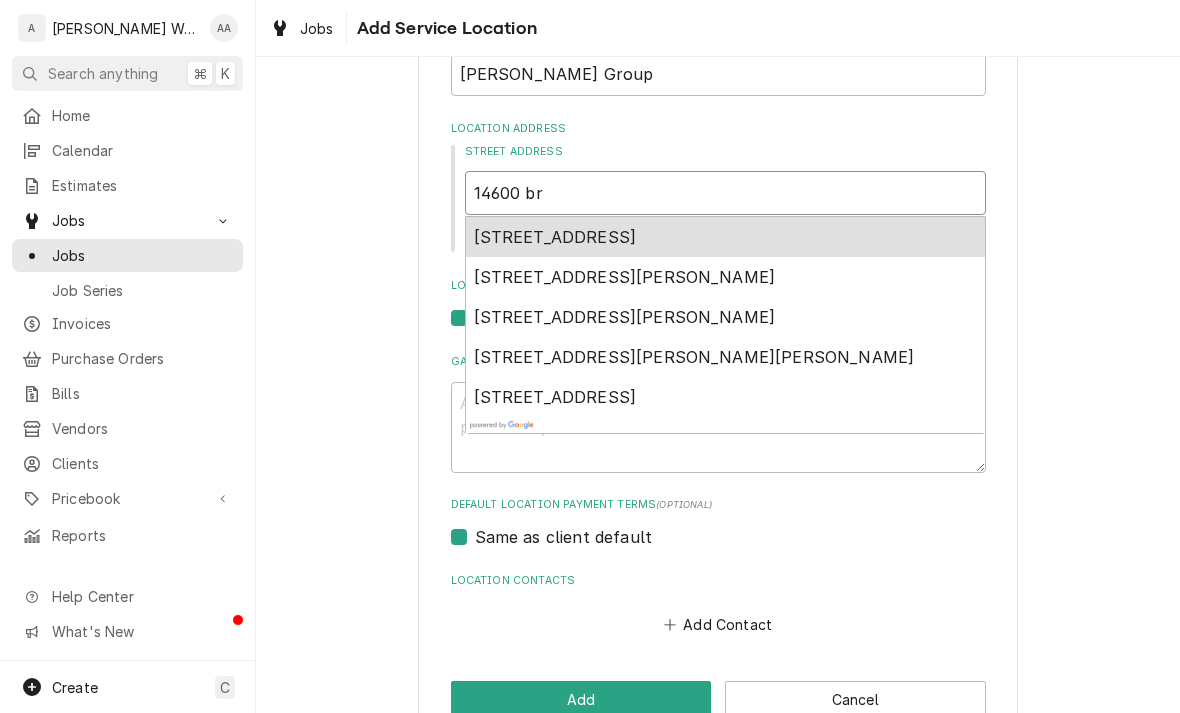 type on "14600 bra" 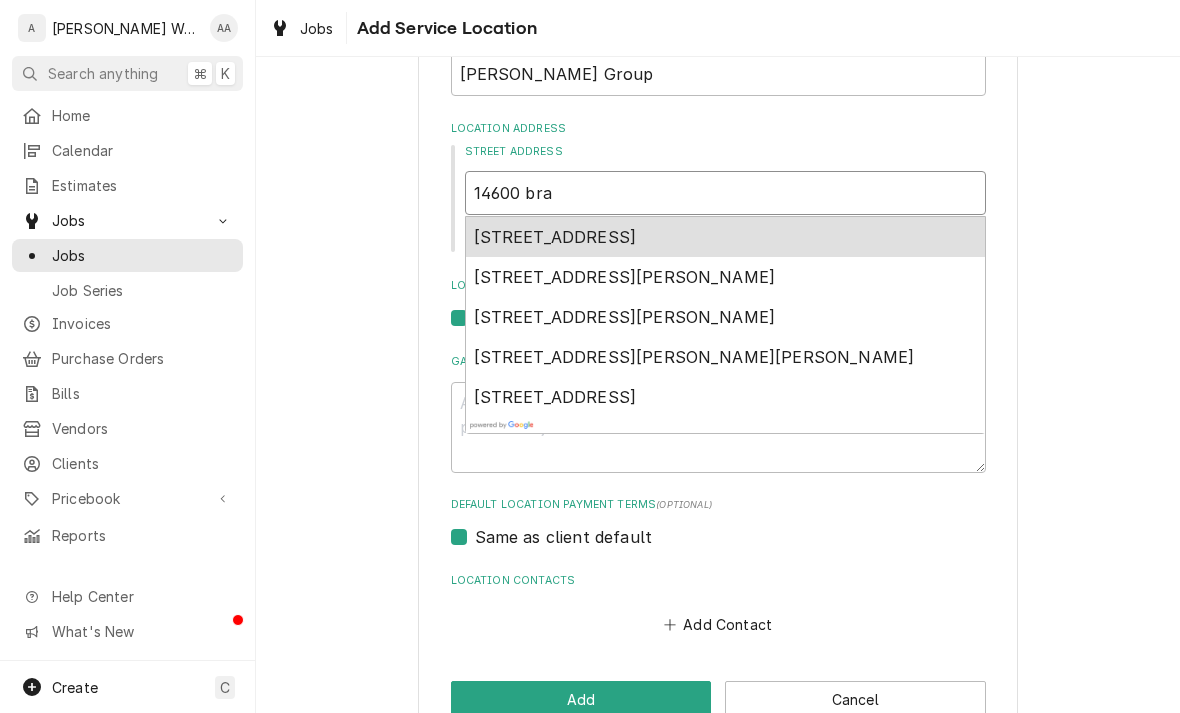 type on "x" 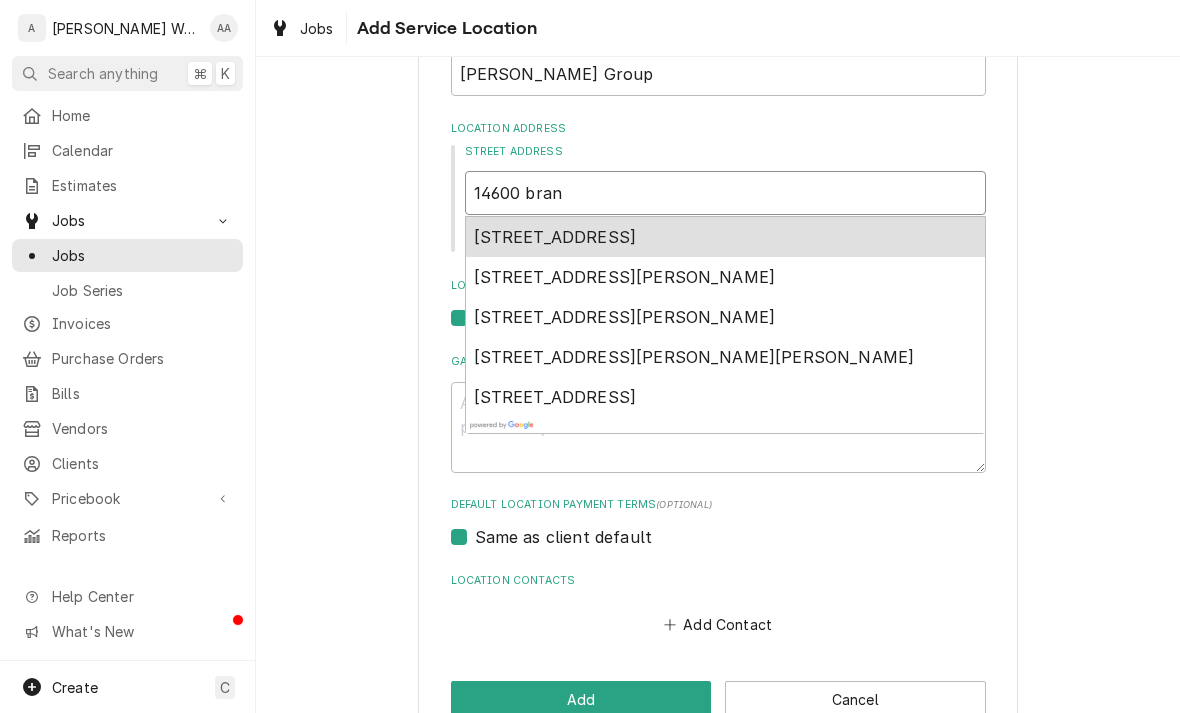 type on "x" 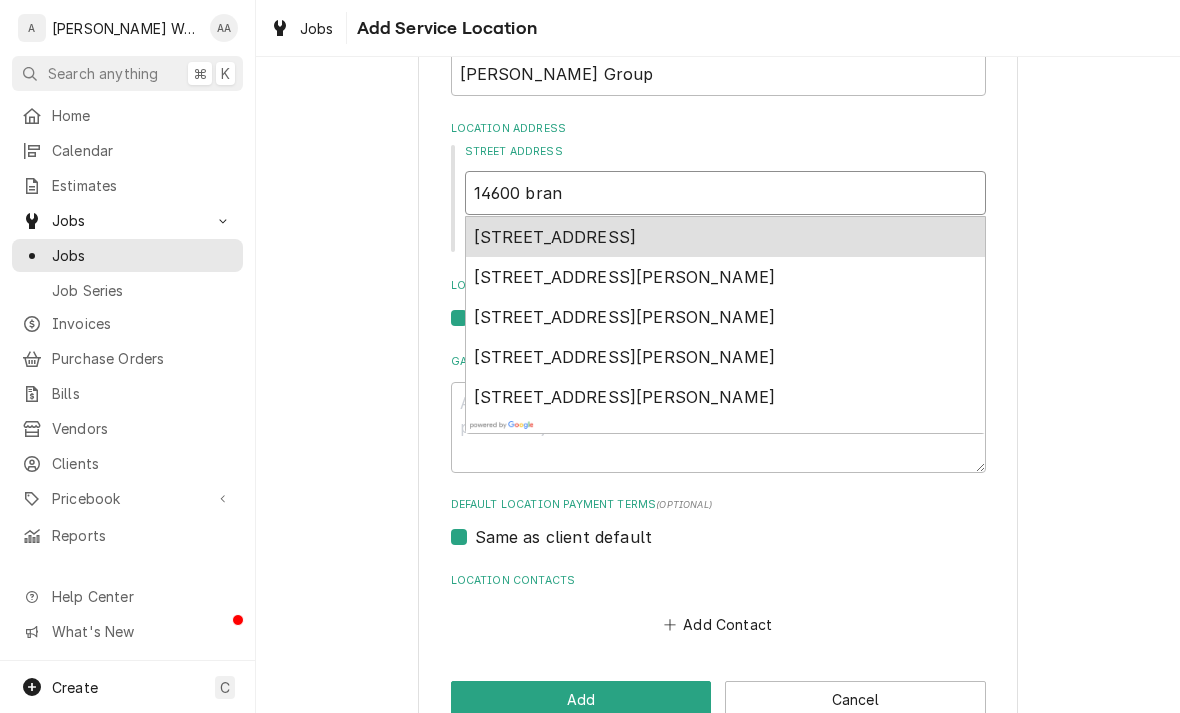 type on "14600 branc" 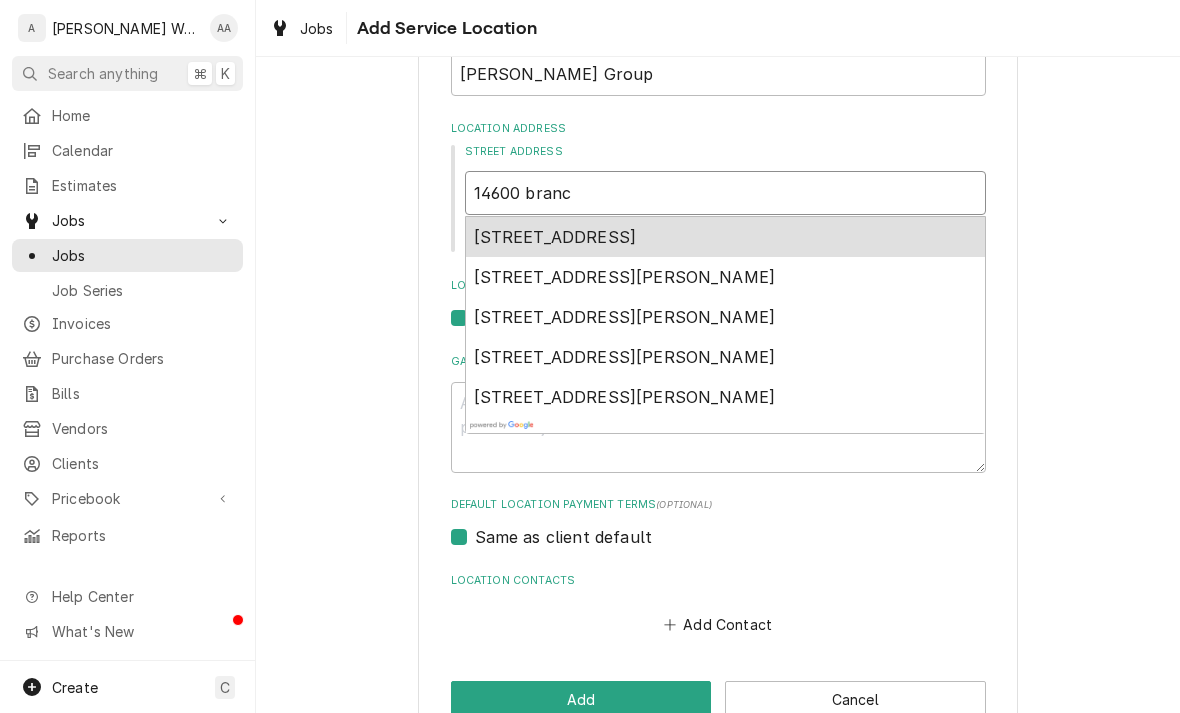 type on "x" 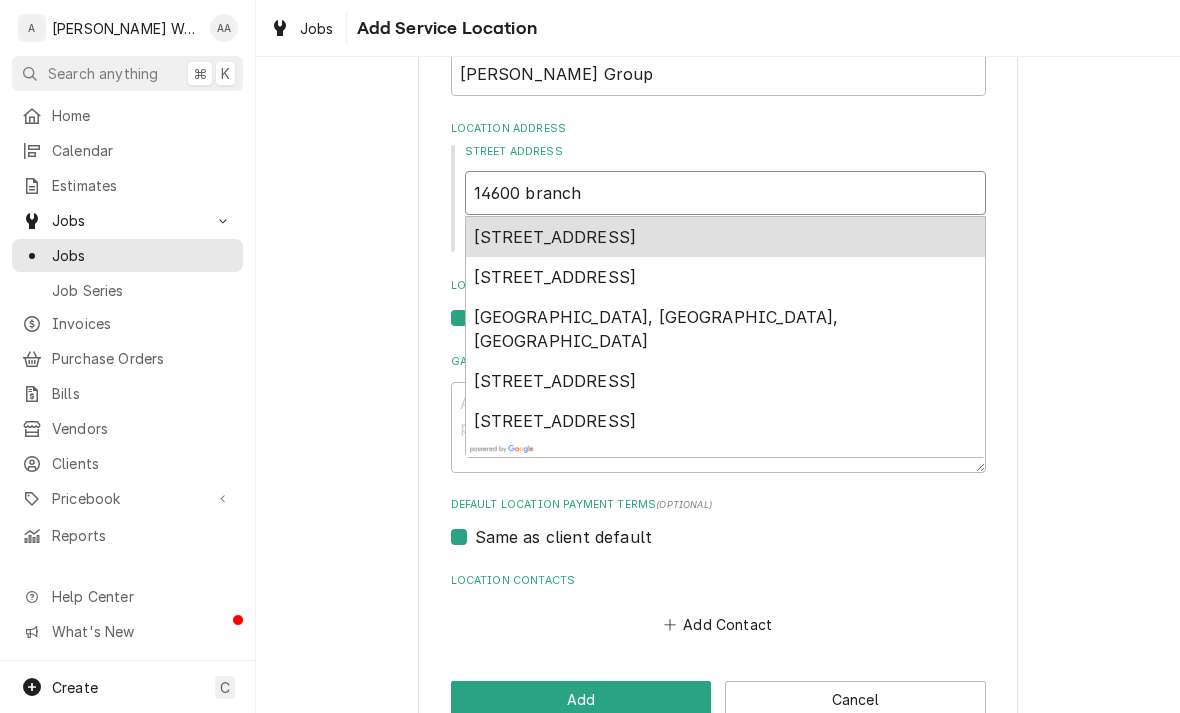 click on "14600 Branch Street, Omaha, NE, USA" at bounding box center (555, 237) 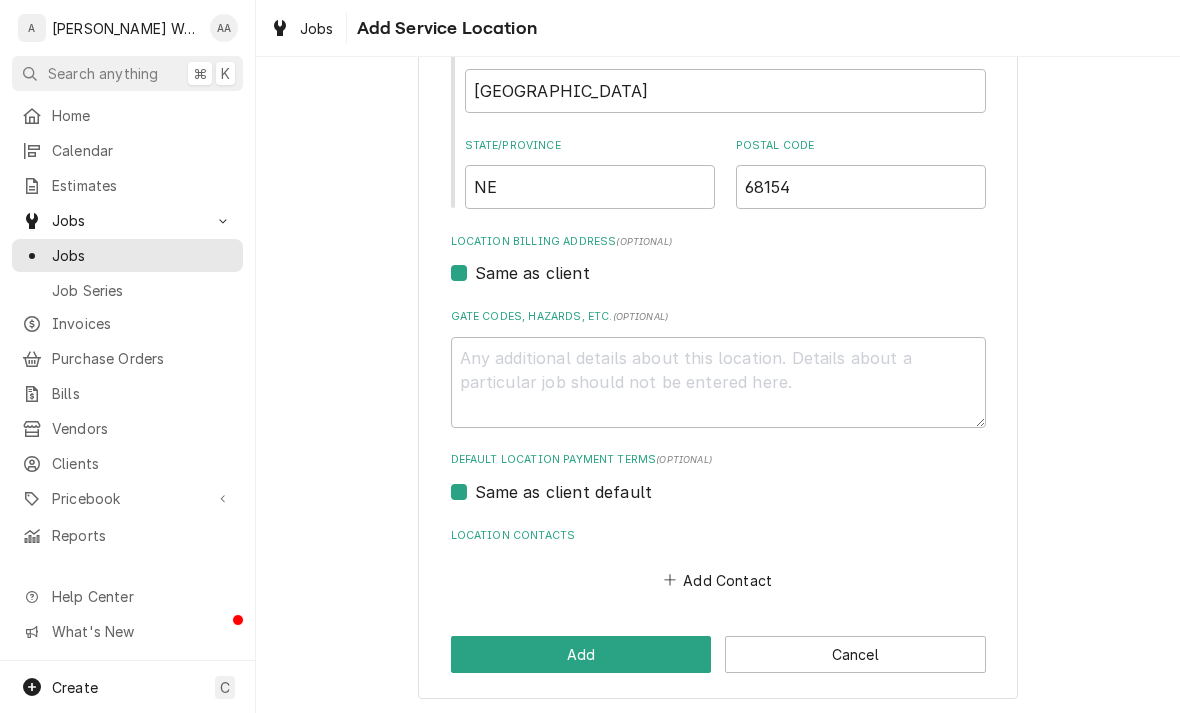 scroll, scrollTop: 435, scrollLeft: 0, axis: vertical 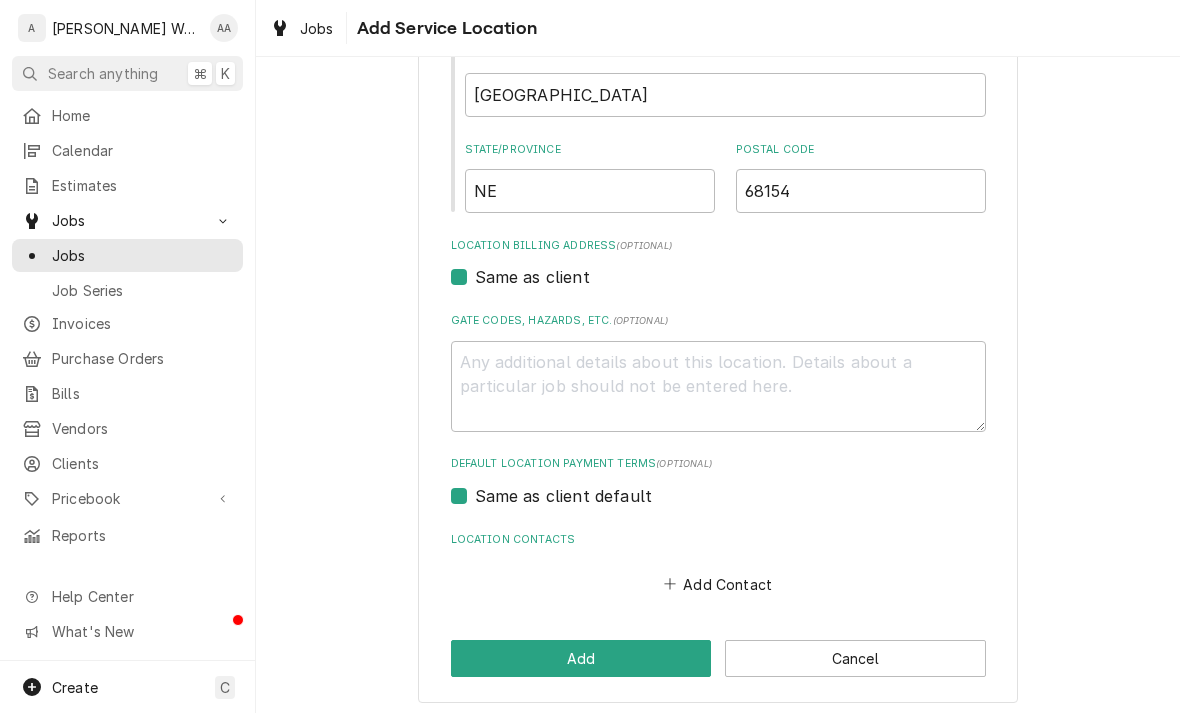 click on "Add" at bounding box center (581, 658) 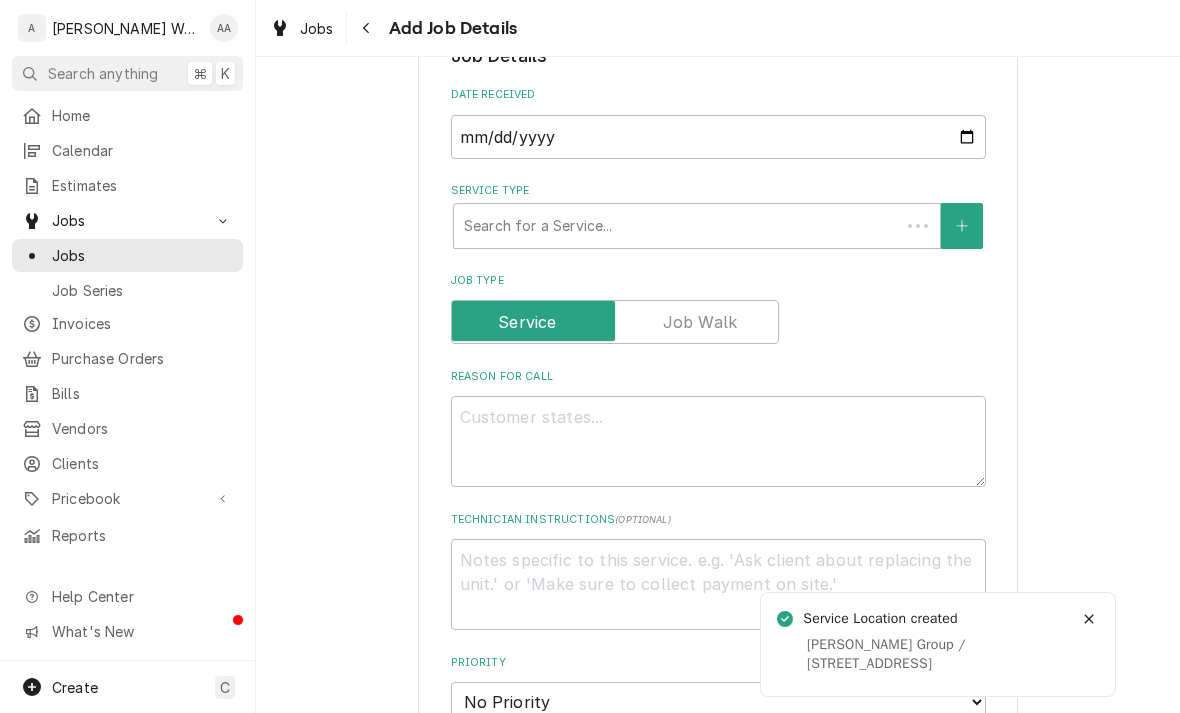 scroll, scrollTop: 0, scrollLeft: 0, axis: both 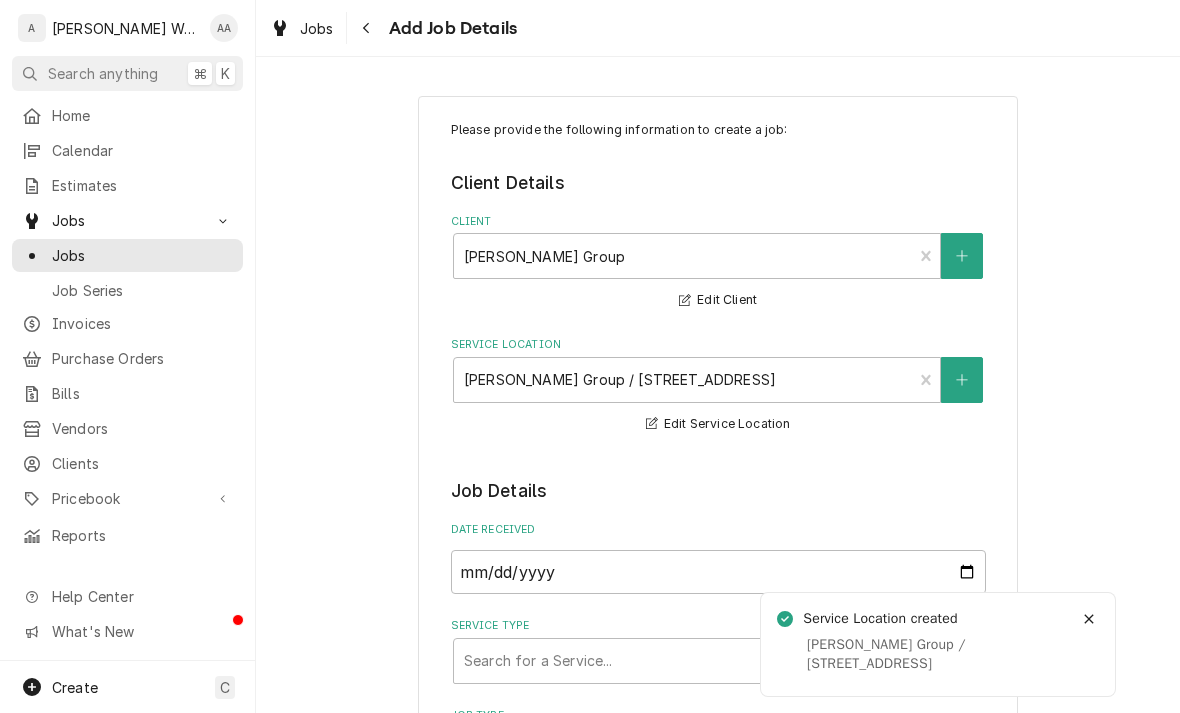 type on "x" 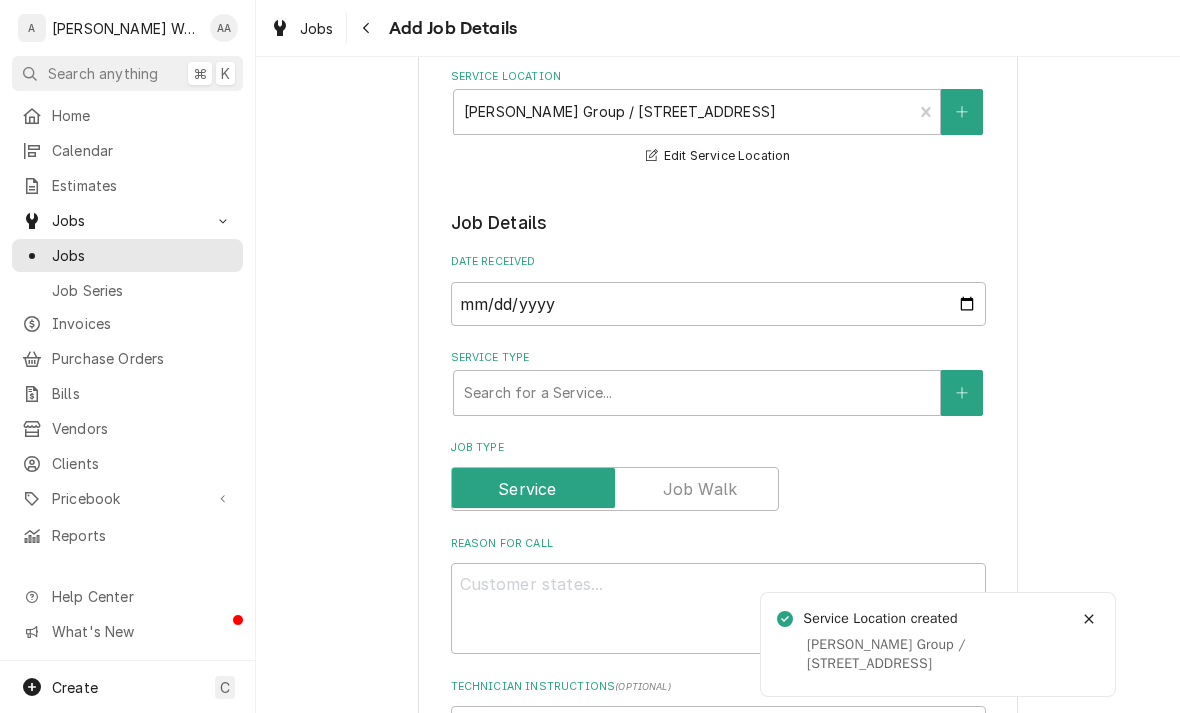 scroll, scrollTop: 280, scrollLeft: 0, axis: vertical 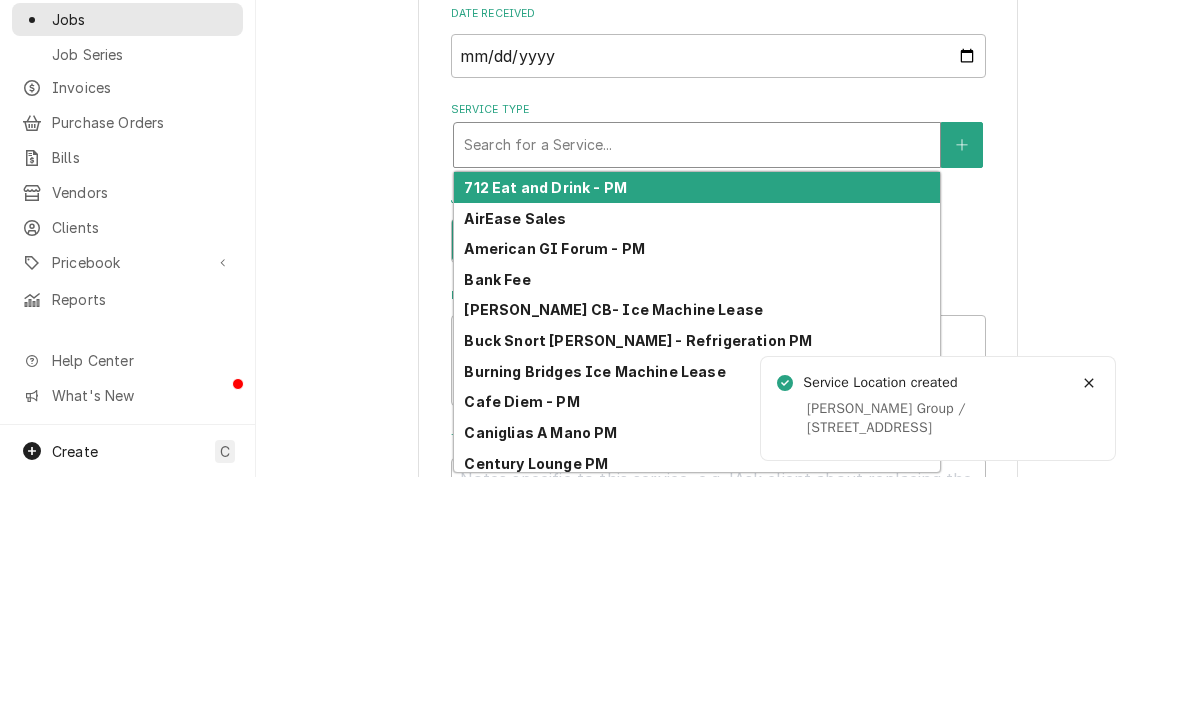 type on "c" 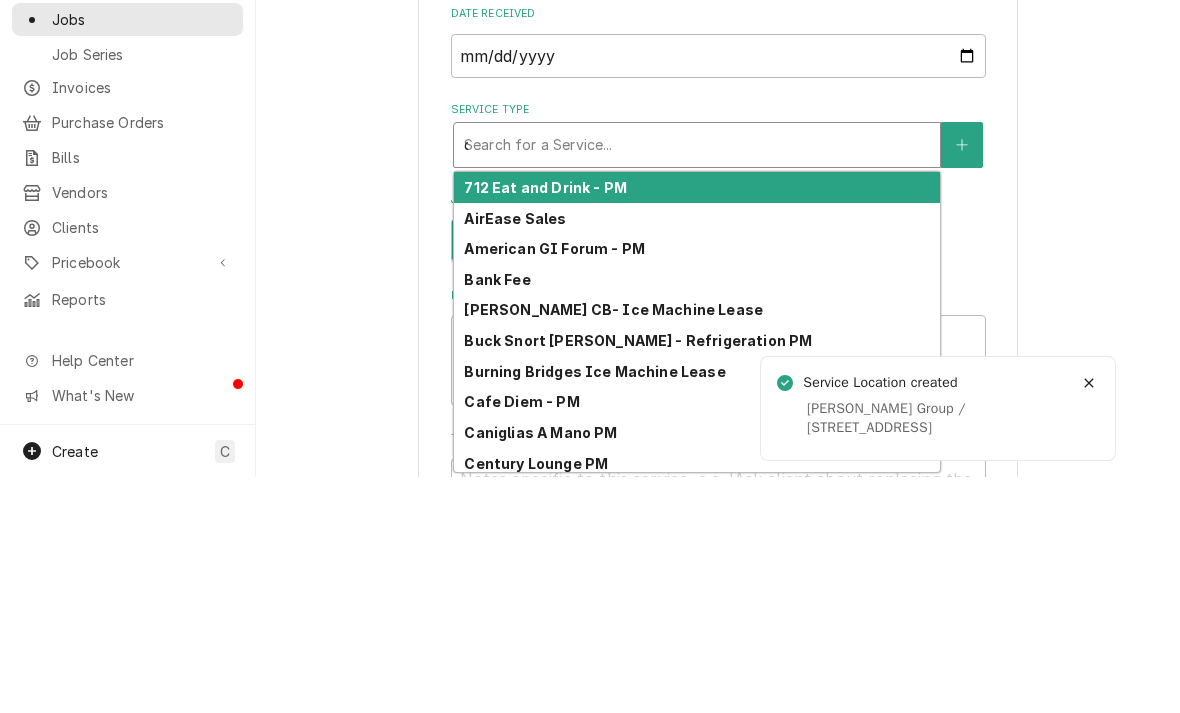 type on "x" 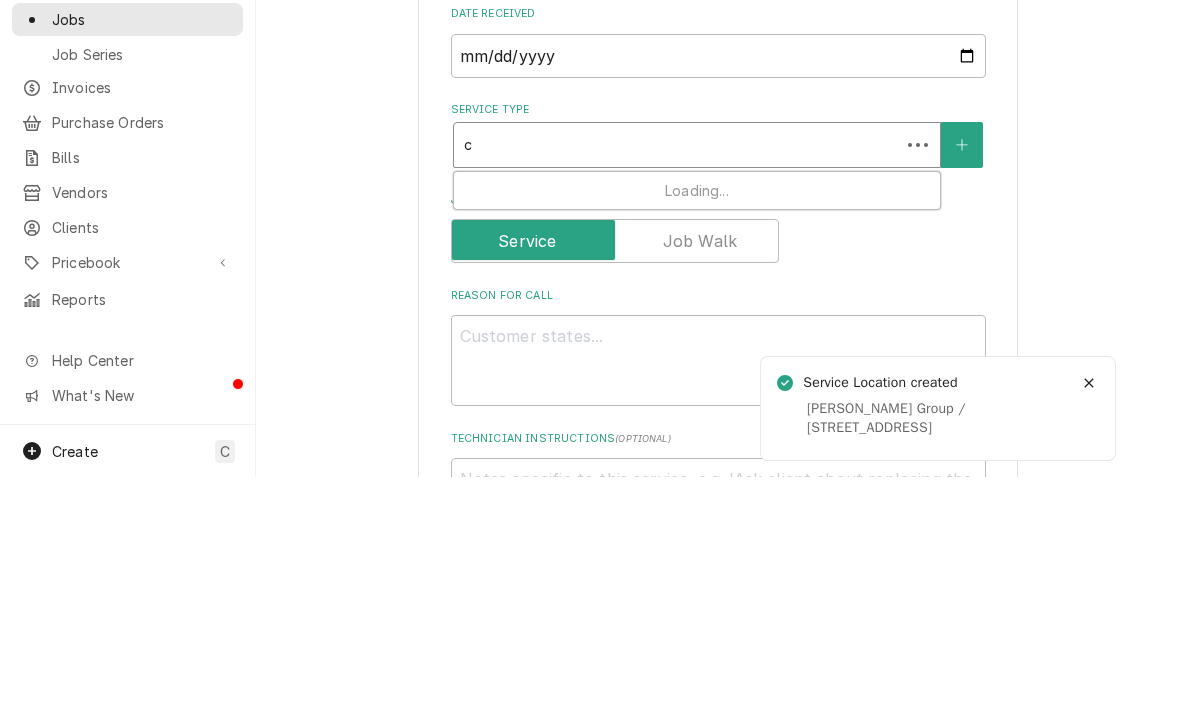 type on "co" 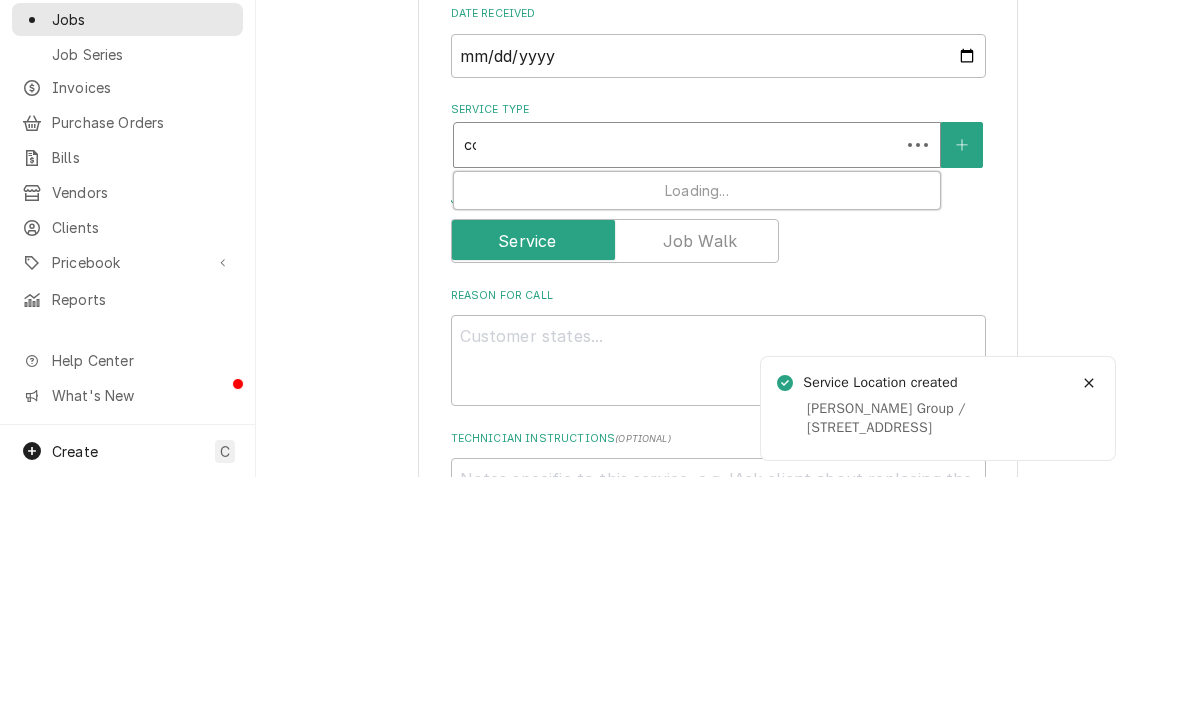 type on "x" 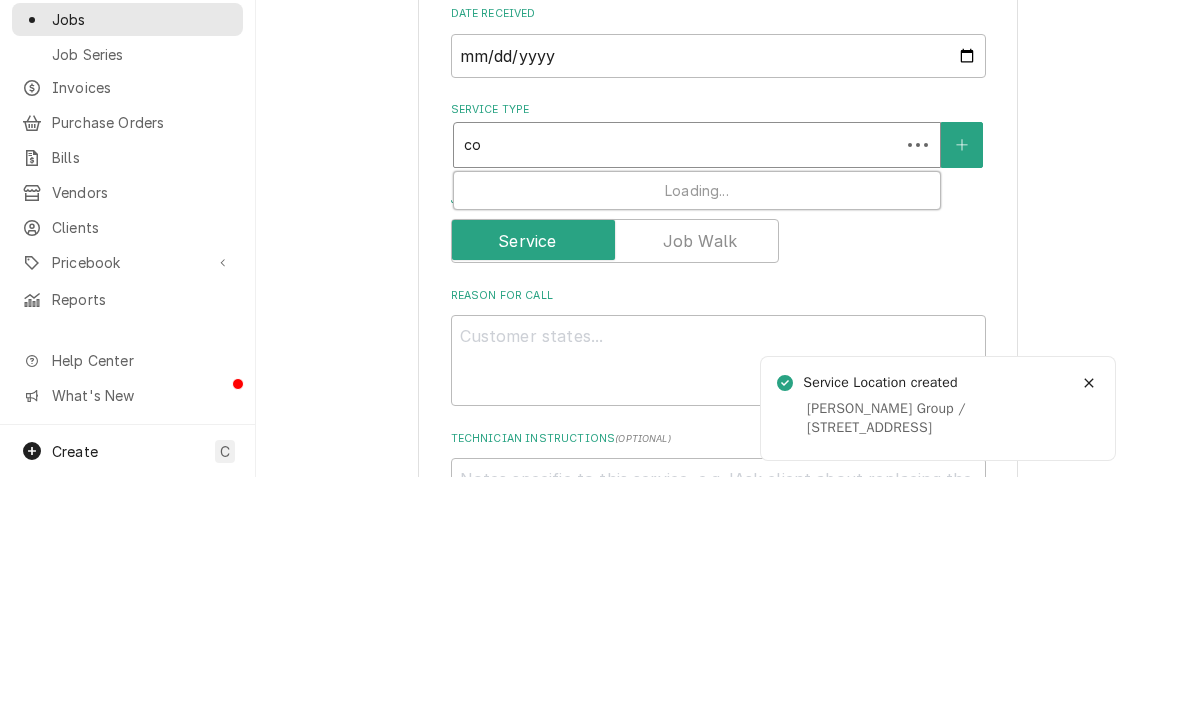 type on "com" 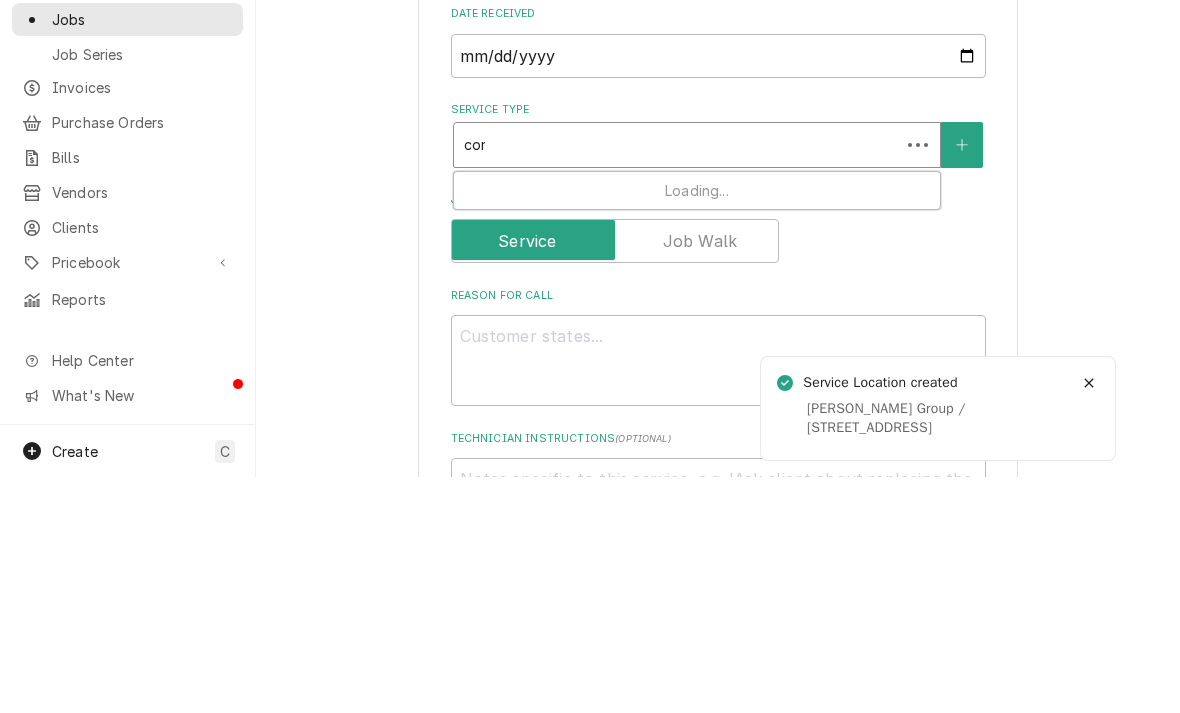 type on "x" 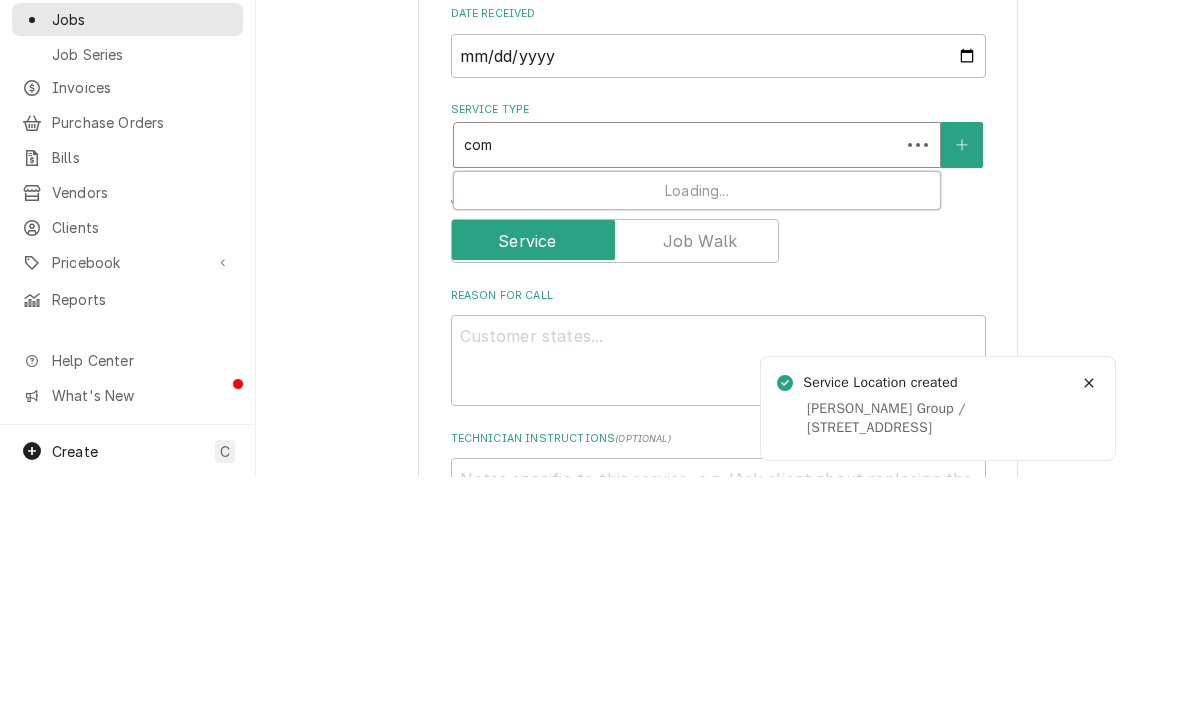 type on "comm" 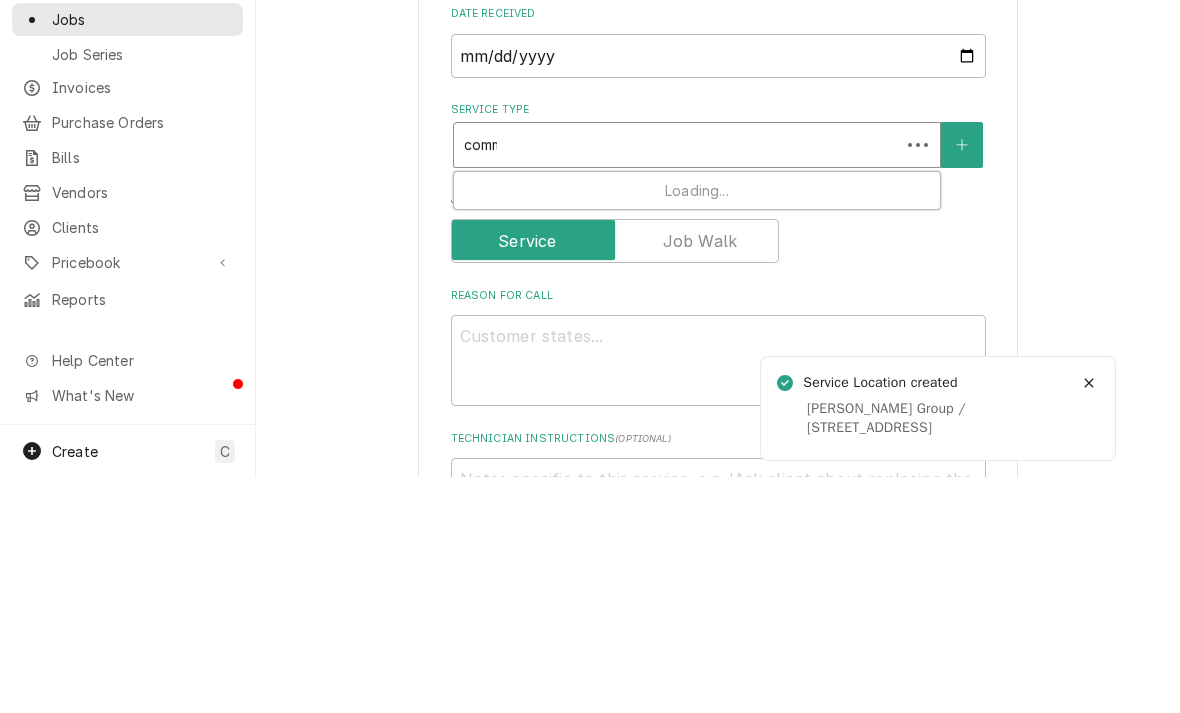 type on "x" 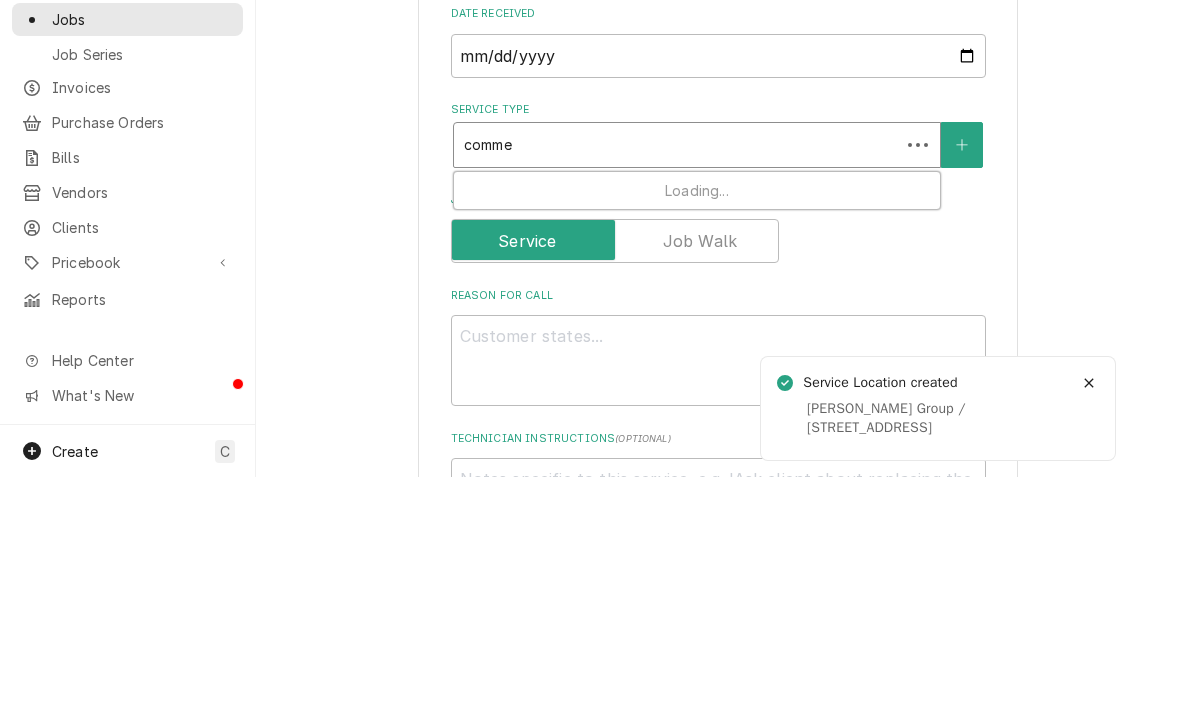 type on "commer" 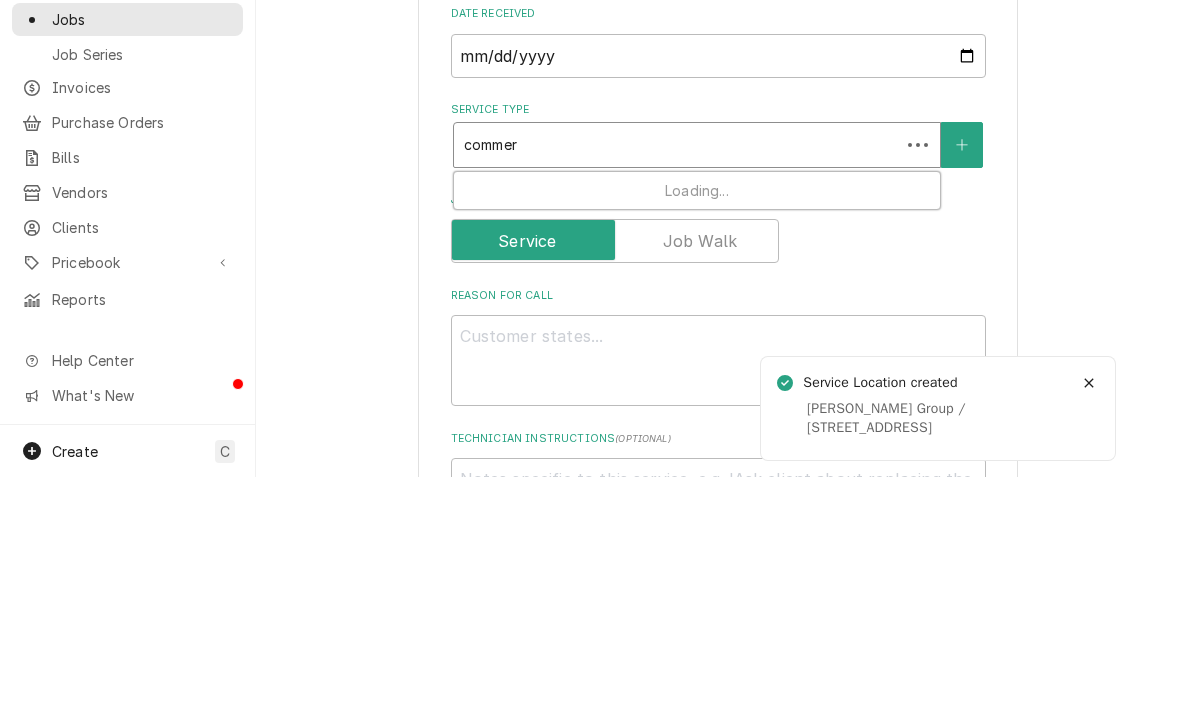 type on "commerc" 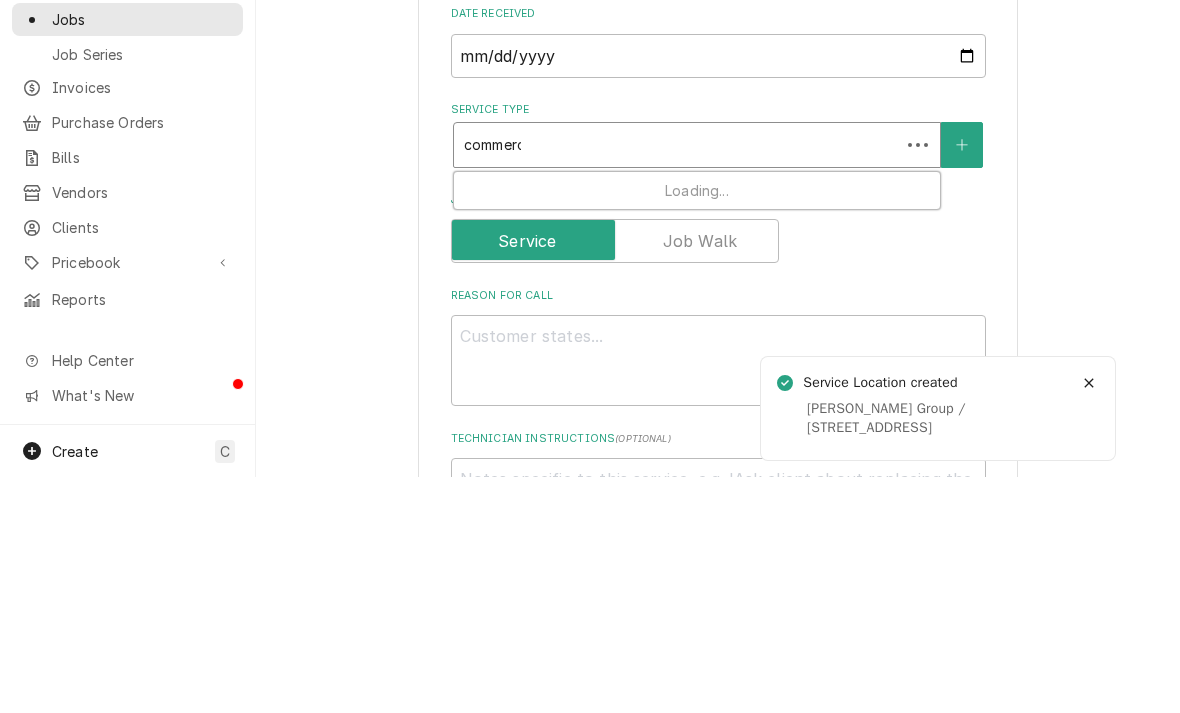 type on "x" 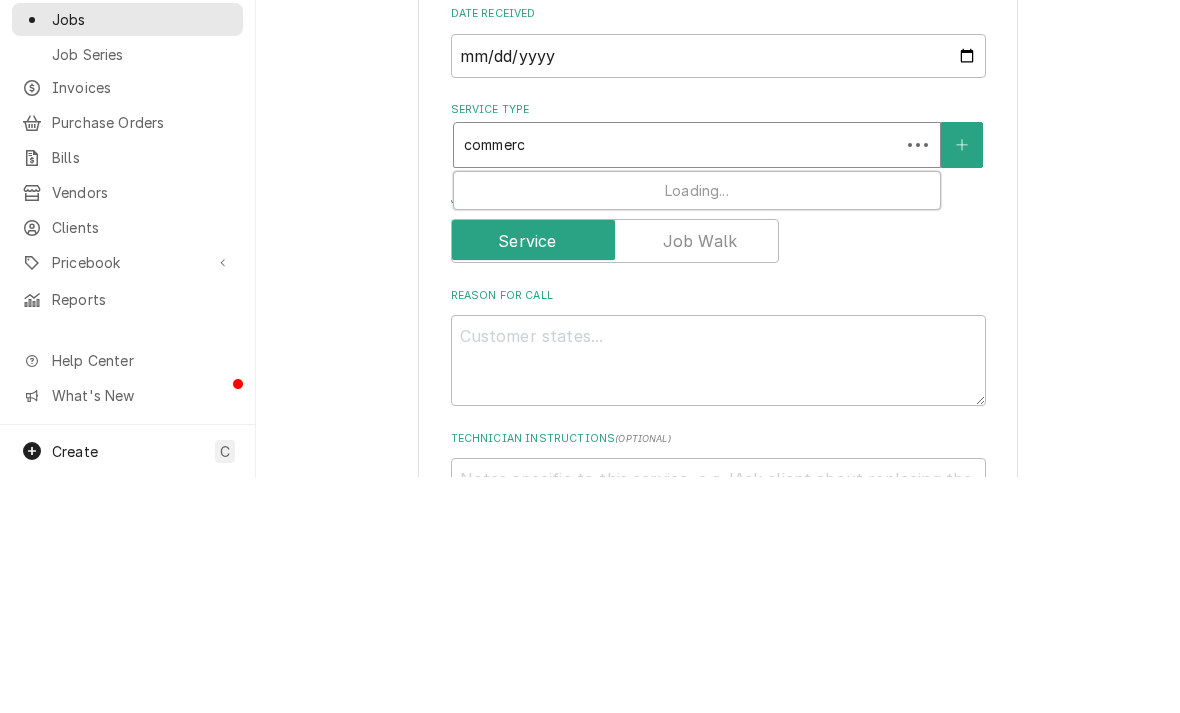 type on "commerci" 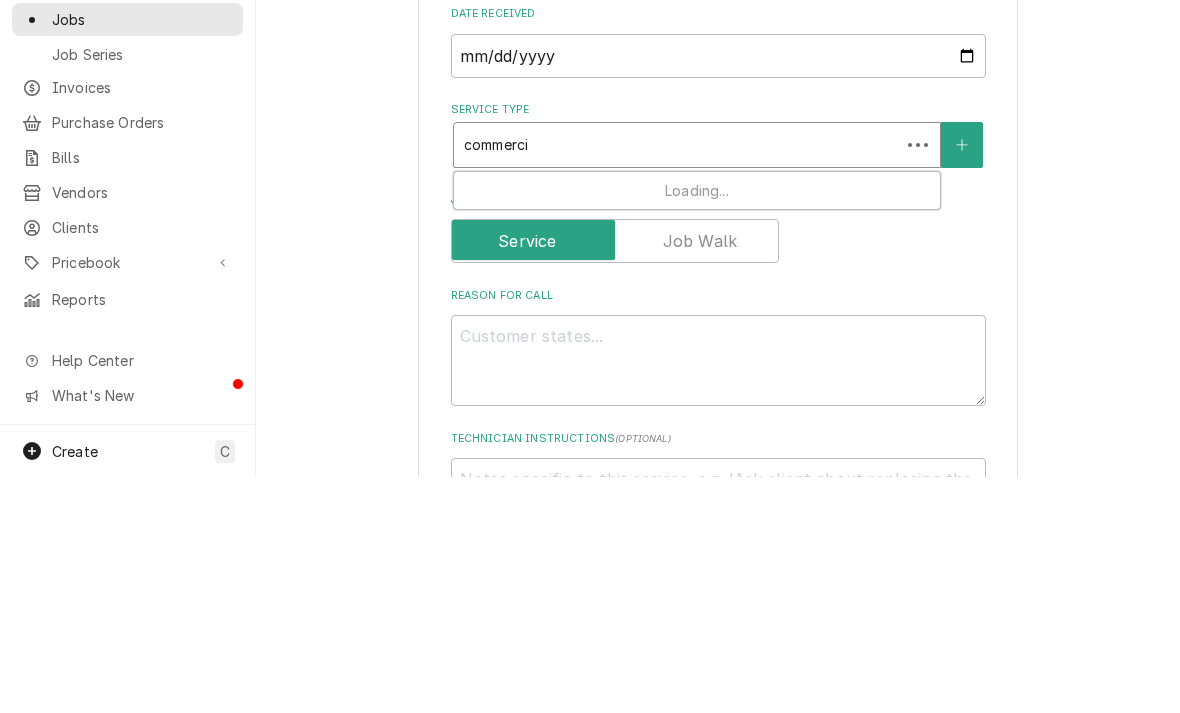 type on "x" 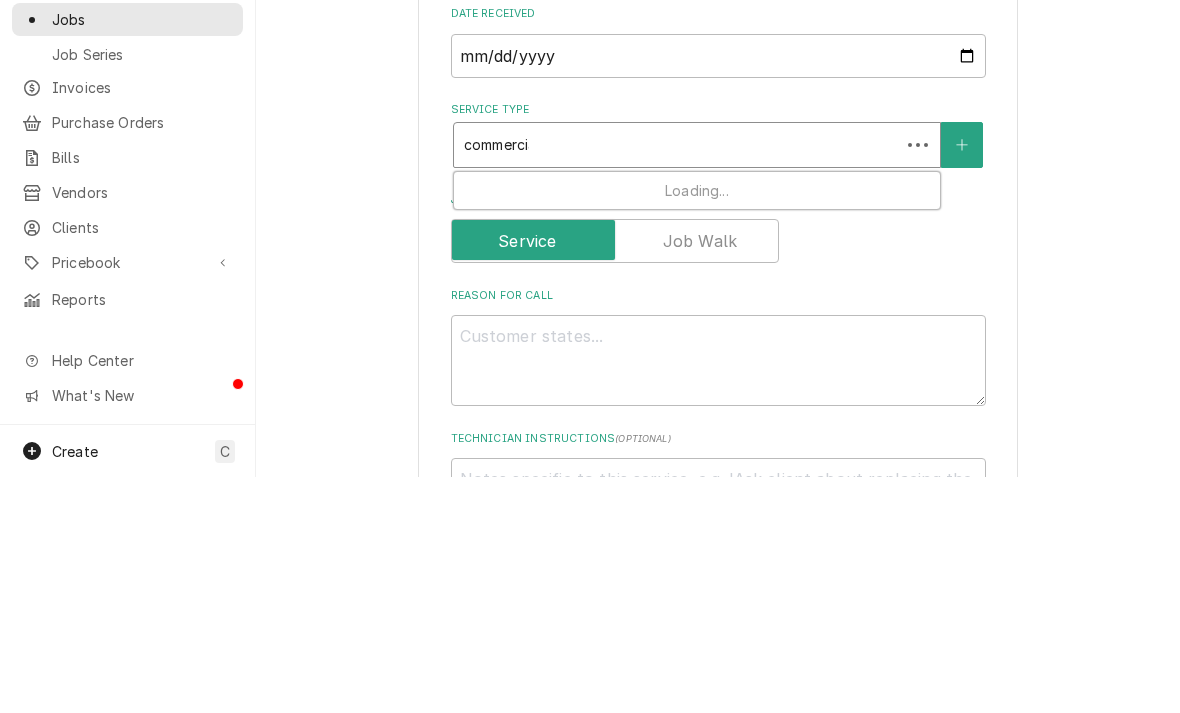 type on "x" 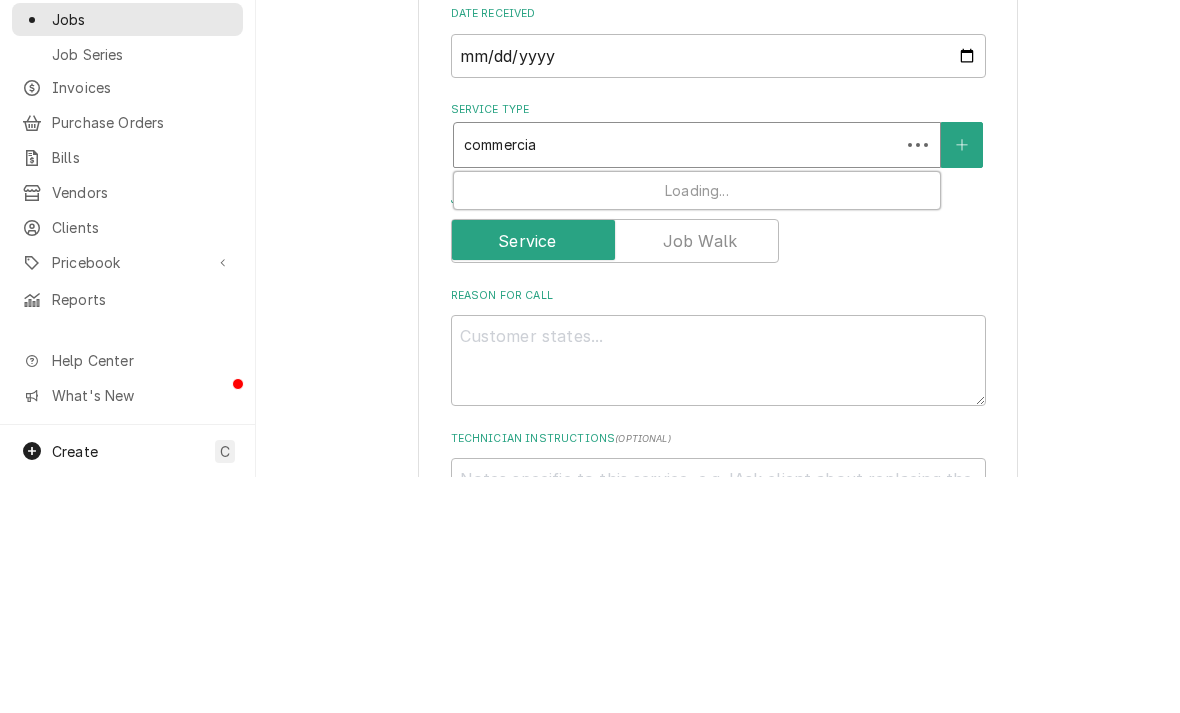 type on "commercial" 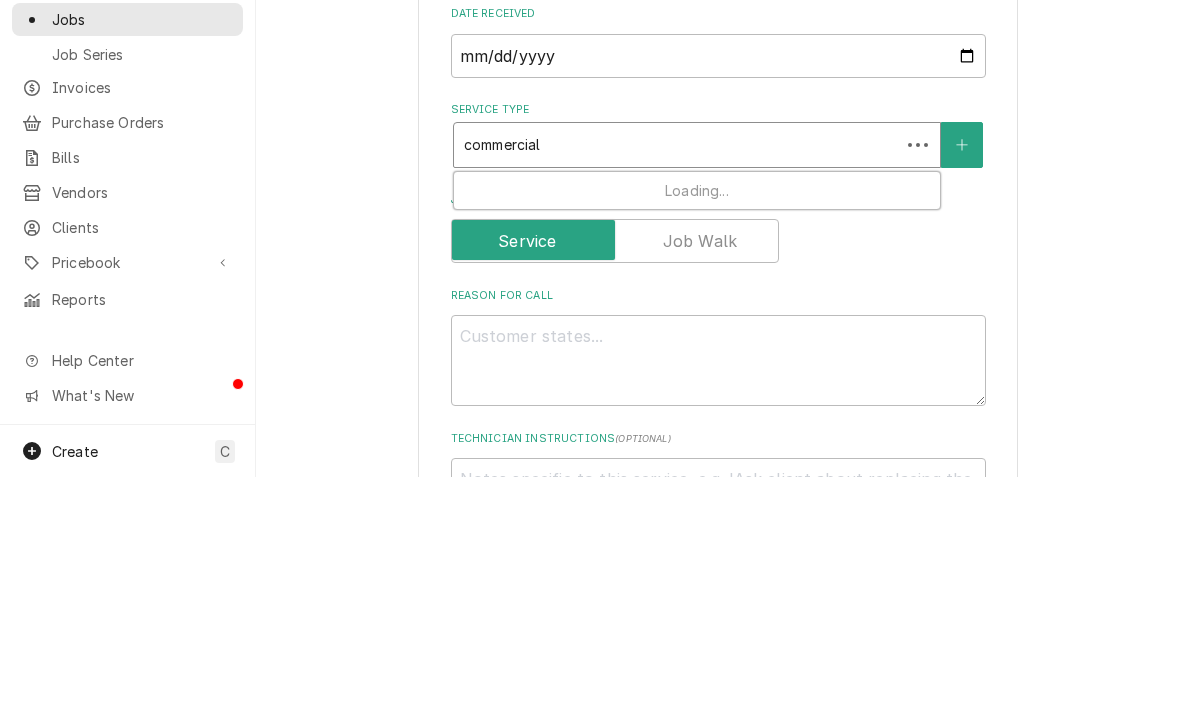 type on "x" 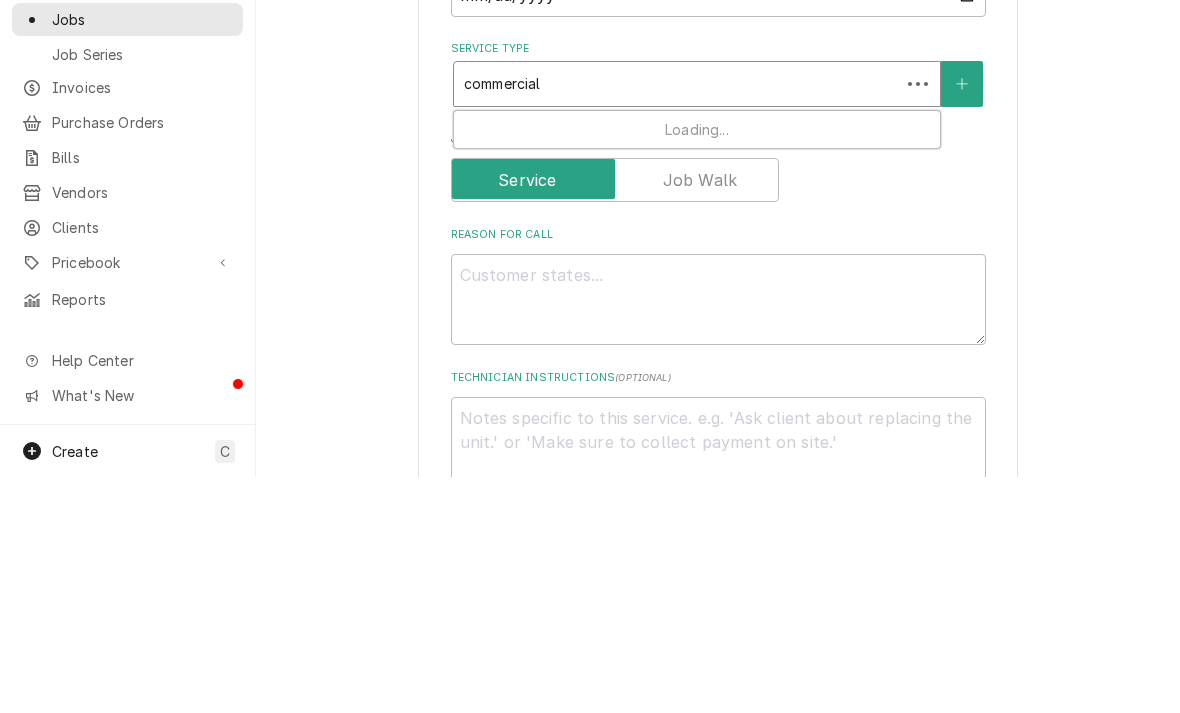 scroll, scrollTop: 390, scrollLeft: 0, axis: vertical 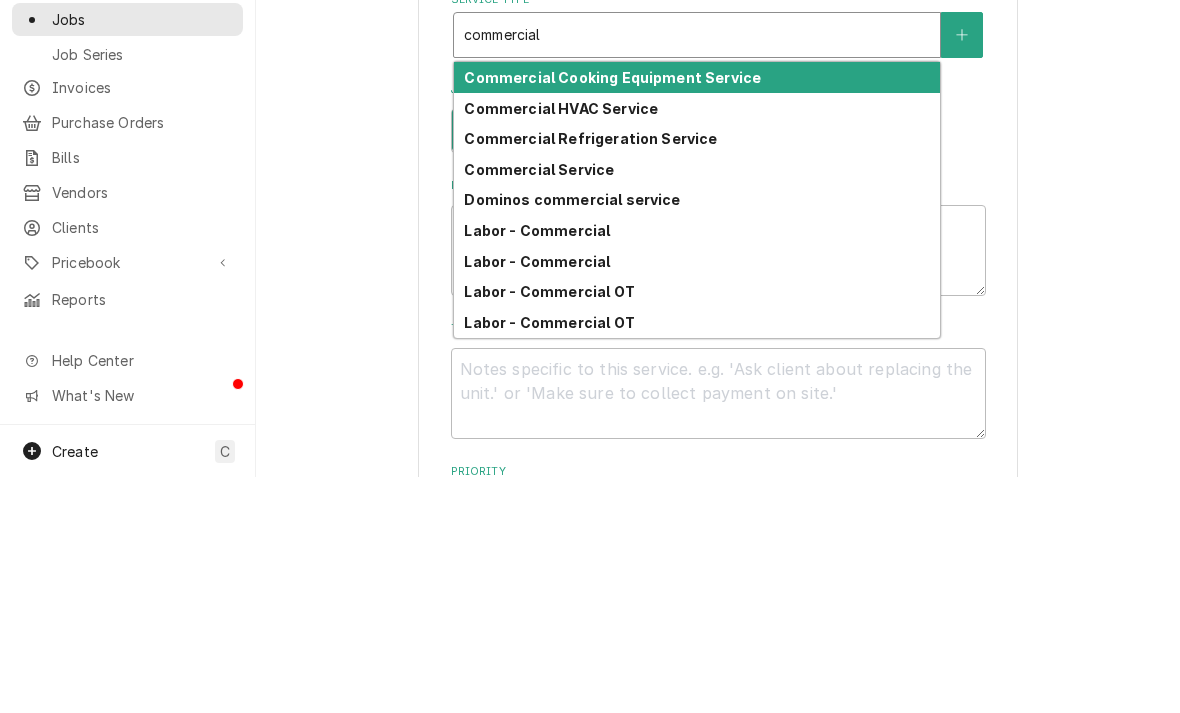 click on "Commercial Refrigeration Service" at bounding box center [590, 374] 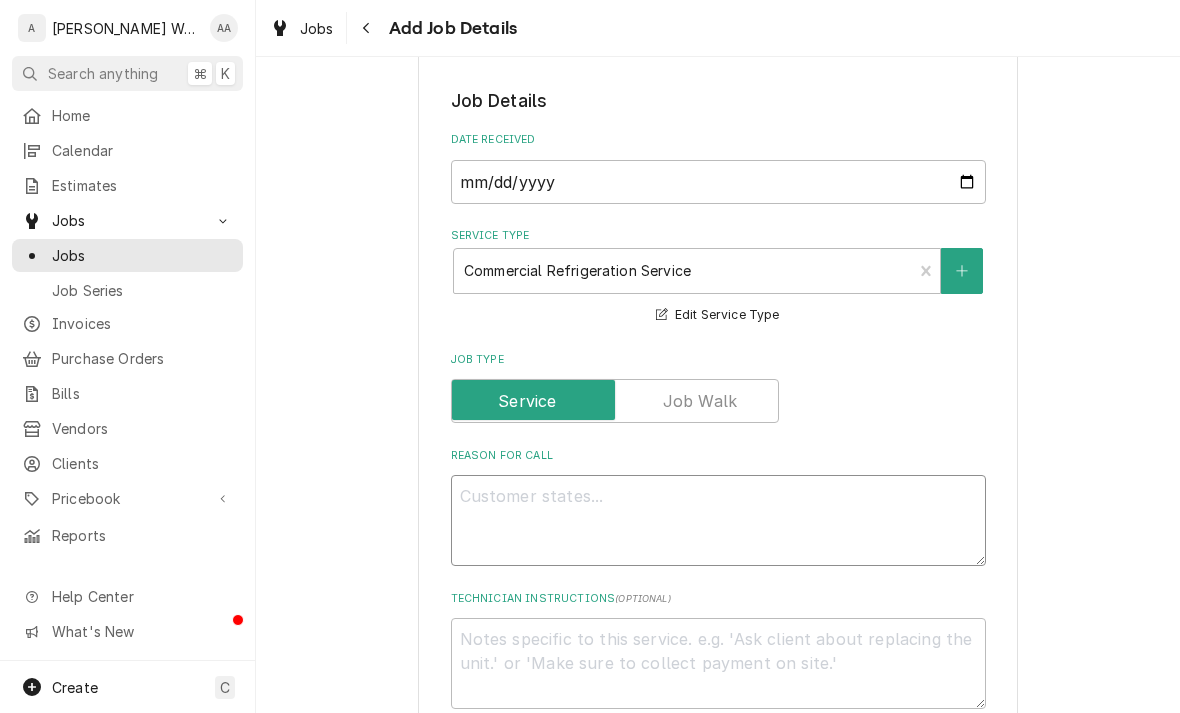 click on "Reason For Call" at bounding box center (718, 520) 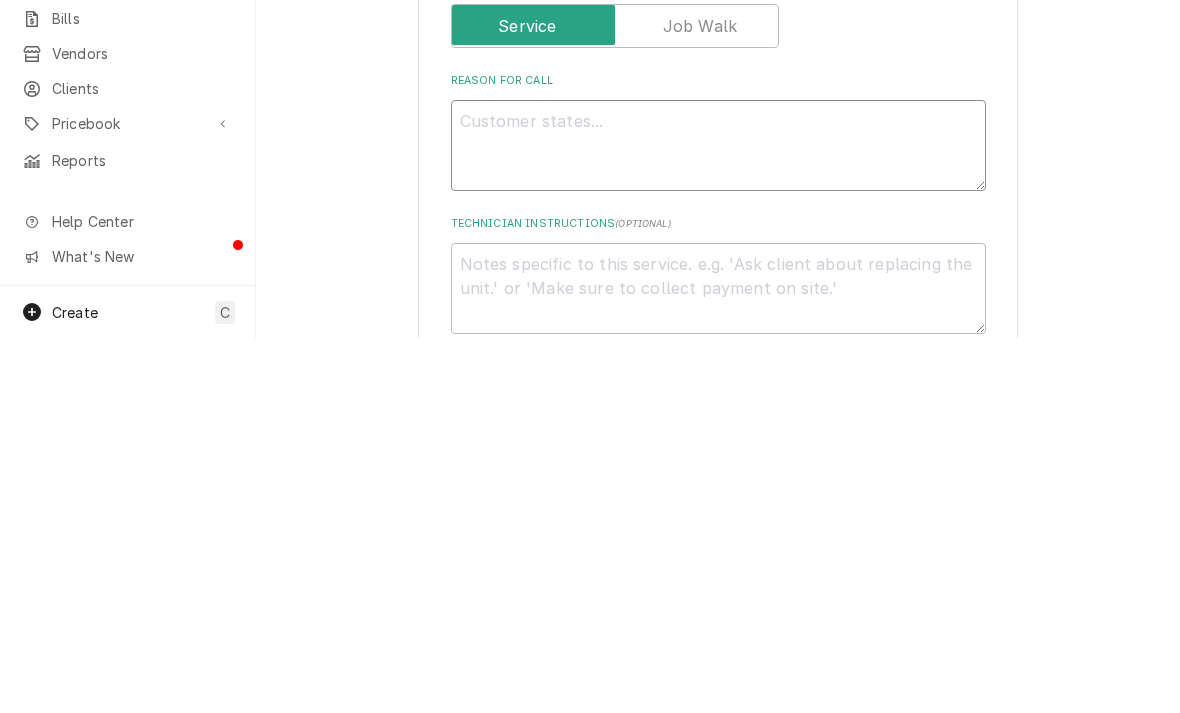 type on "x" 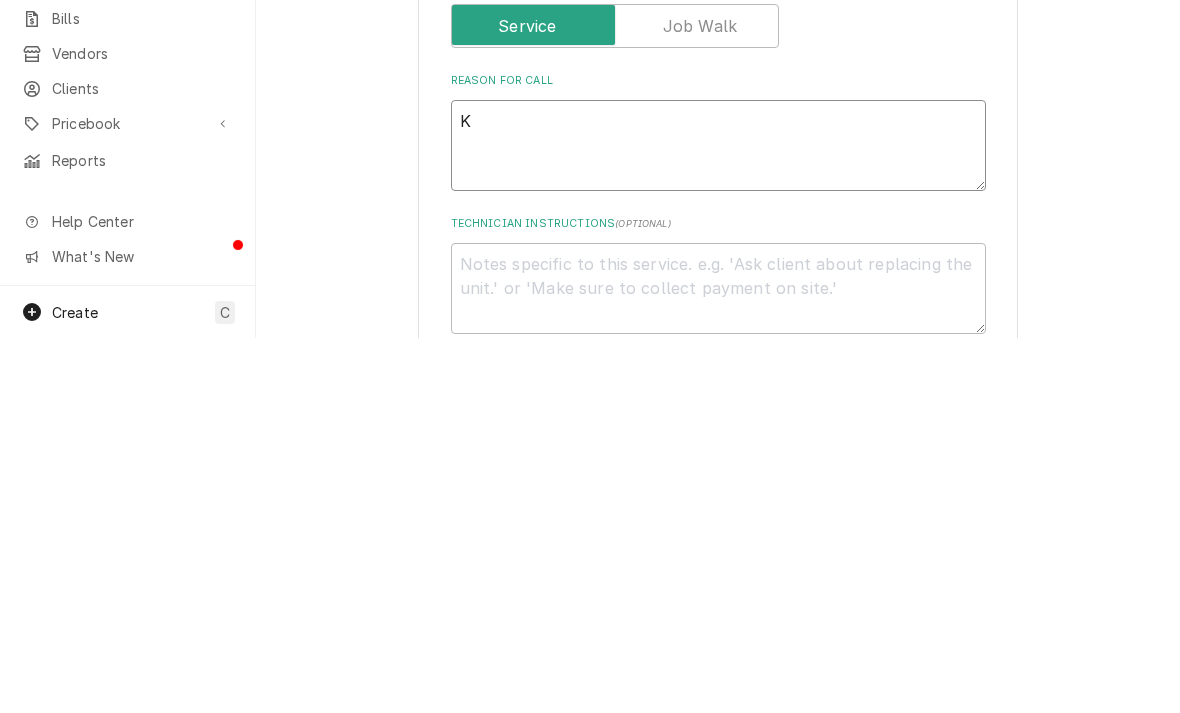 type on "Ki" 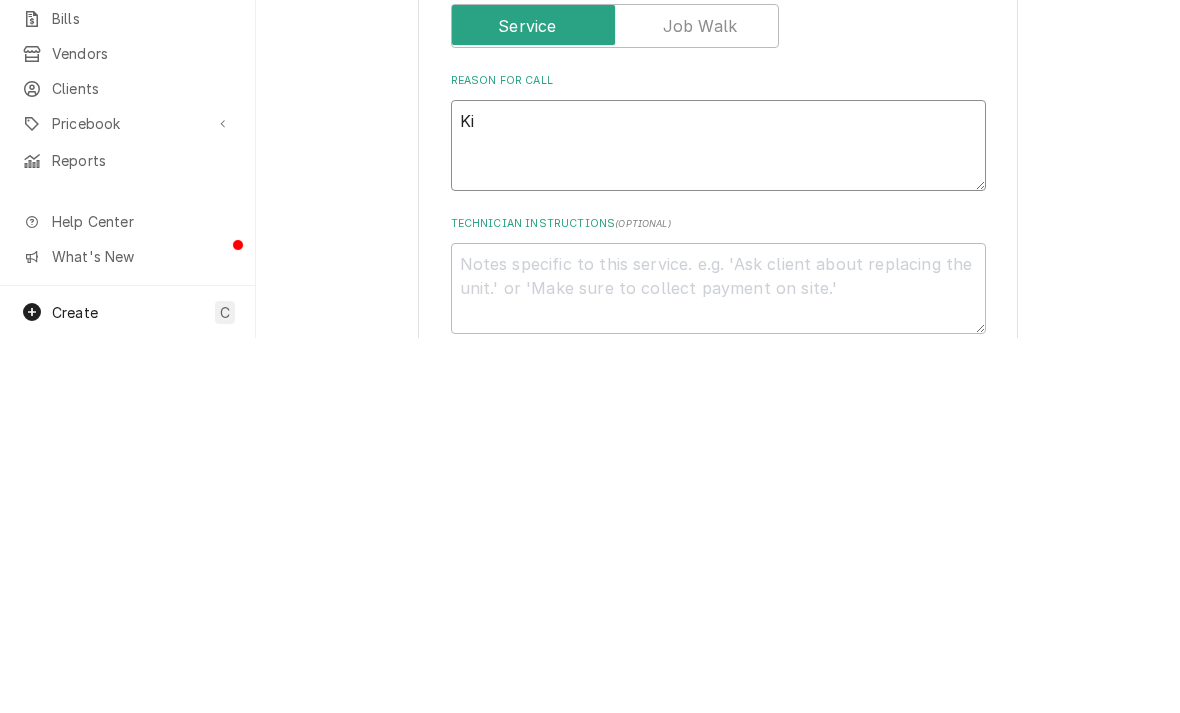 type on "x" 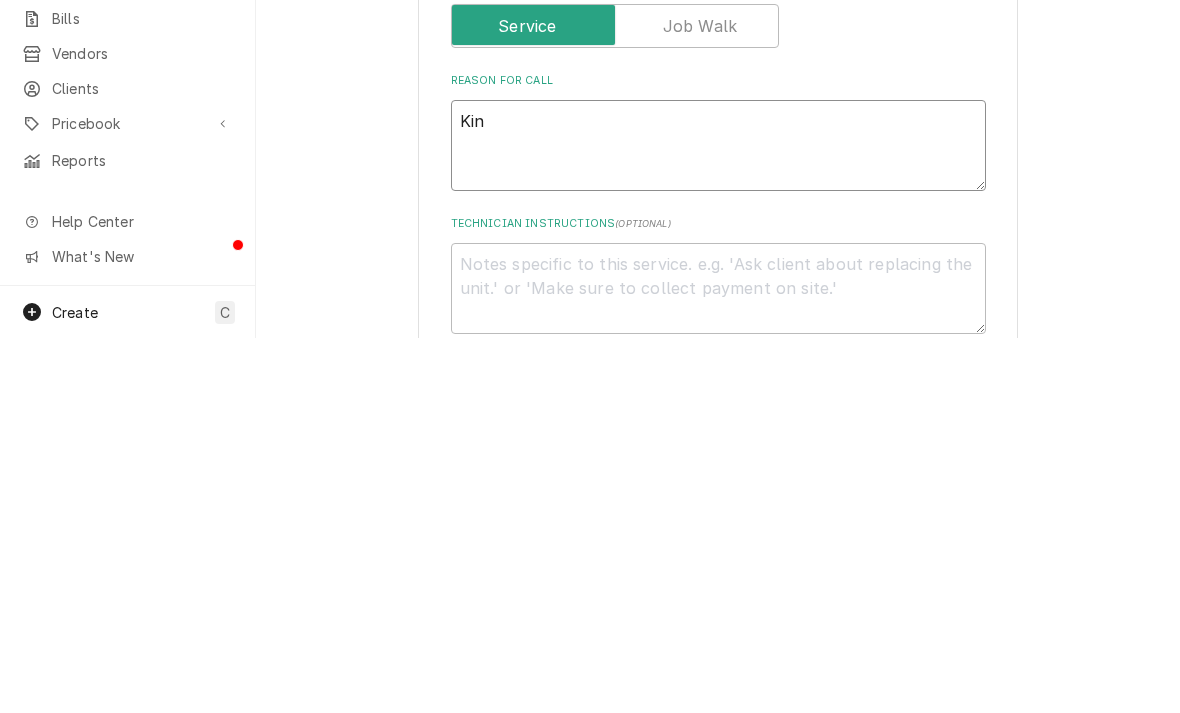 type on "x" 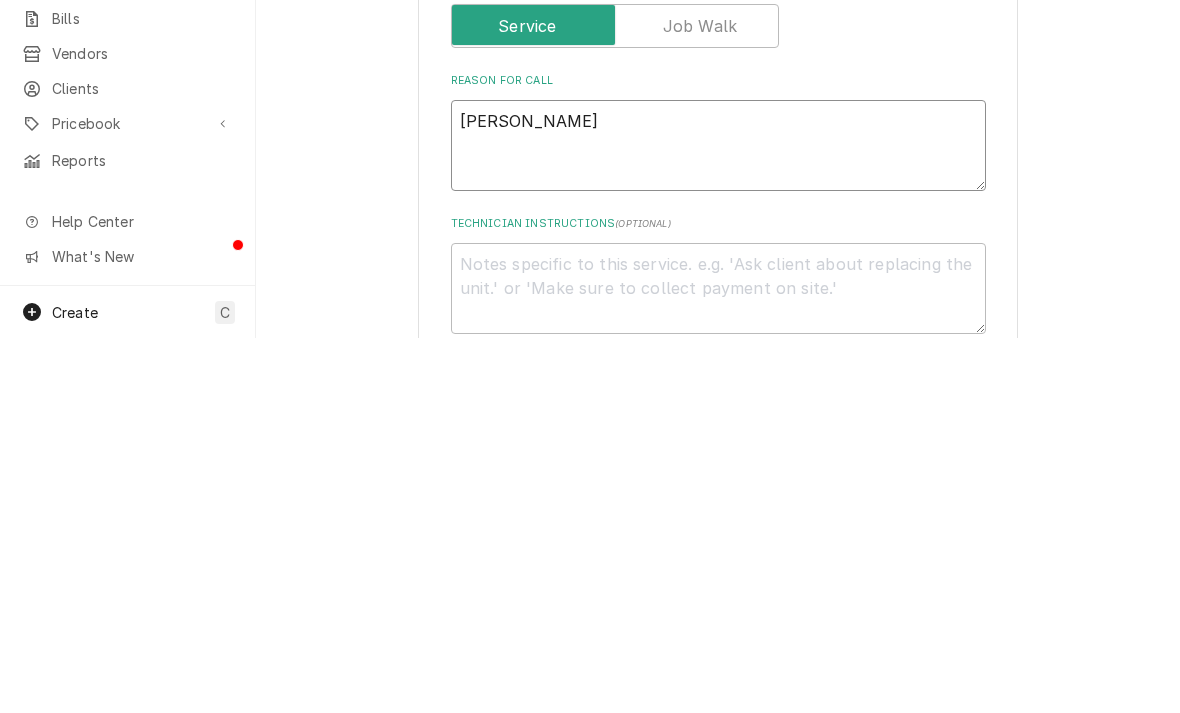 type on "x" 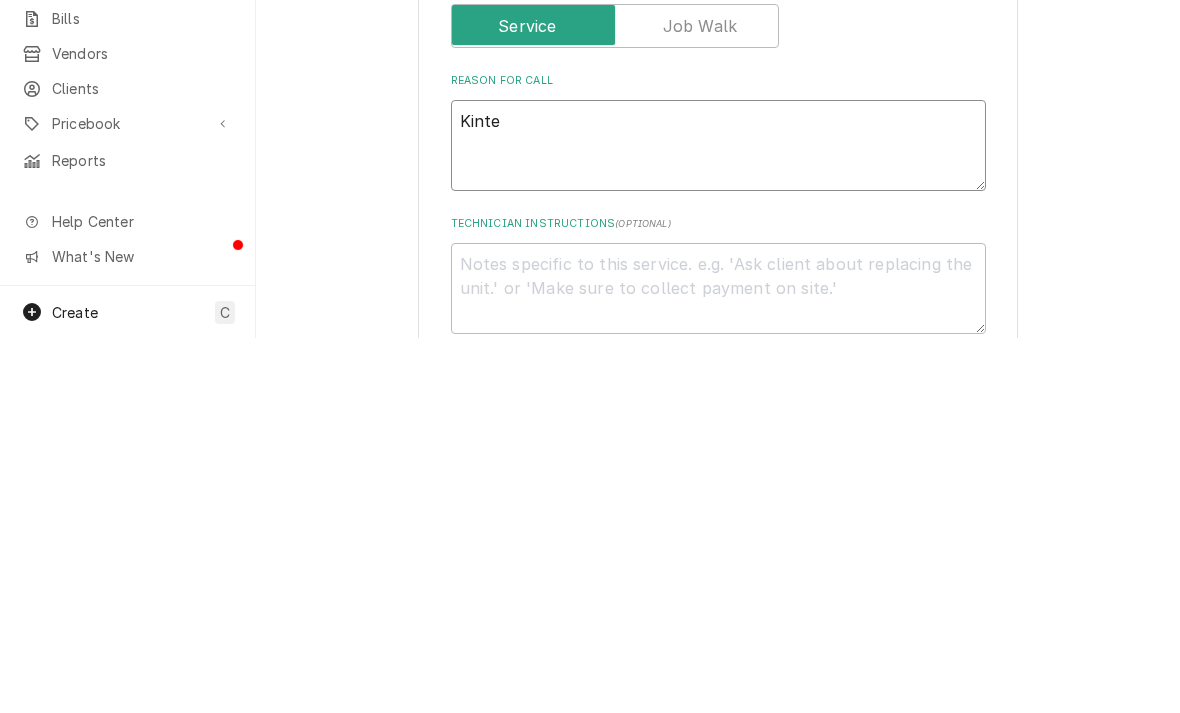 type on "x" 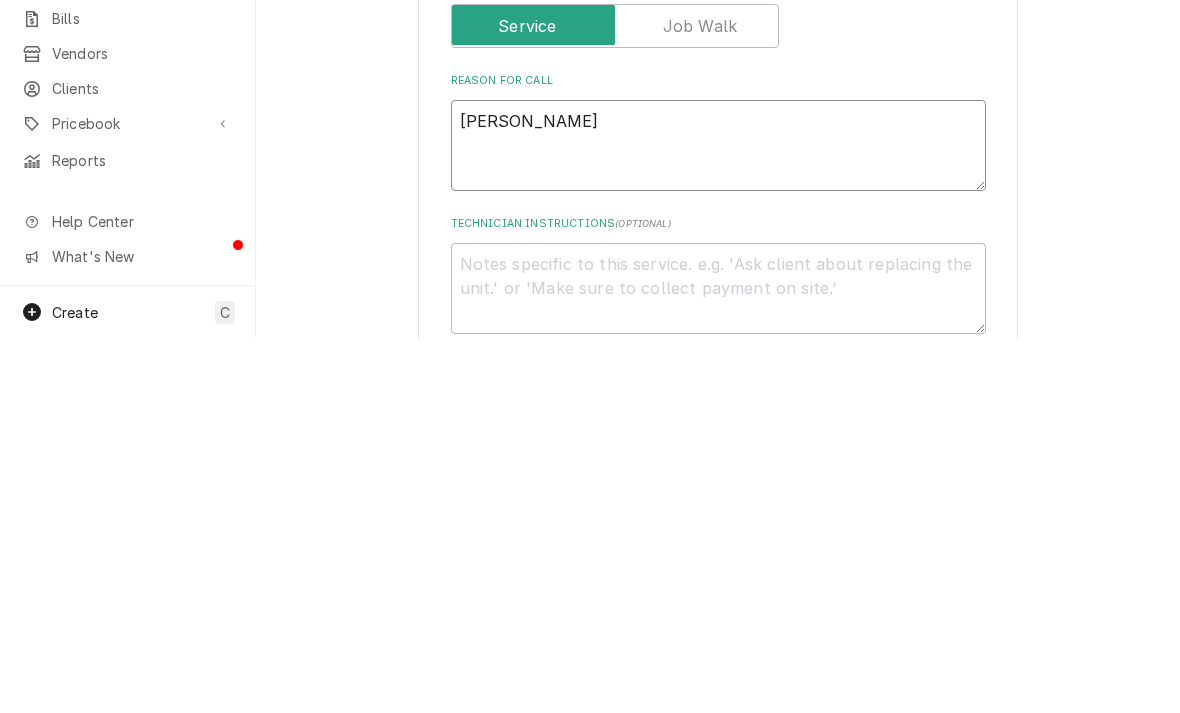 type on "x" 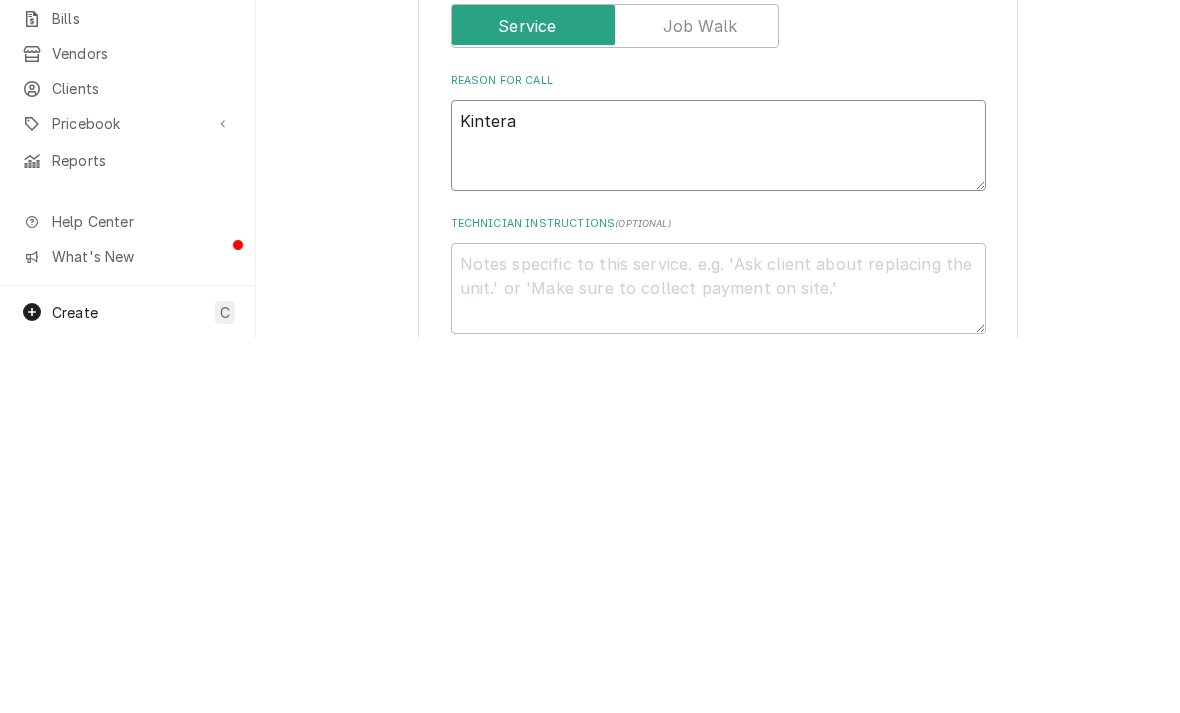 type on "x" 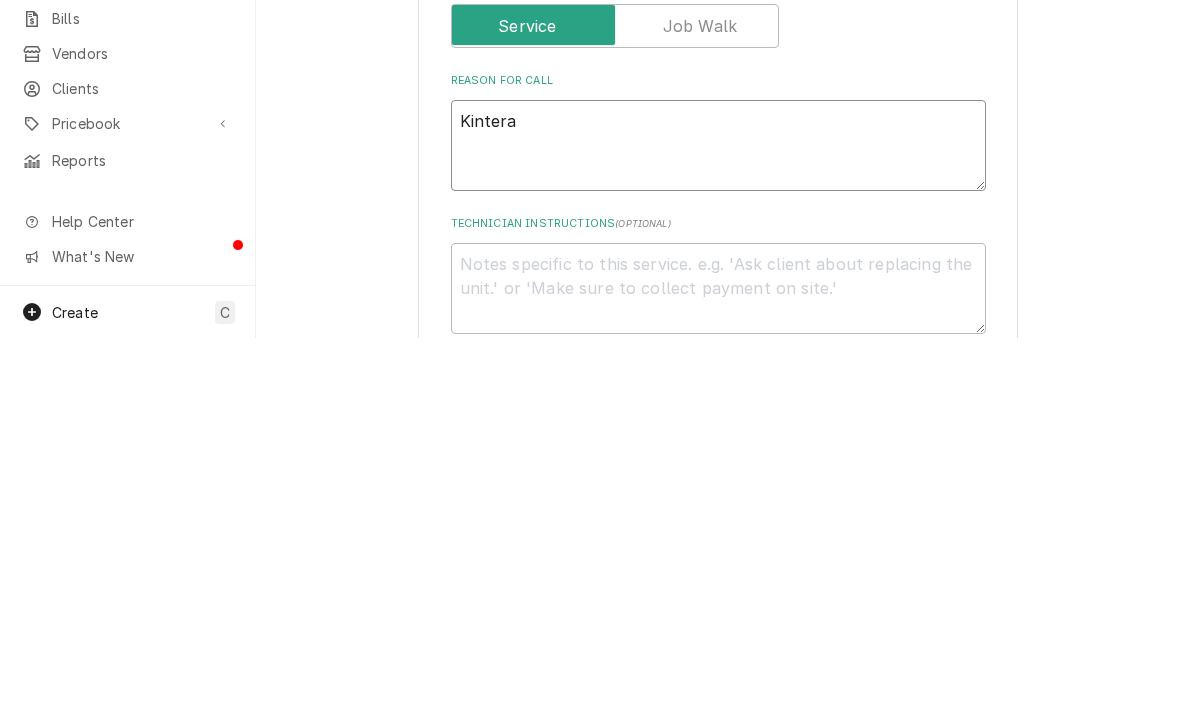 type on "Kintera" 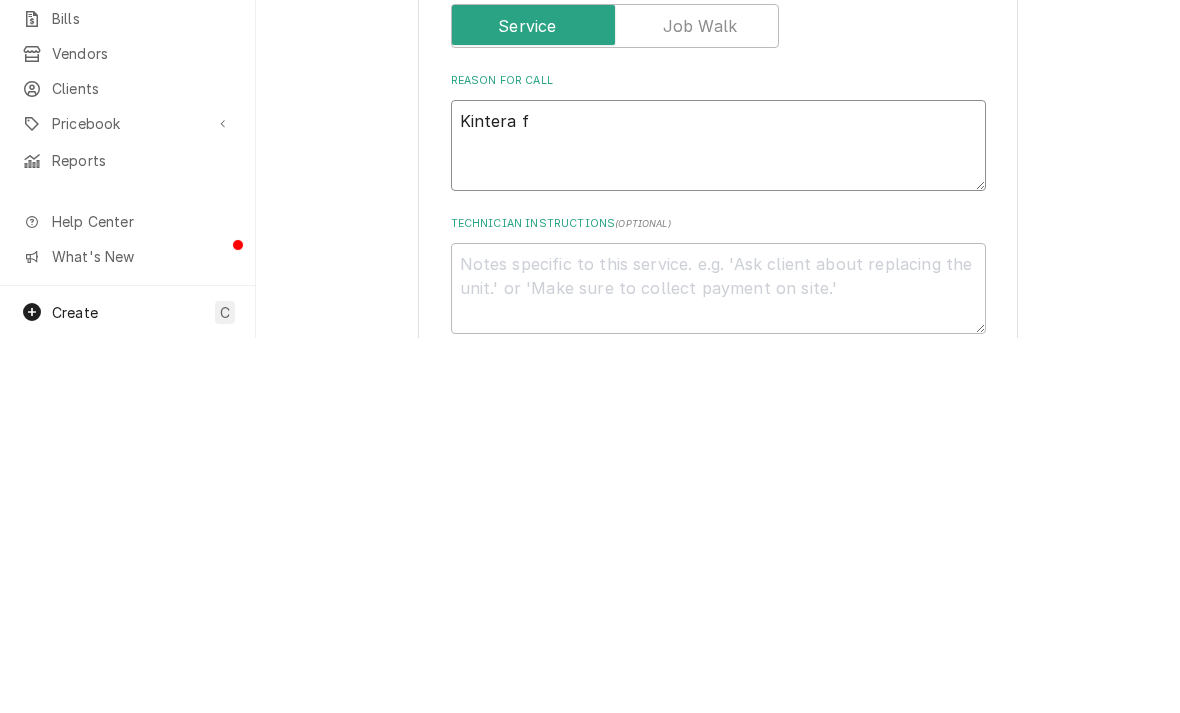 type on "x" 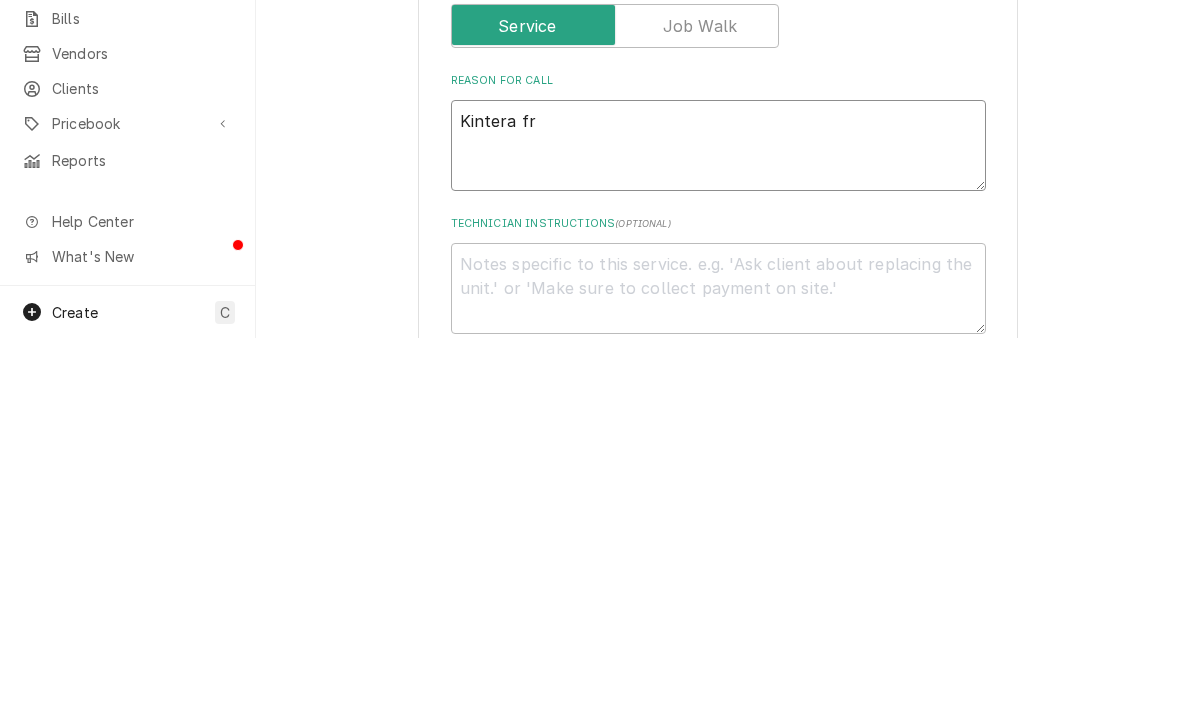 type on "x" 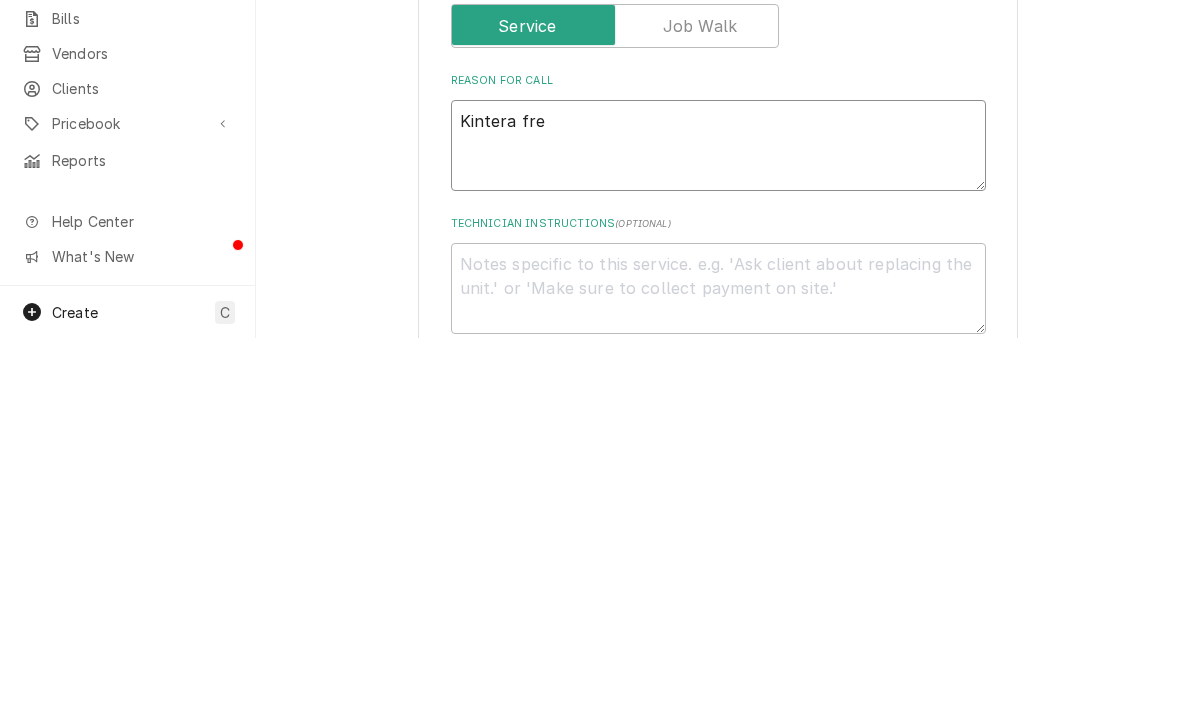 type on "x" 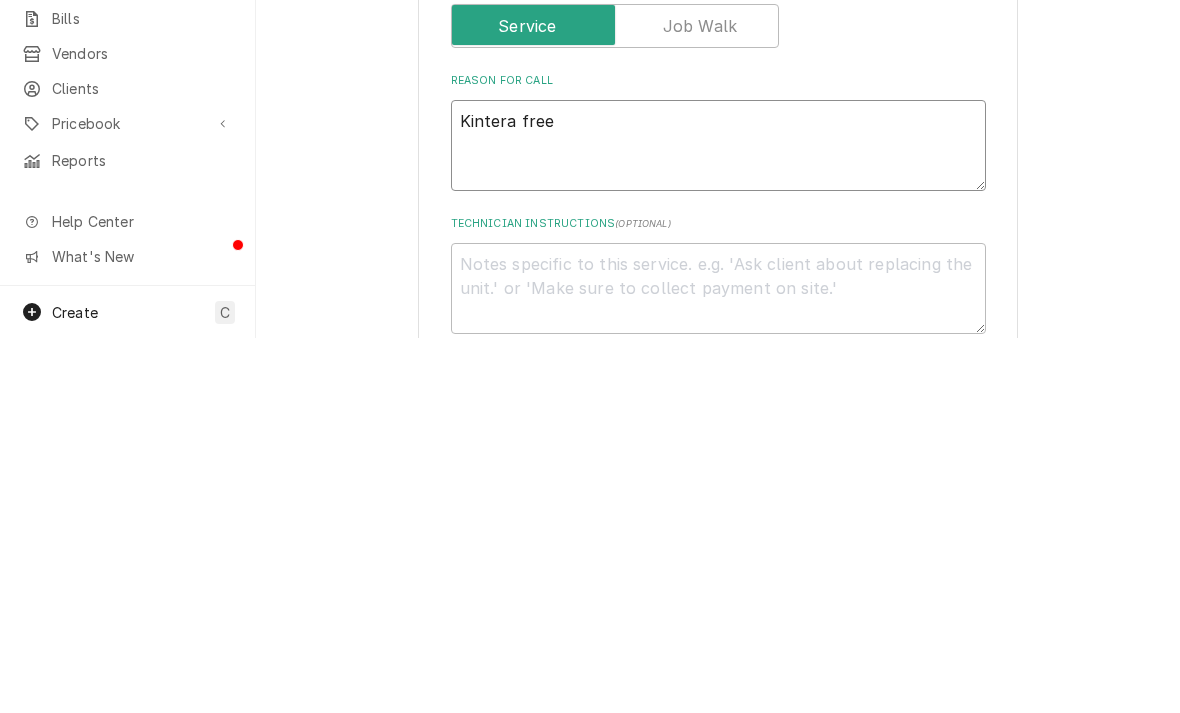 type on "x" 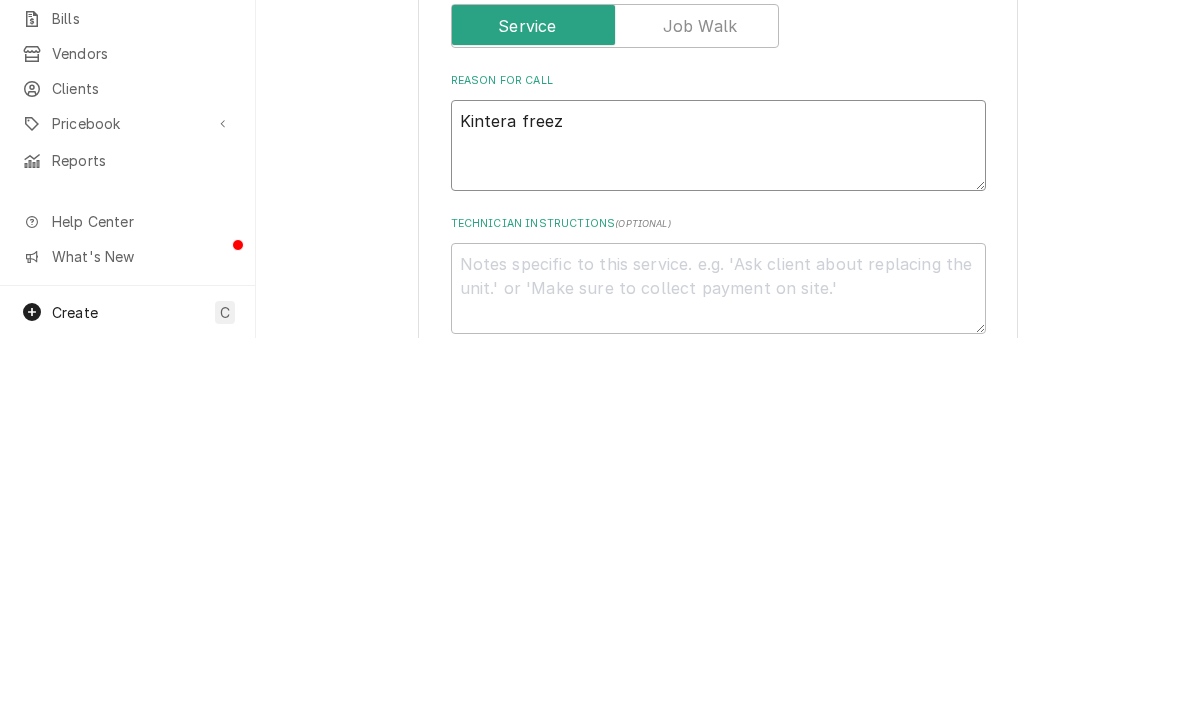 type on "x" 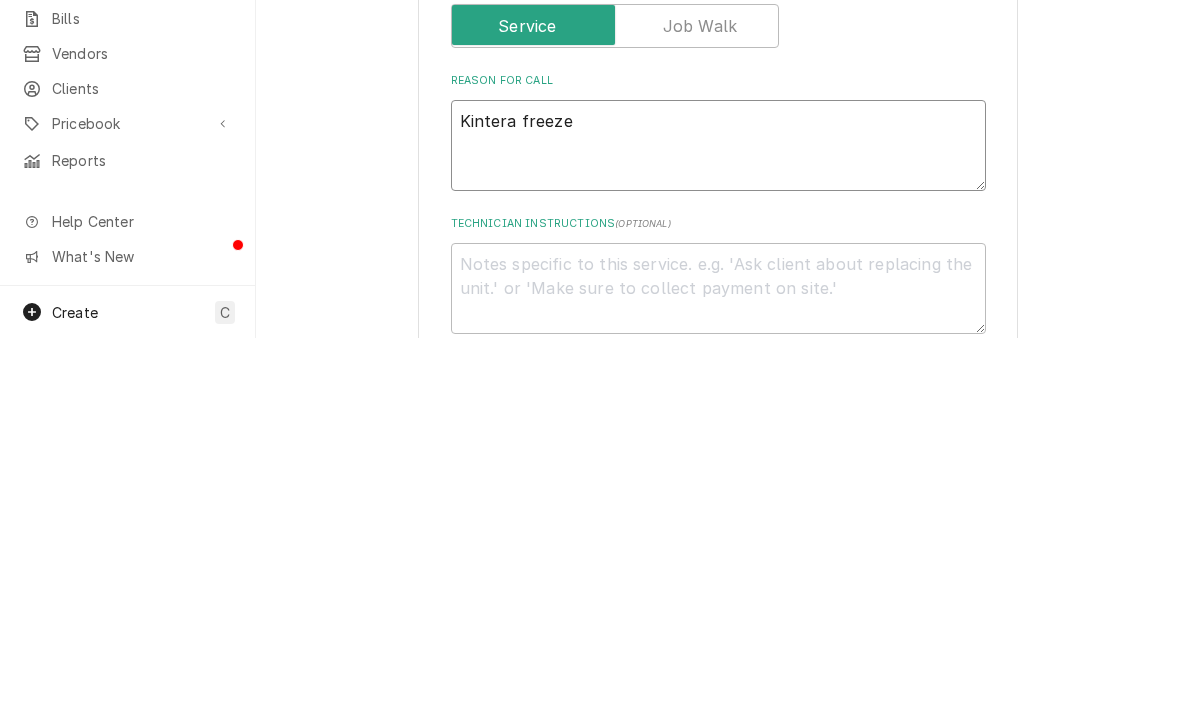 type on "x" 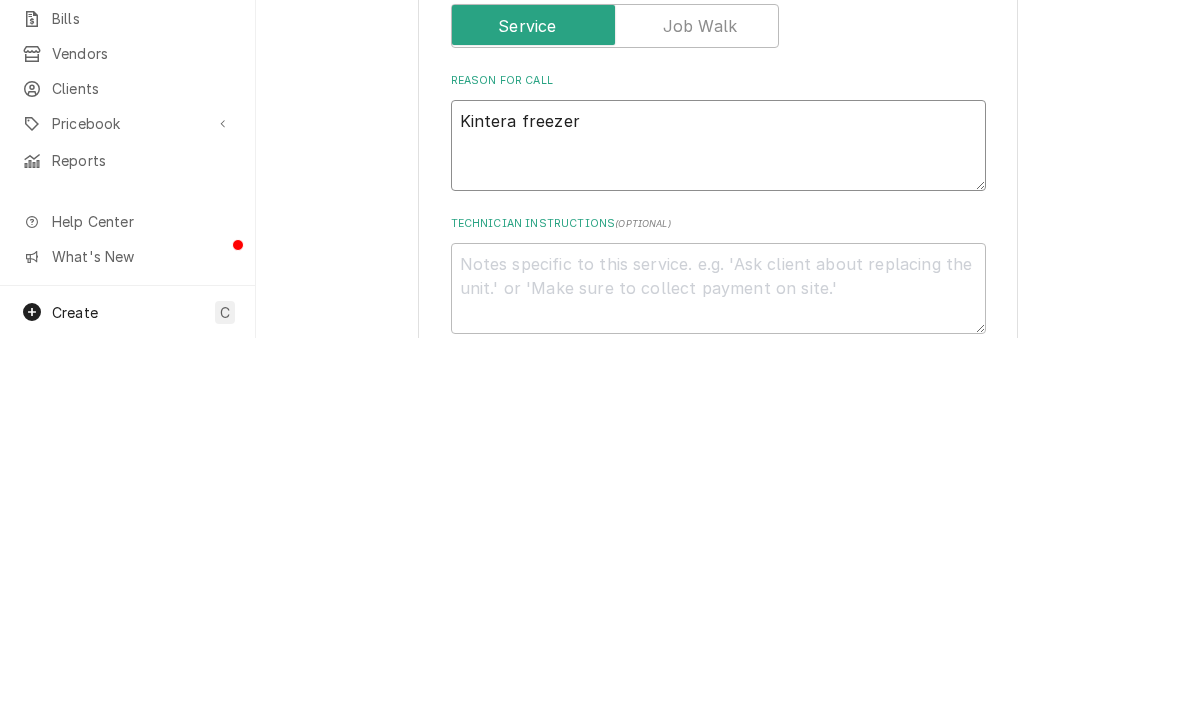 type on "x" 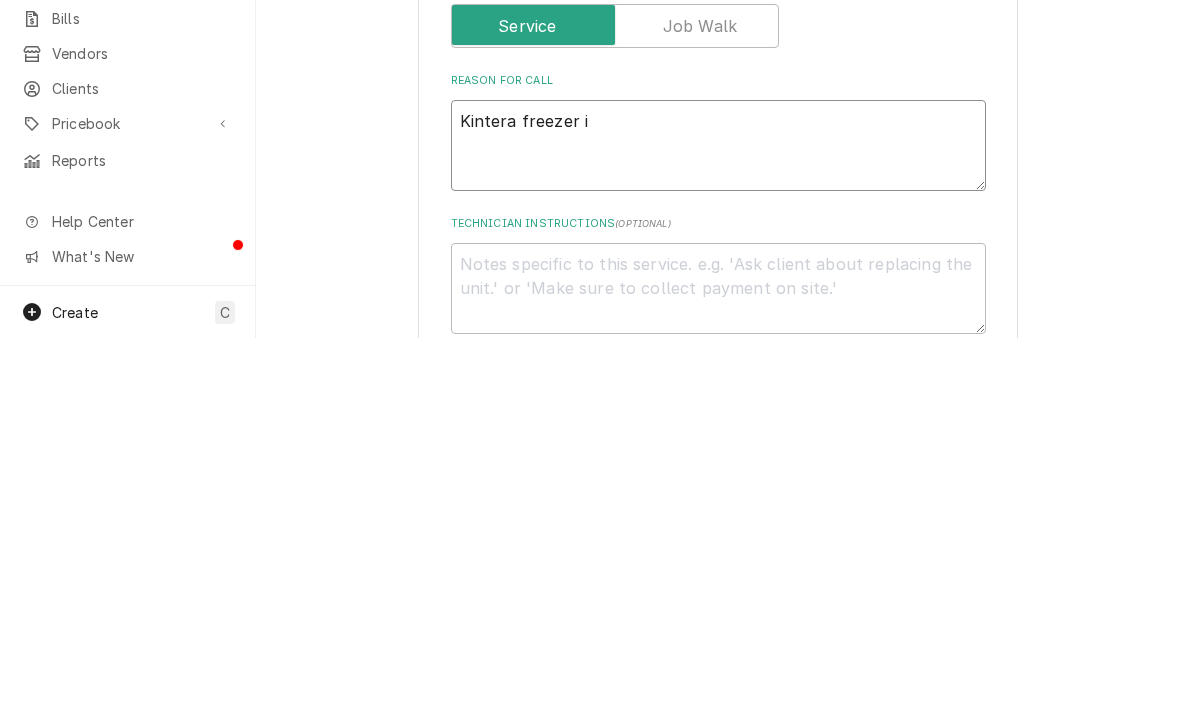 type on "x" 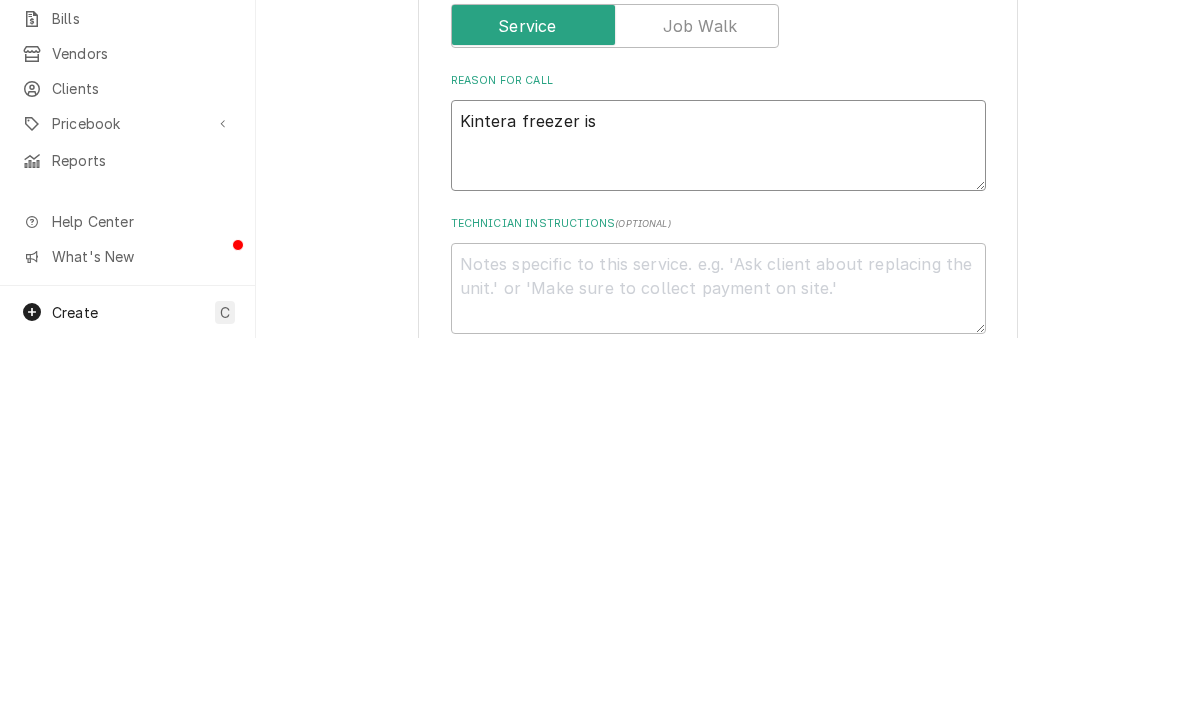 type on "x" 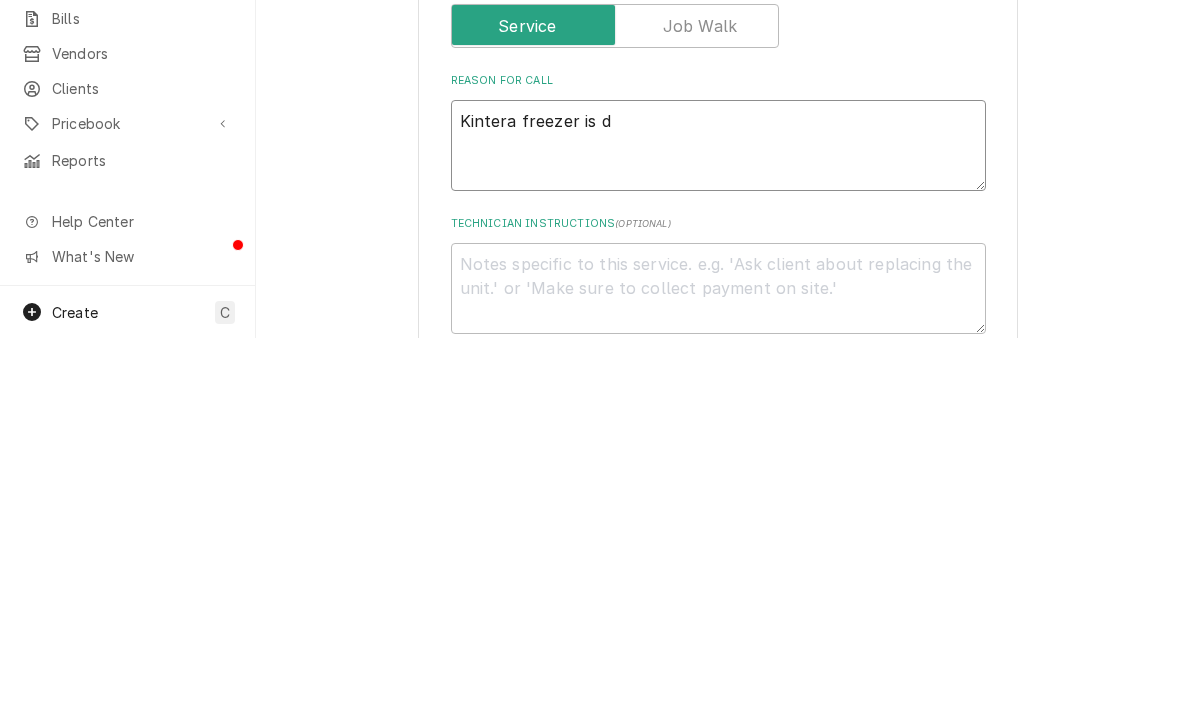 type on "x" 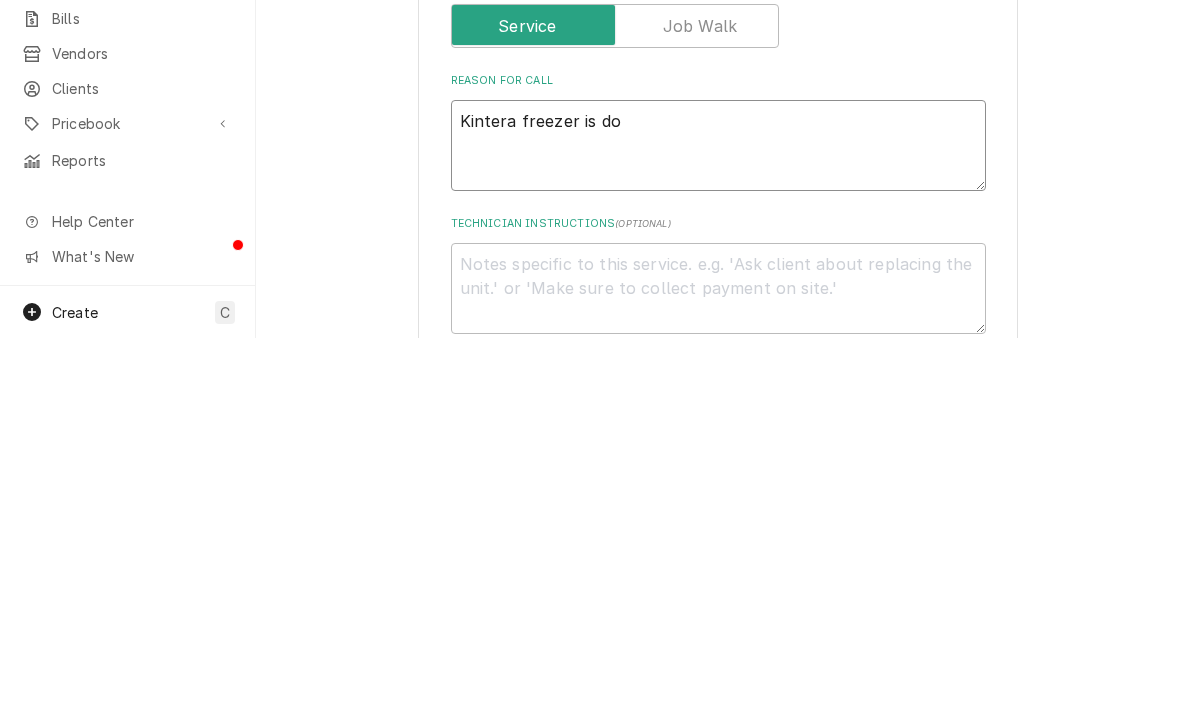 type on "Kintera freezer is dow" 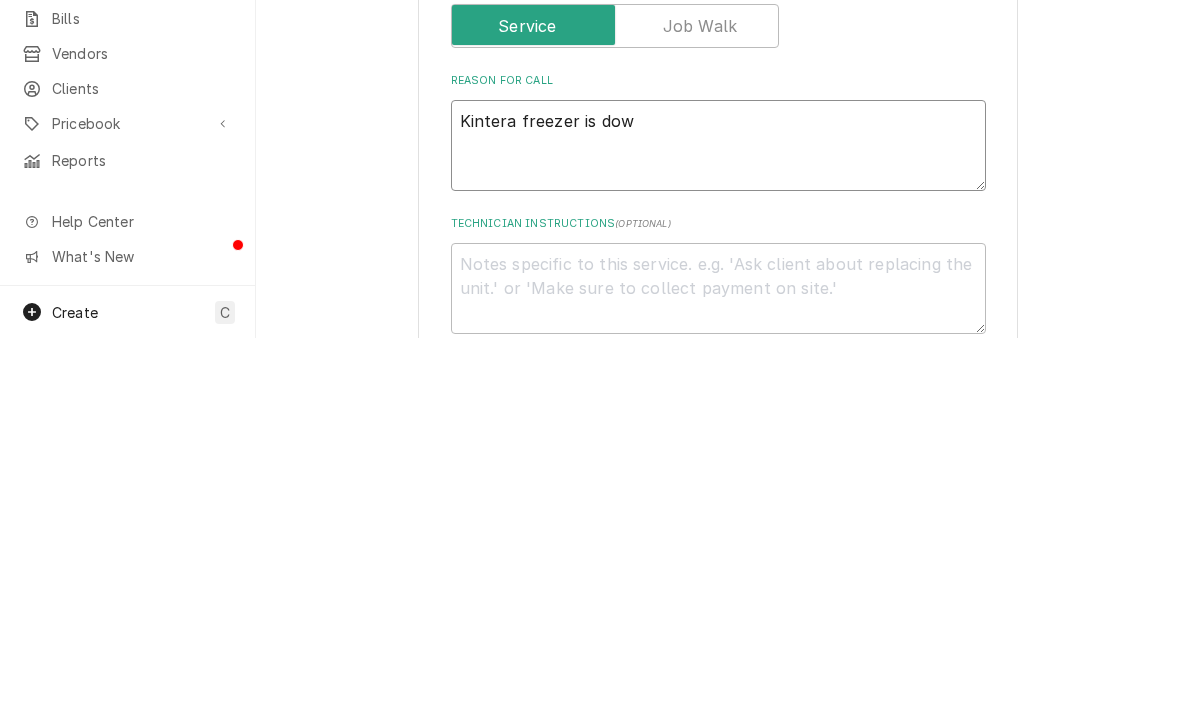 type on "x" 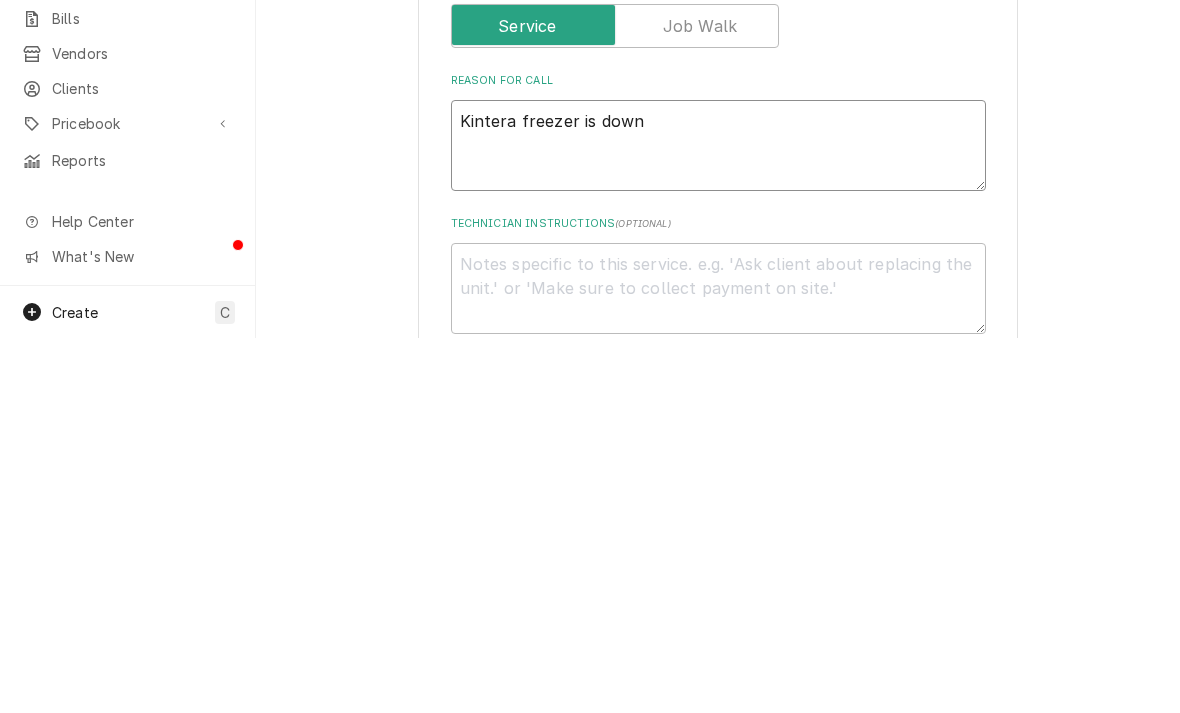 type on "x" 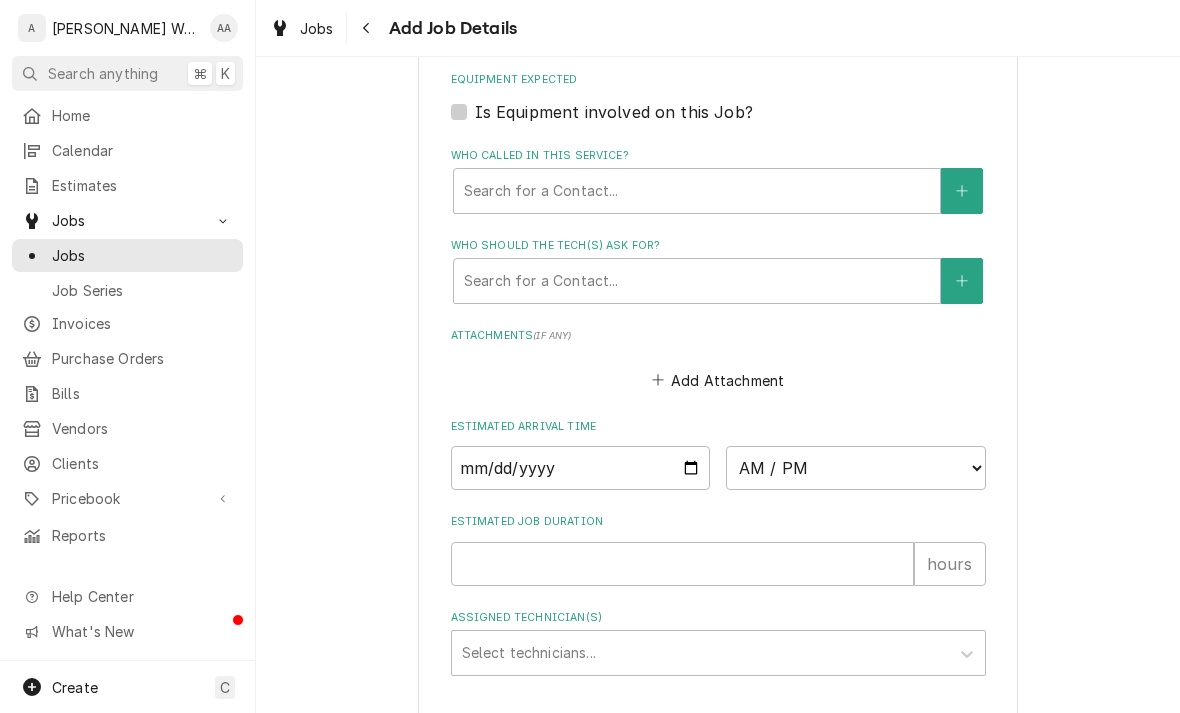 scroll, scrollTop: 1258, scrollLeft: 0, axis: vertical 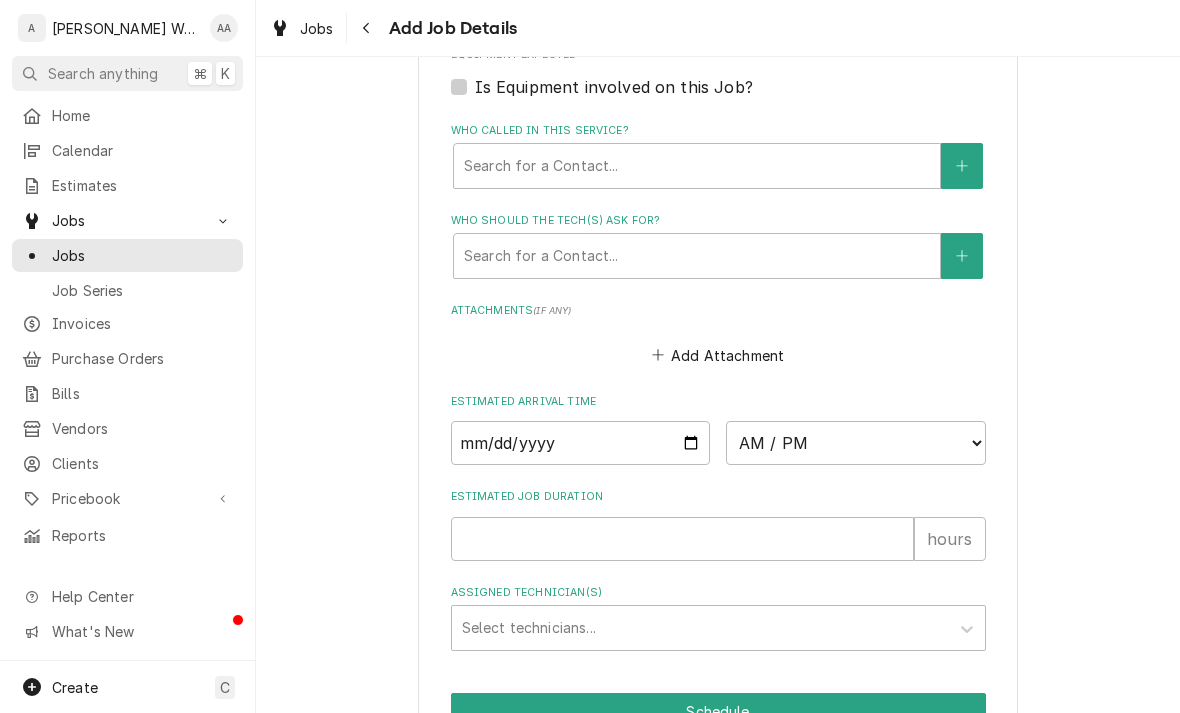 type on "Kintera freezer is down" 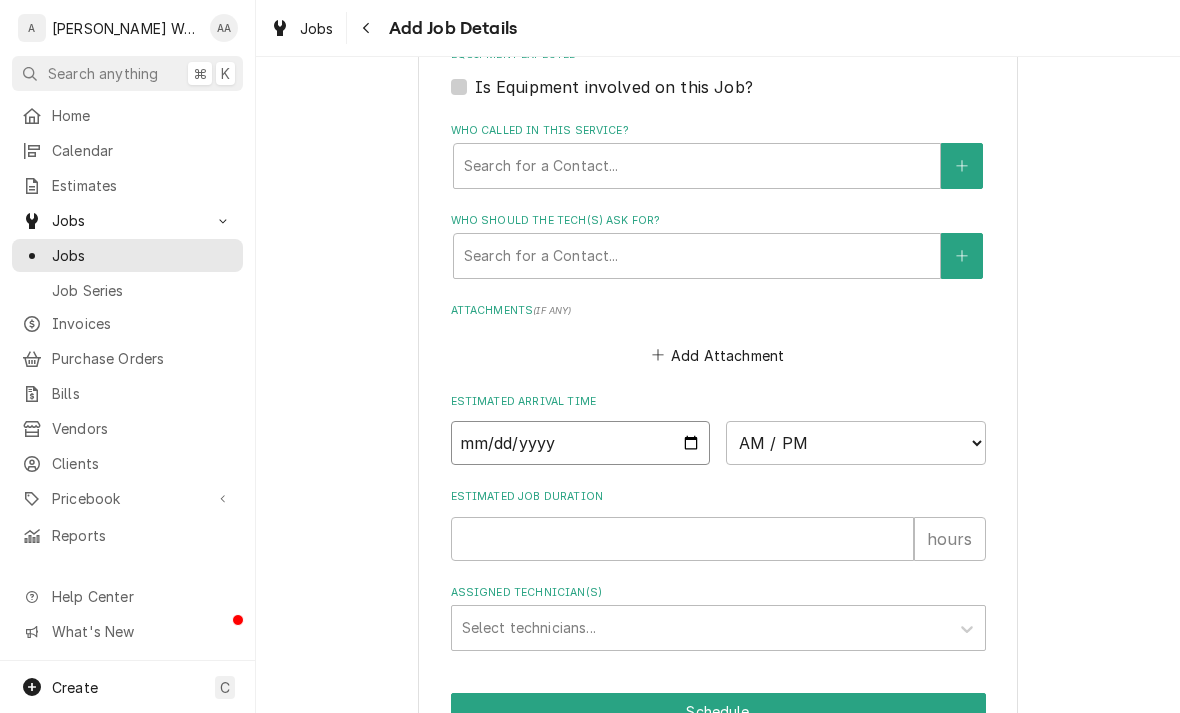 click at bounding box center [581, 443] 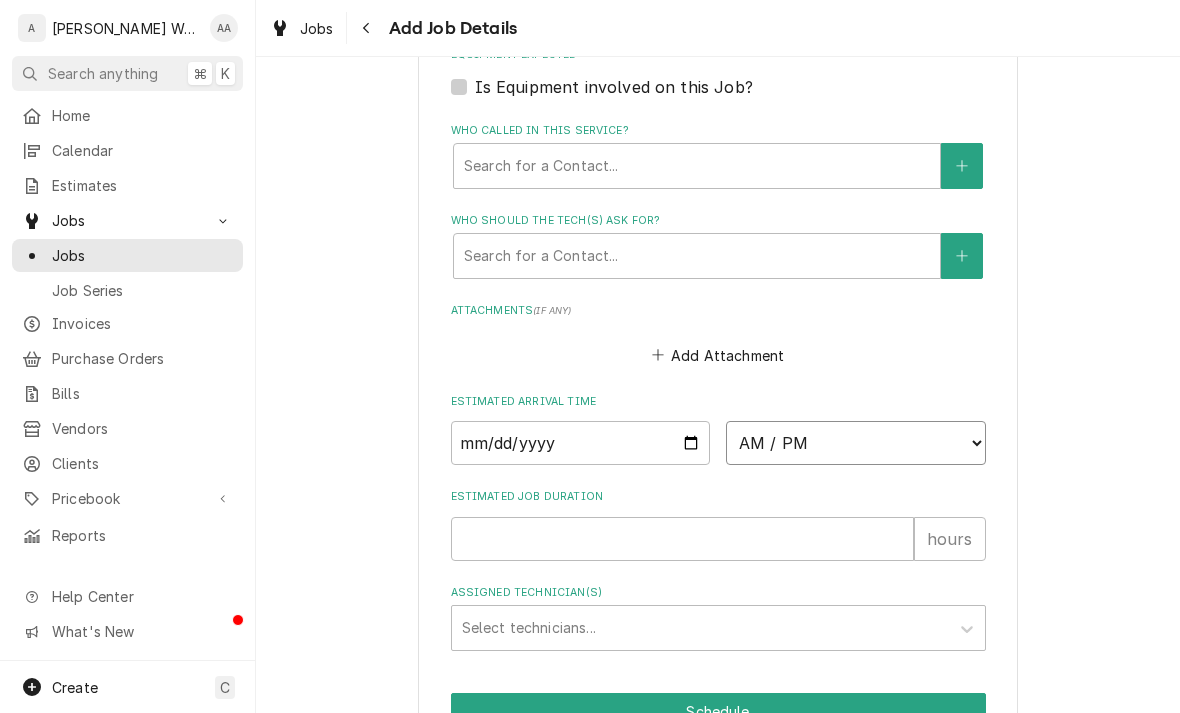 click on "AM / PM 6:00 AM 6:15 AM 6:30 AM 6:45 AM 7:00 AM 7:15 AM 7:30 AM 7:45 AM 8:00 AM 8:15 AM 8:30 AM 8:45 AM 9:00 AM 9:15 AM 9:30 AM 9:45 AM 10:00 AM 10:15 AM 10:30 AM 10:45 AM 11:00 AM 11:15 AM 11:30 AM 11:45 AM 12:00 PM 12:15 PM 12:30 PM 12:45 PM 1:00 PM 1:15 PM 1:30 PM 1:45 PM 2:00 PM 2:15 PM 2:30 PM 2:45 PM 3:00 PM 3:15 PM 3:30 PM 3:45 PM 4:00 PM 4:15 PM 4:30 PM 4:45 PM 5:00 PM 5:15 PM 5:30 PM 5:45 PM 6:00 PM 6:15 PM 6:30 PM 6:45 PM 7:00 PM 7:15 PM 7:30 PM 7:45 PM 8:00 PM 8:15 PM 8:30 PM 8:45 PM 9:00 PM 9:15 PM 9:30 PM 9:45 PM 10:00 PM 10:15 PM 10:30 PM 10:45 PM 11:00 PM 11:15 PM 11:30 PM 11:45 PM 12:00 AM 12:15 AM 12:30 AM 12:45 AM 1:00 AM 1:15 AM 1:30 AM 1:45 AM 2:00 AM 2:15 AM 2:30 AM 2:45 AM 3:00 AM 3:15 AM 3:30 AM 3:45 AM 4:00 AM 4:15 AM 4:30 AM 4:45 AM 5:00 AM 5:15 AM 5:30 AM 5:45 AM" at bounding box center (856, 443) 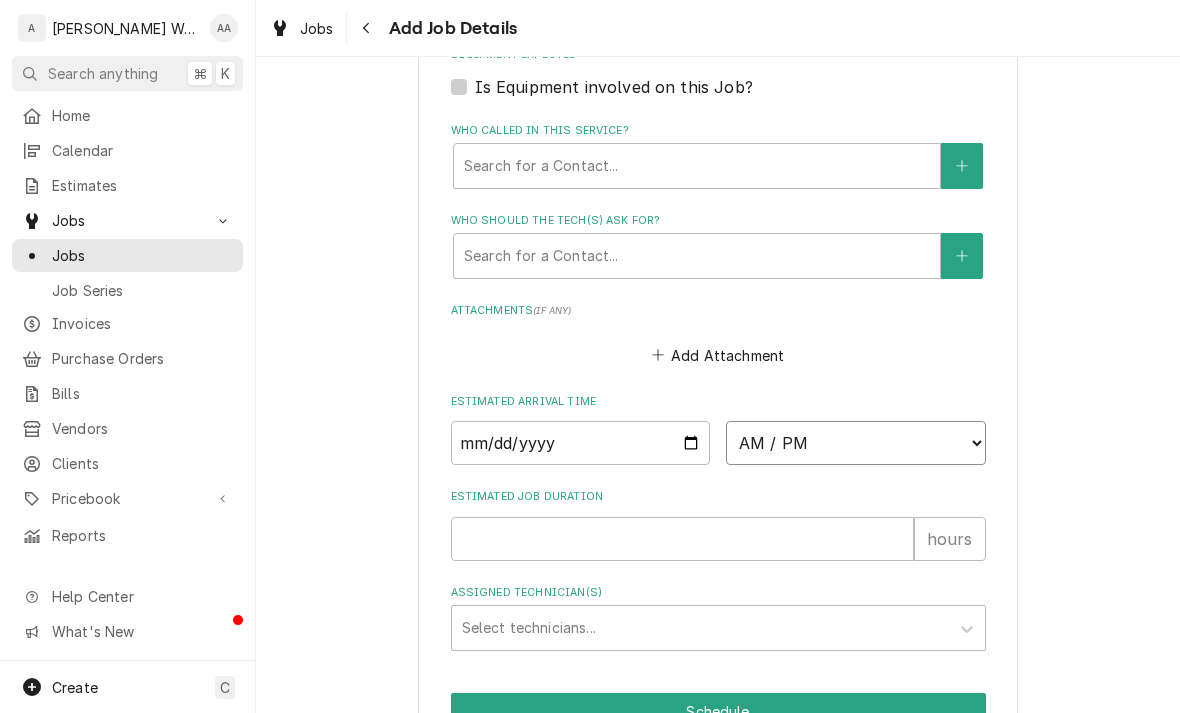 select on "10:15:00" 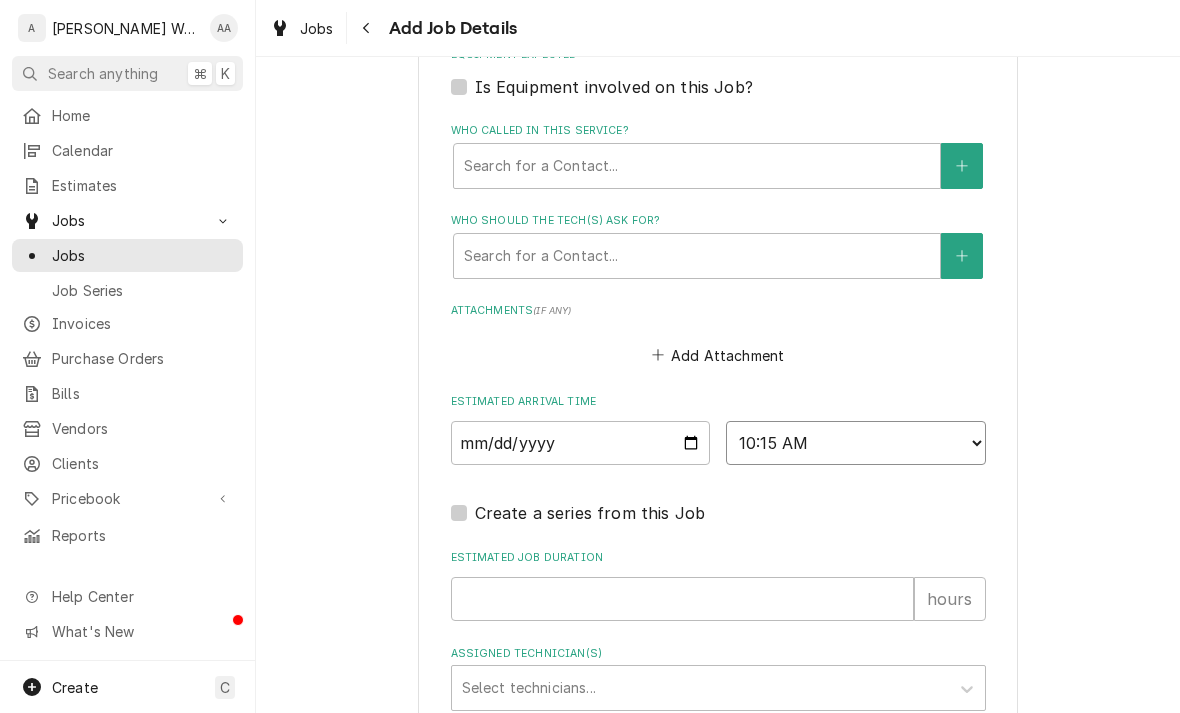 type on "x" 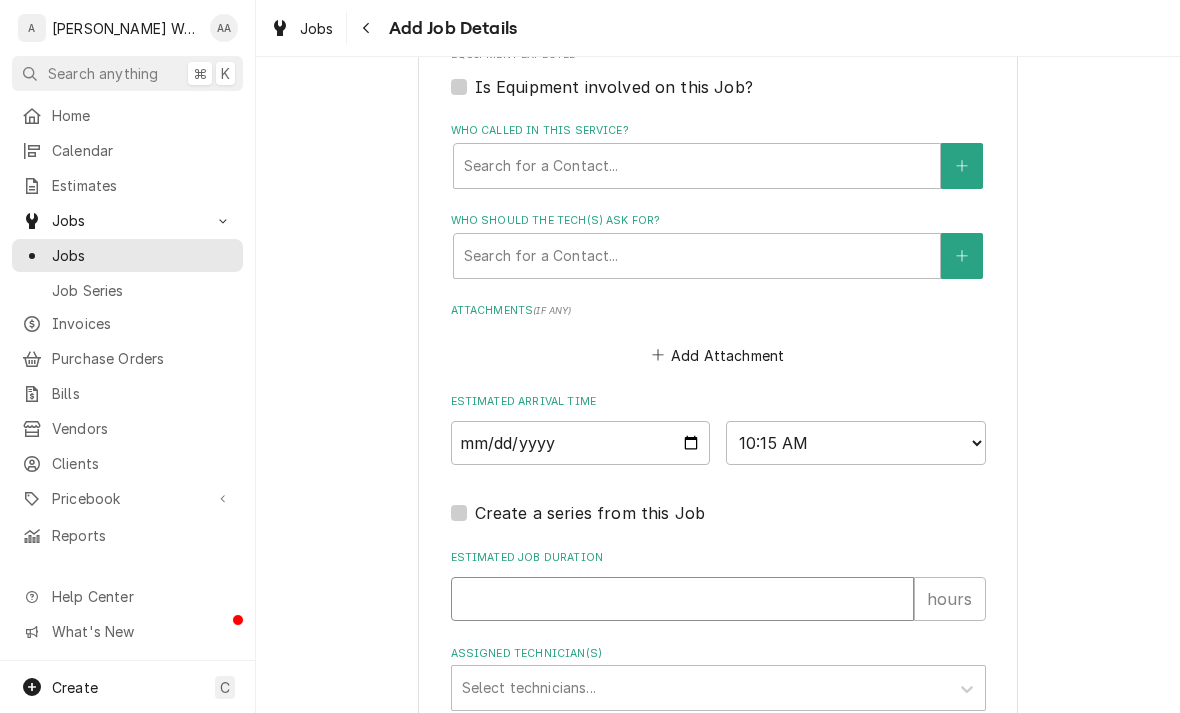 click on "Estimated Job Duration" at bounding box center (682, 599) 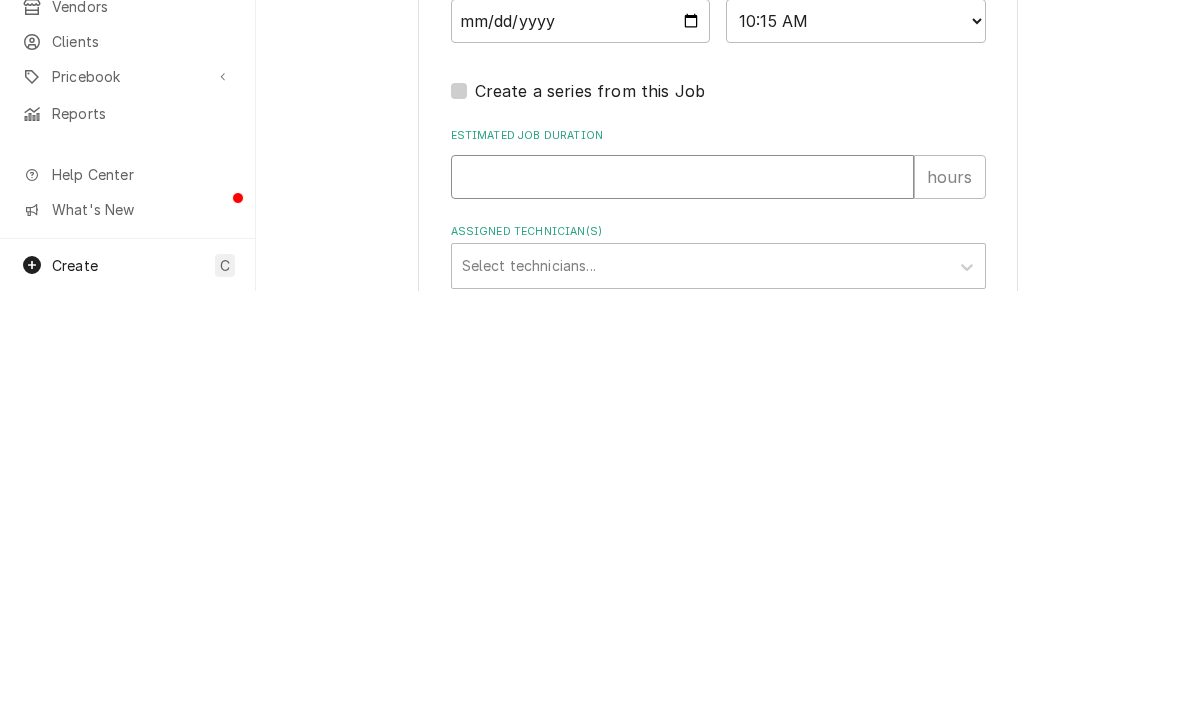 type on "2" 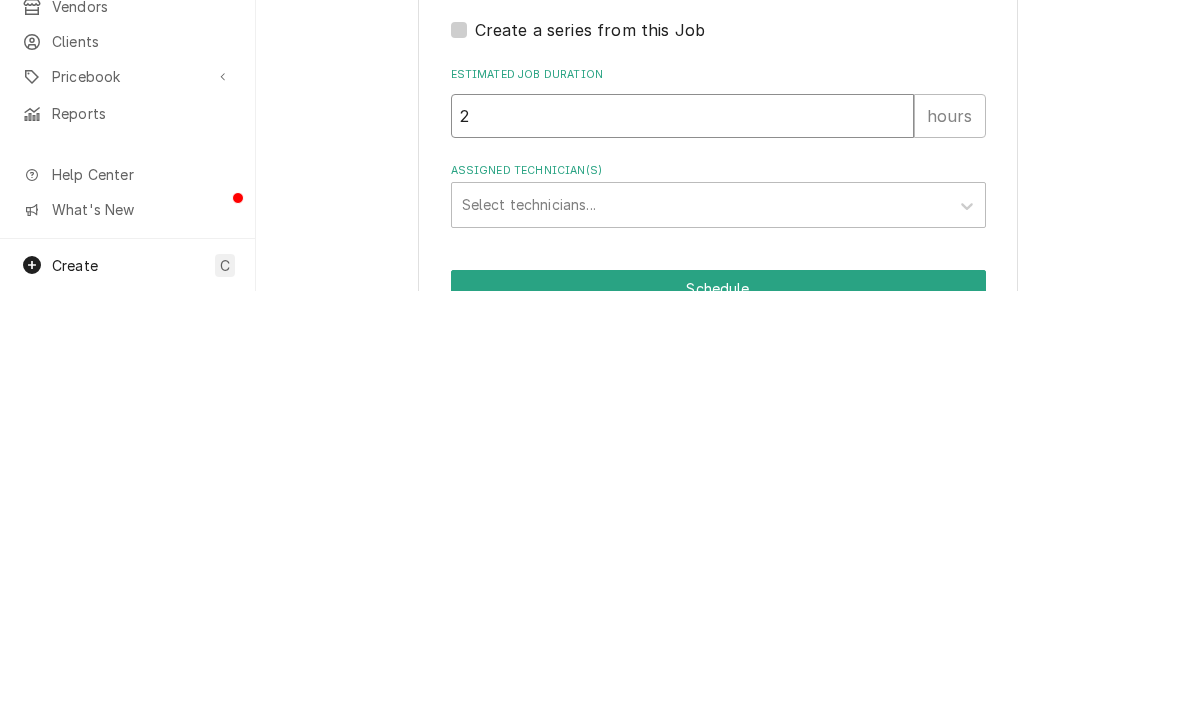 scroll, scrollTop: 1356, scrollLeft: 0, axis: vertical 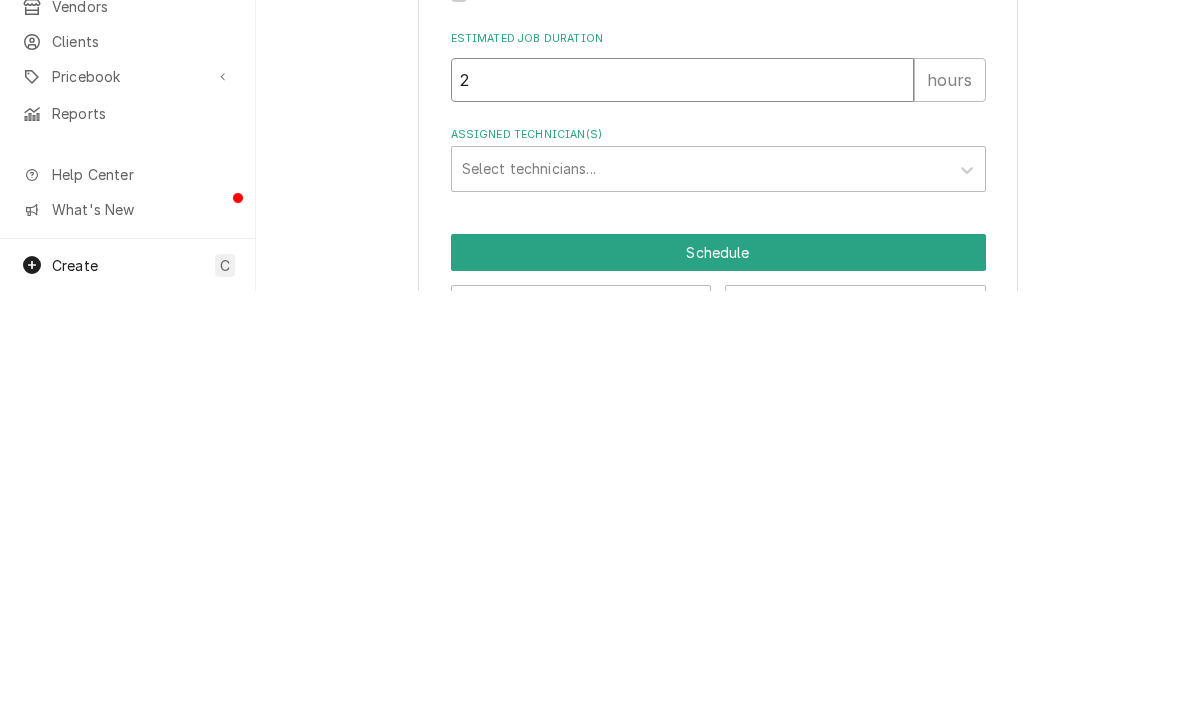 type on "x" 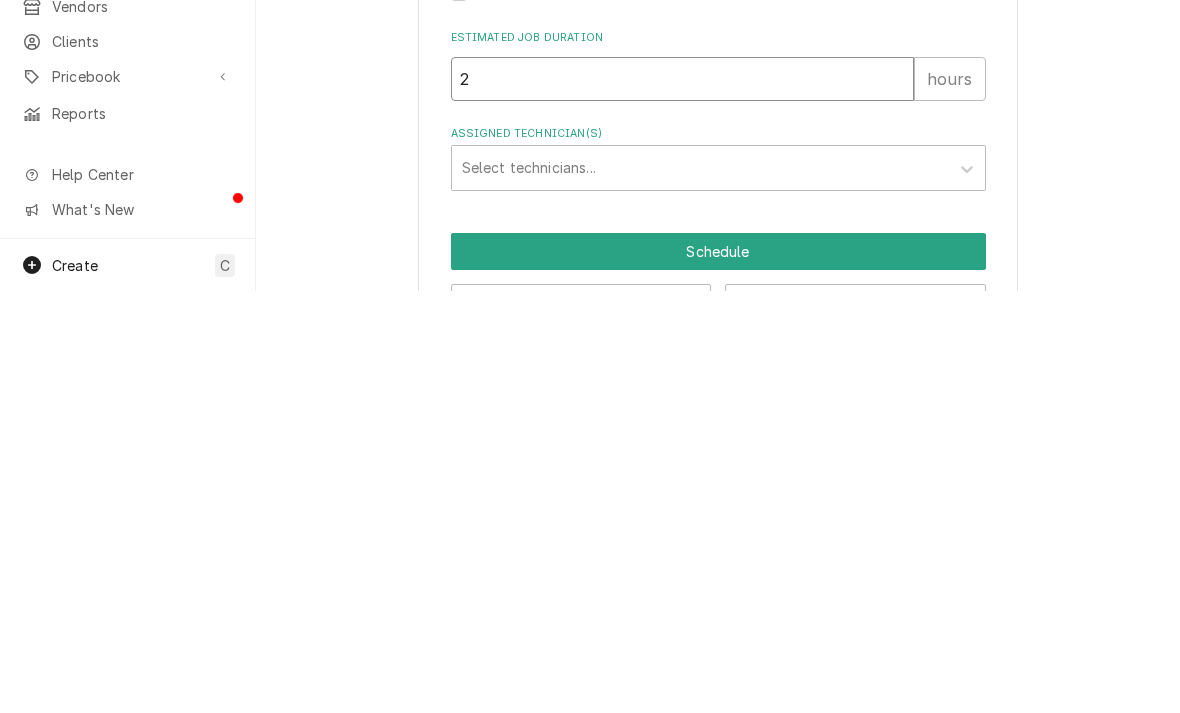 type on "2" 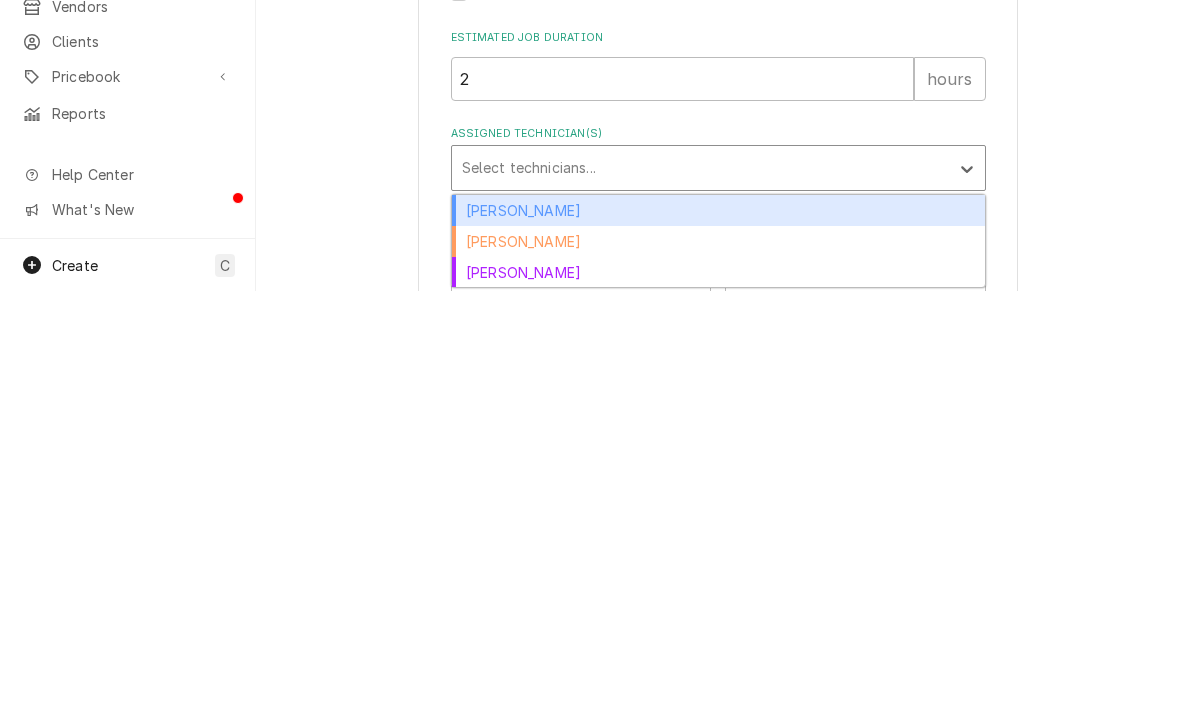 click on "[PERSON_NAME]" at bounding box center (718, 632) 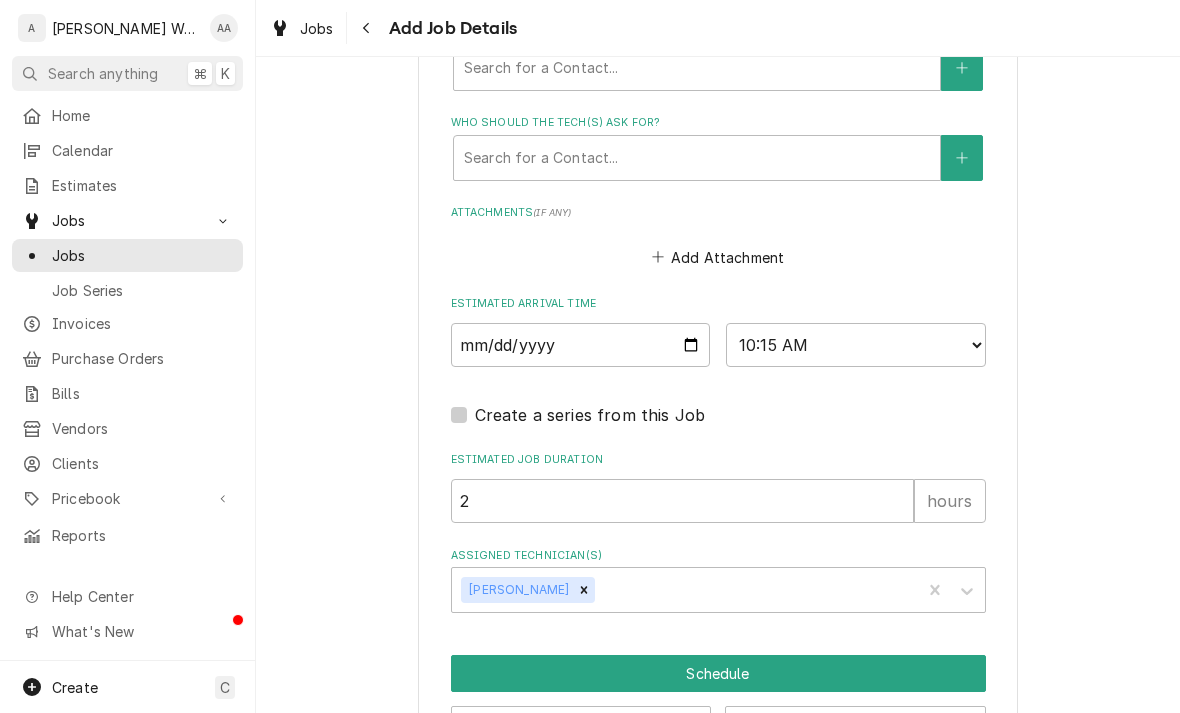 click on "Schedule" at bounding box center (718, 673) 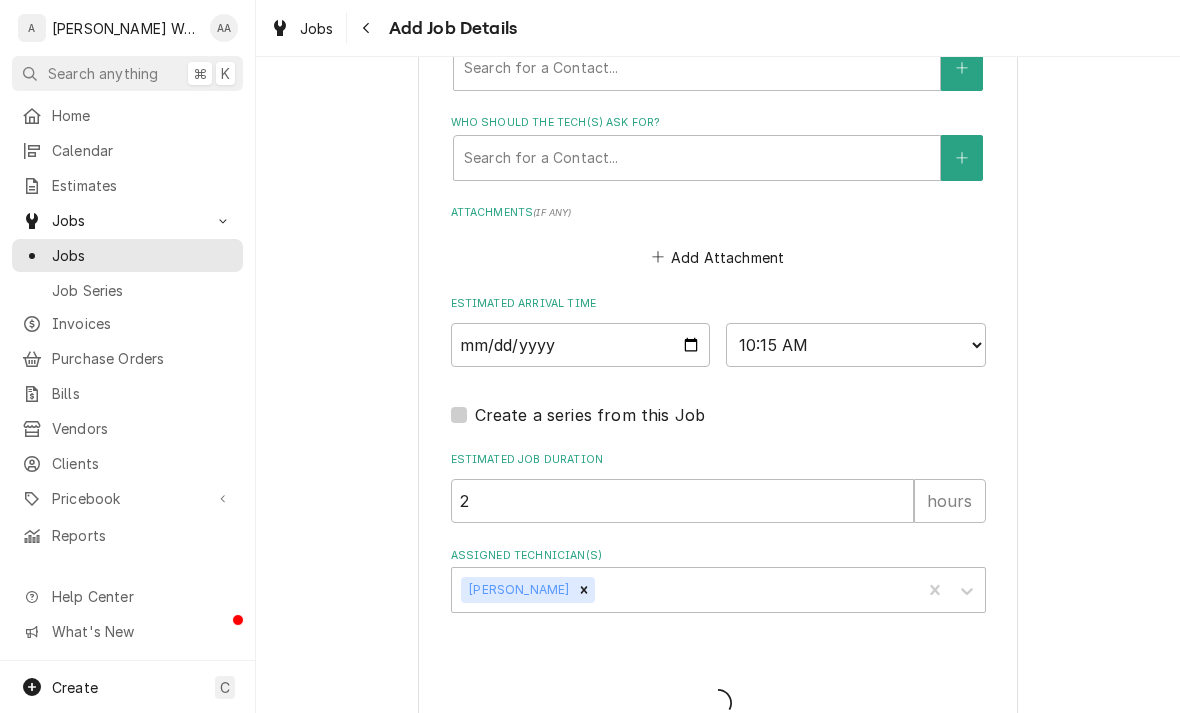 type on "x" 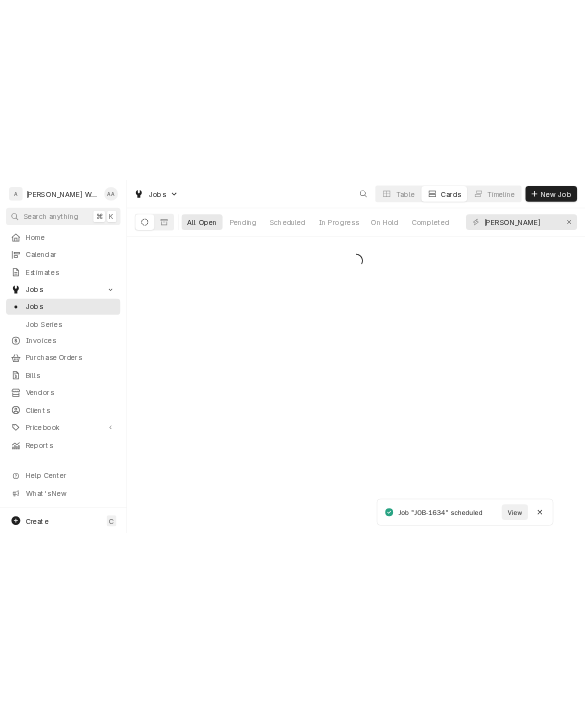 scroll, scrollTop: 0, scrollLeft: 0, axis: both 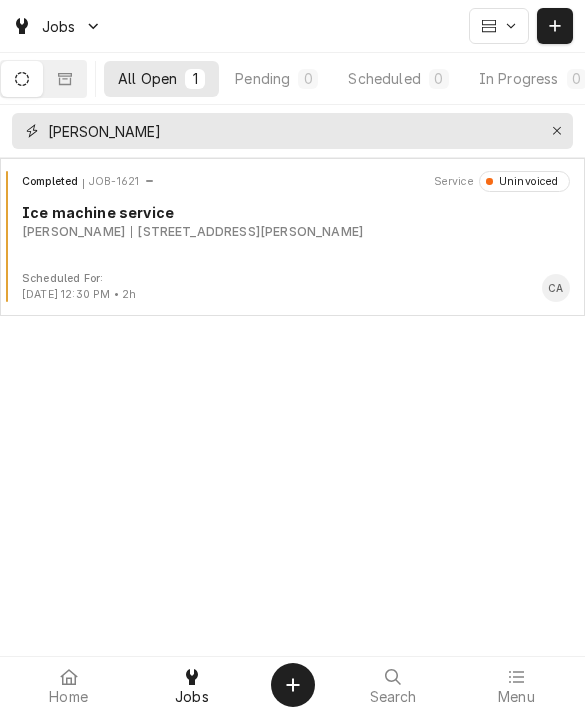 click at bounding box center (557, 131) 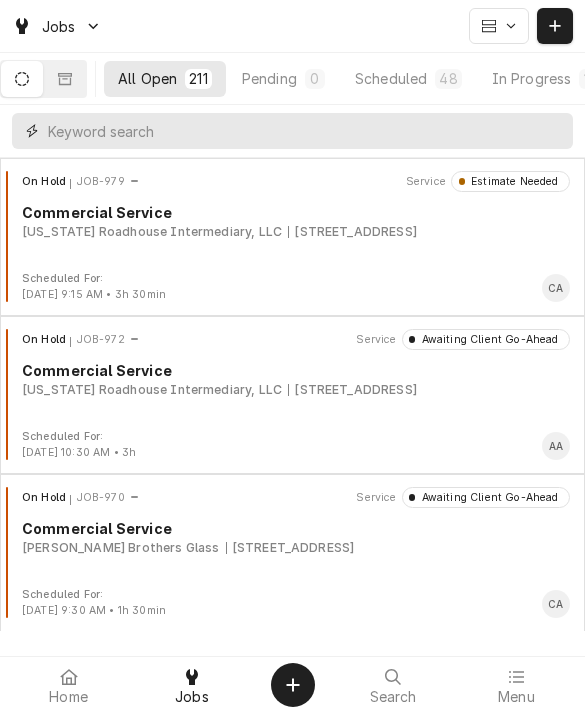 type on "D" 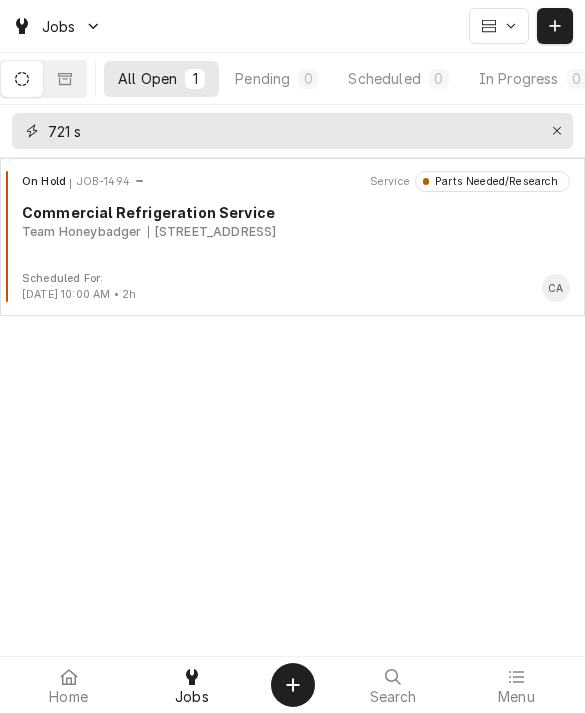 type on "721 s" 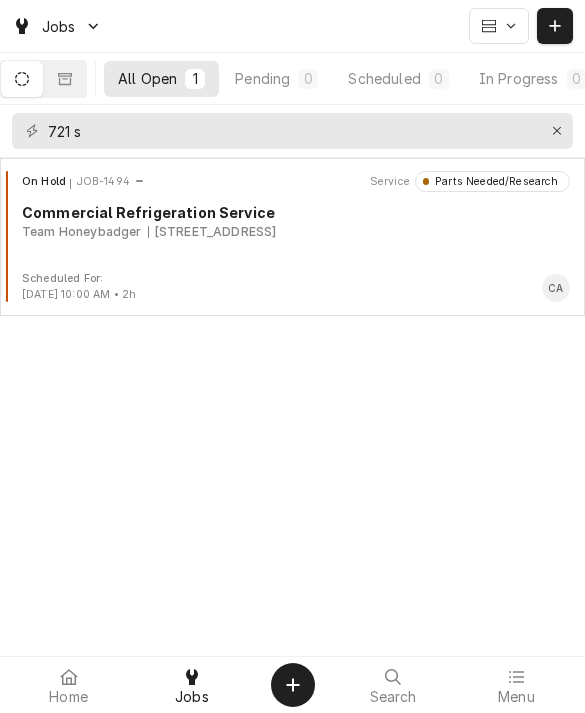 click on "On Hold JOB-1494 Service Parts Needed/Research Commercial Refrigeration Service Team Honeybadger 721 S 72nd St Suite 105, Omaha, NE 68114" at bounding box center [292, 221] 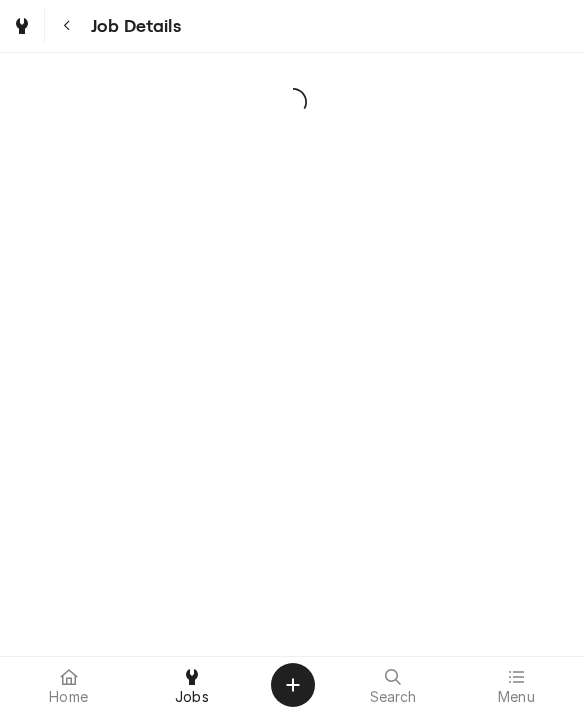 scroll, scrollTop: 0, scrollLeft: 0, axis: both 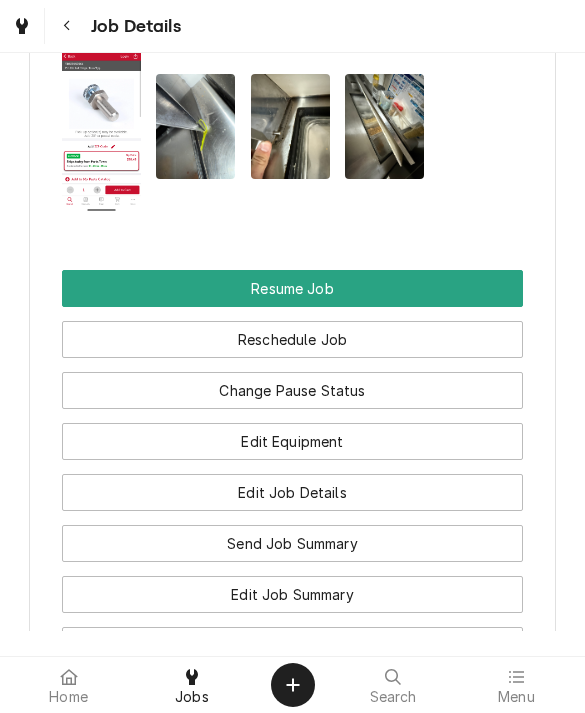 click on "Reschedule Job" at bounding box center [293, 339] 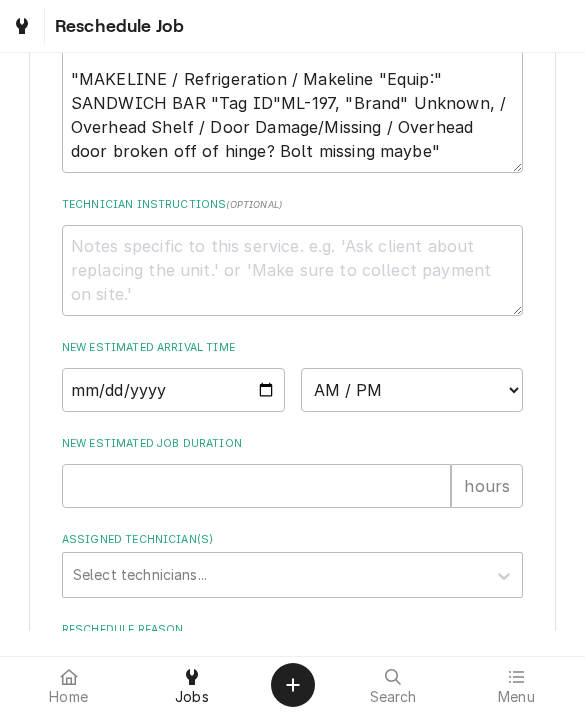 scroll, scrollTop: 706, scrollLeft: 0, axis: vertical 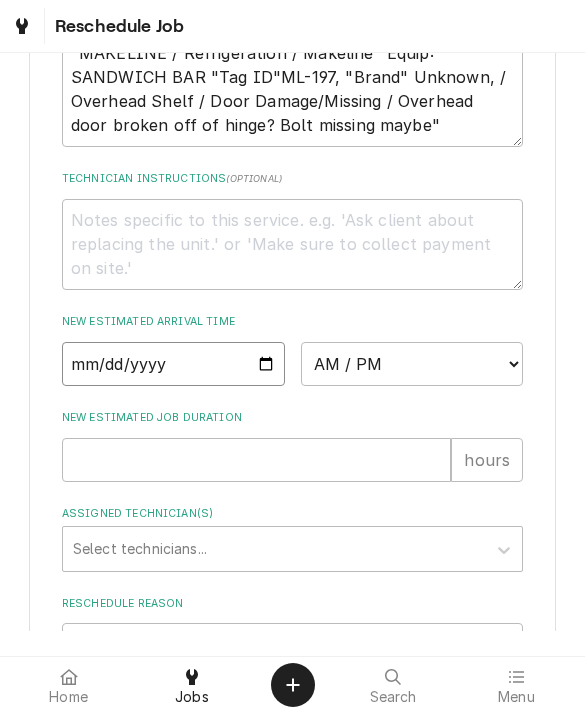 click at bounding box center (173, 364) 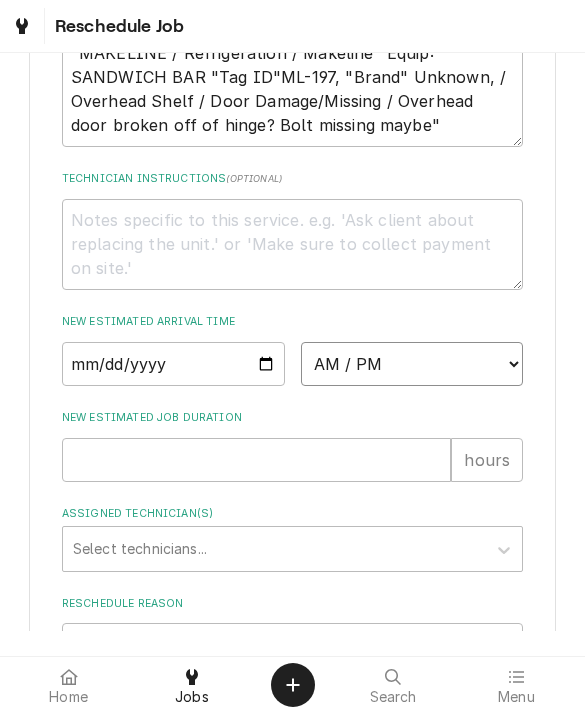 click on "AM / PM 6:00 AM 6:15 AM 6:30 AM 6:45 AM 7:00 AM 7:15 AM 7:30 AM 7:45 AM 8:00 AM 8:15 AM 8:30 AM 8:45 AM 9:00 AM 9:15 AM 9:30 AM 9:45 AM 10:00 AM 10:15 AM 10:30 AM 10:45 AM 11:00 AM 11:15 AM 11:30 AM 11:45 AM 12:00 PM 12:15 PM 12:30 PM 12:45 PM 1:00 PM 1:15 PM 1:30 PM 1:45 PM 2:00 PM 2:15 PM 2:30 PM 2:45 PM 3:00 PM 3:15 PM 3:30 PM 3:45 PM 4:00 PM 4:15 PM 4:30 PM 4:45 PM 5:00 PM 5:15 PM 5:30 PM 5:45 PM 6:00 PM 6:15 PM 6:30 PM 6:45 PM 7:00 PM 7:15 PM 7:30 PM 7:45 PM 8:00 PM 8:15 PM 8:30 PM 8:45 PM 9:00 PM 9:15 PM 9:30 PM 9:45 PM 10:00 PM 10:15 PM 10:30 PM 10:45 PM 11:00 PM 11:15 PM 11:30 PM 11:45 PM 12:00 AM 12:15 AM 12:30 AM 12:45 AM 1:00 AM 1:15 AM 1:30 AM 1:45 AM 2:00 AM 2:15 AM 2:30 AM 2:45 AM 3:00 AM 3:15 AM 3:30 AM 3:45 AM 4:00 AM 4:15 AM 4:30 AM 4:45 AM 5:00 AM 5:15 AM 5:30 AM 5:45 AM" at bounding box center [412, 364] 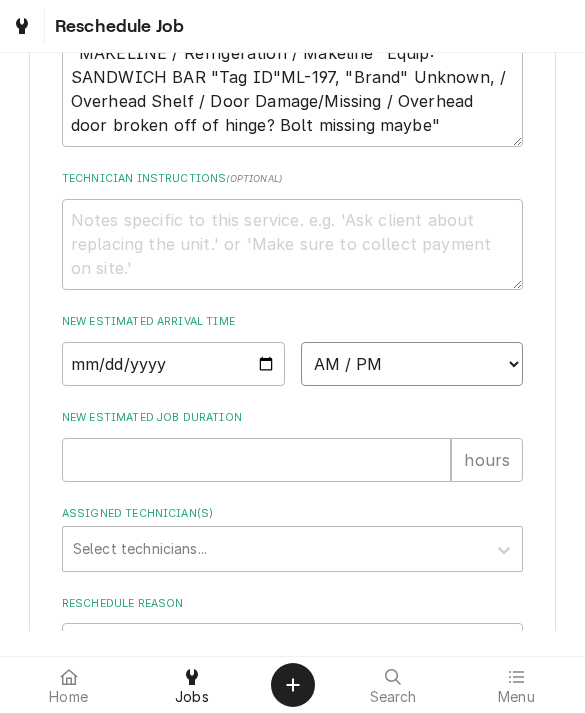 select on "14:15:00" 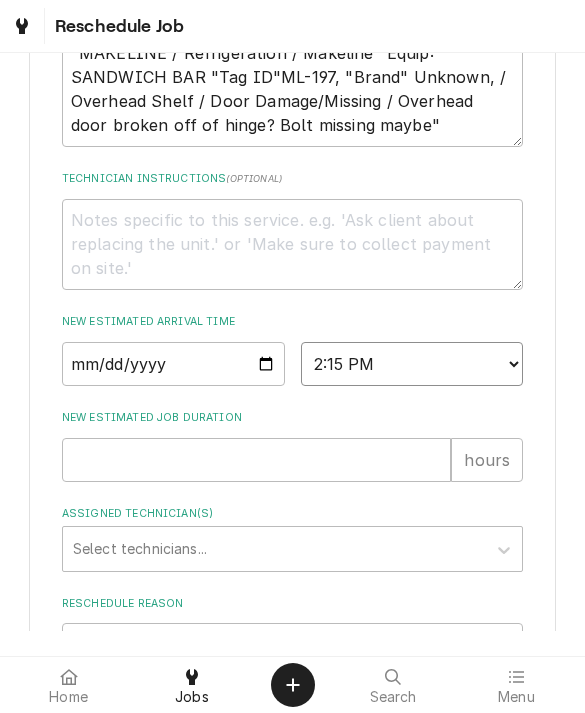 type on "x" 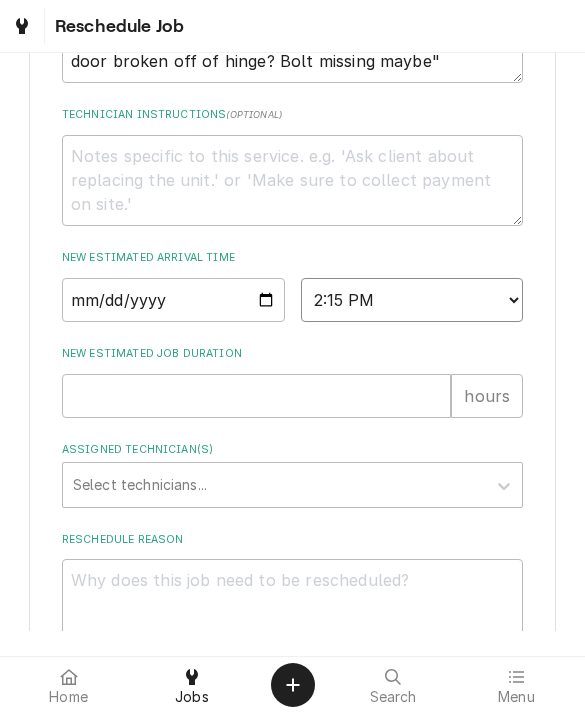 scroll, scrollTop: 771, scrollLeft: 0, axis: vertical 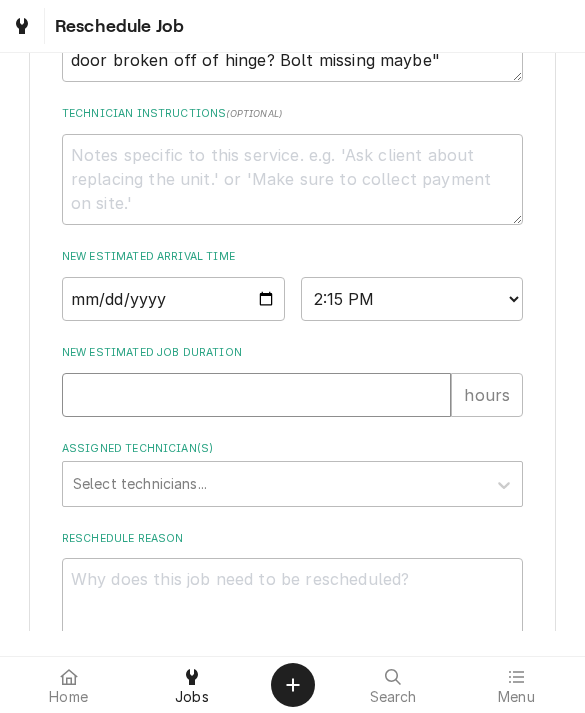 click on "New Estimated Job Duration" at bounding box center [257, 395] 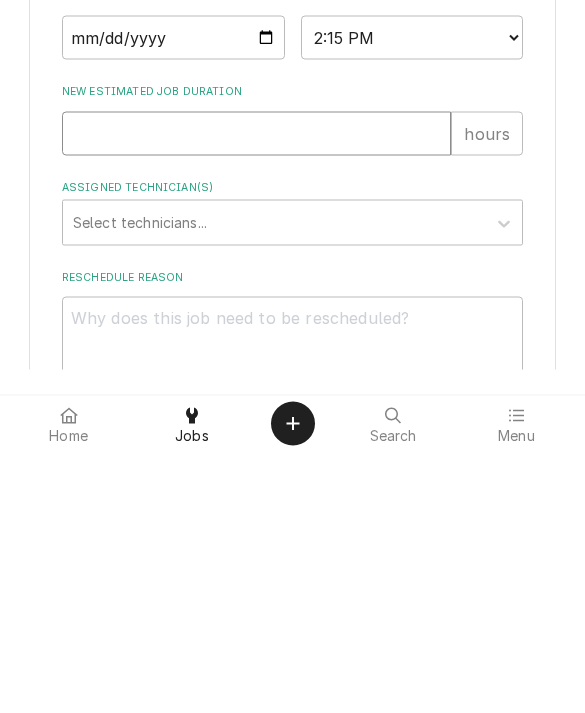 type on "1" 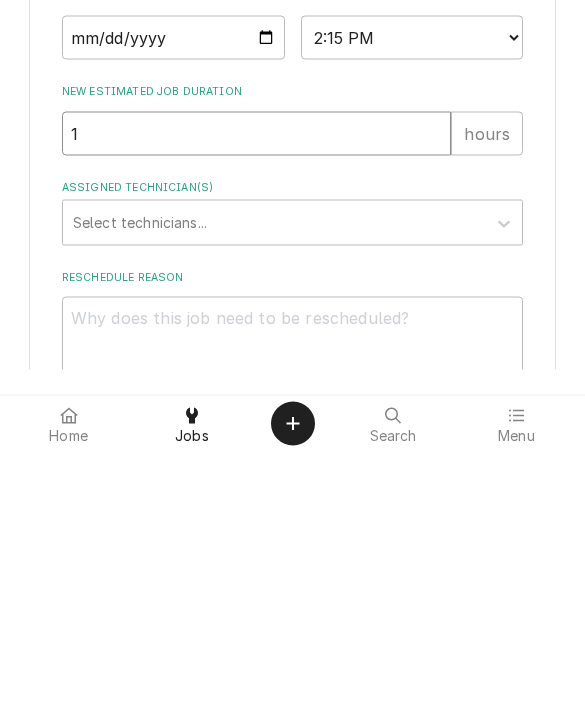 type on "x" 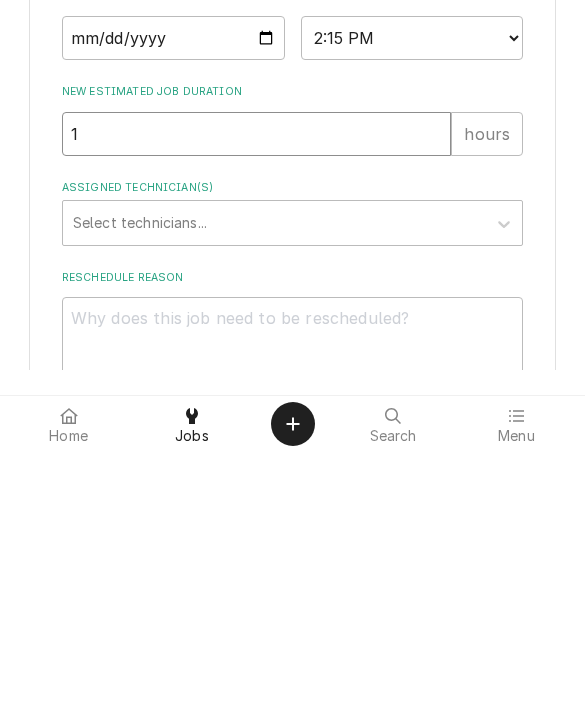 type on "1" 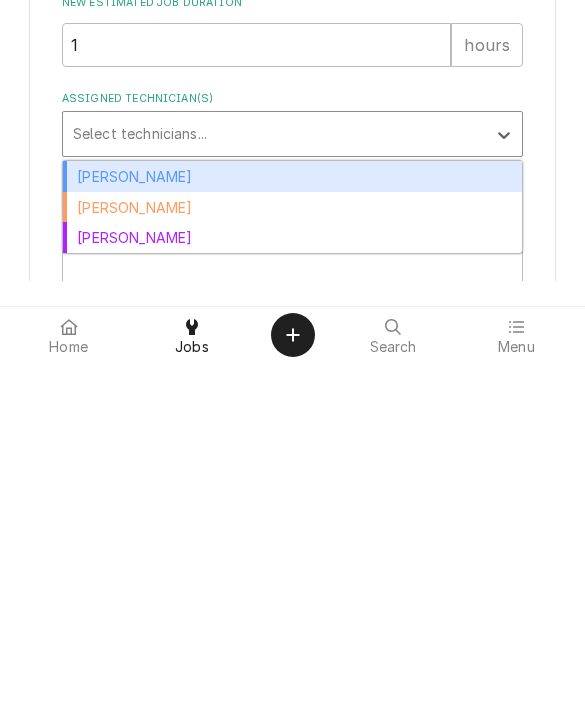 click on "[PERSON_NAME]" at bounding box center (293, 557) 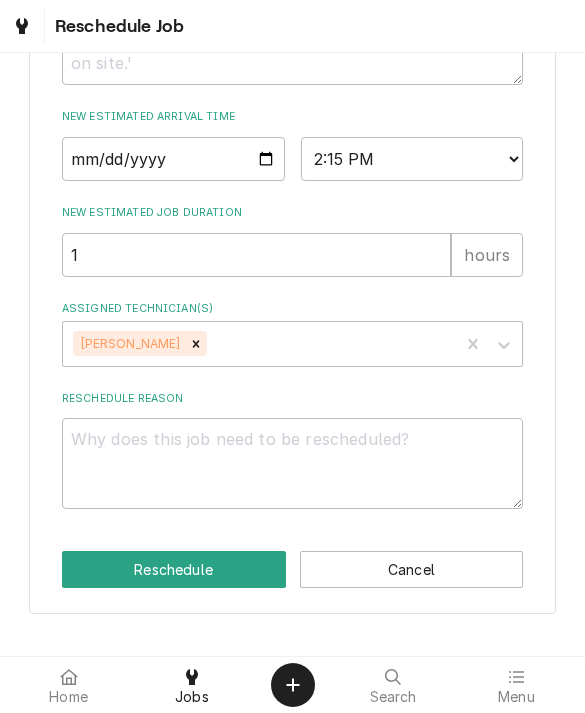 scroll, scrollTop: 924, scrollLeft: 0, axis: vertical 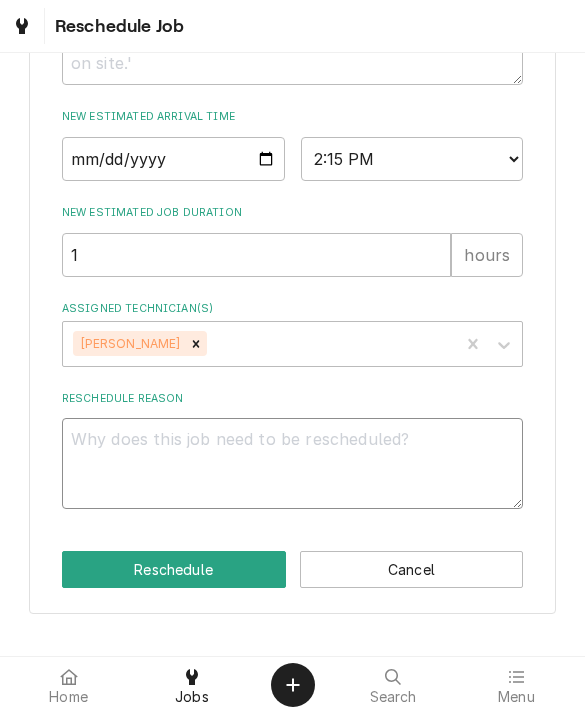 click on "Reschedule Reason" at bounding box center (293, 463) 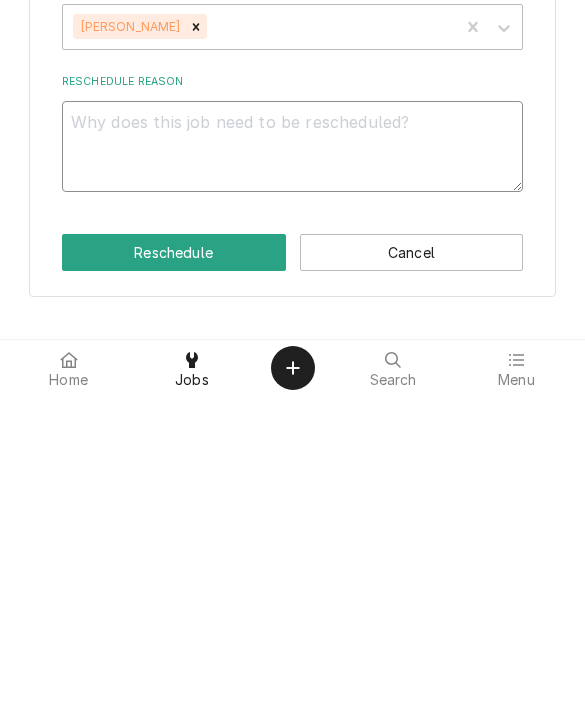 type on "x" 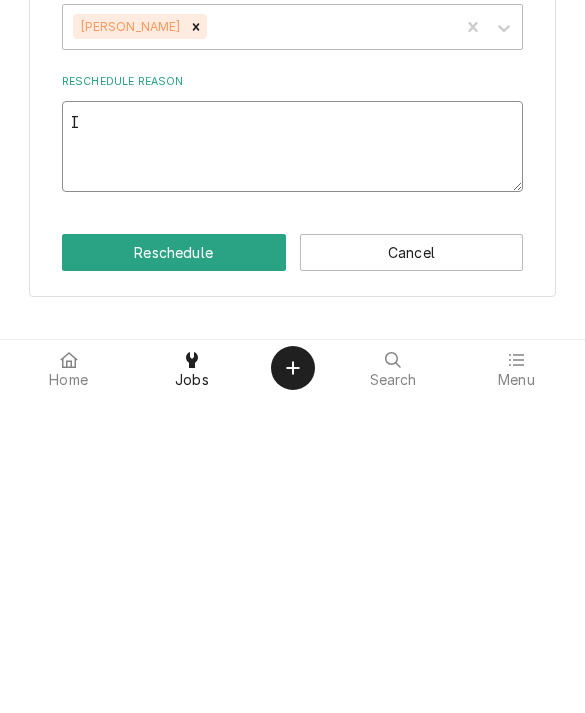 type on "In" 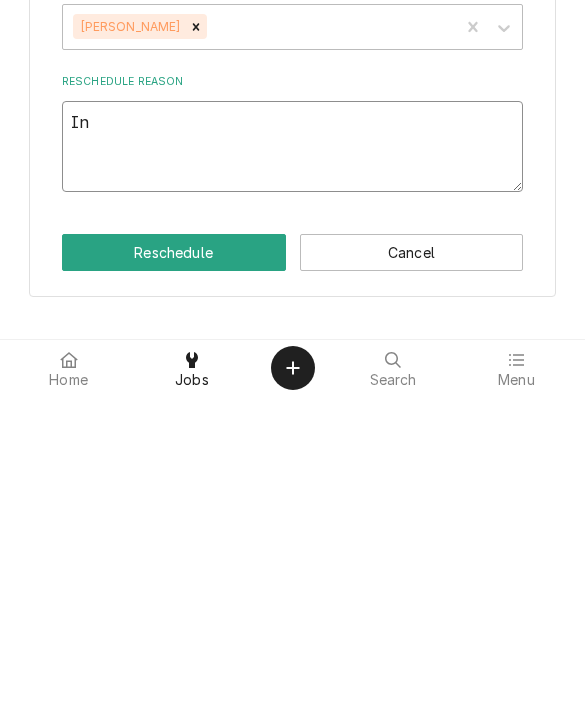 type on "x" 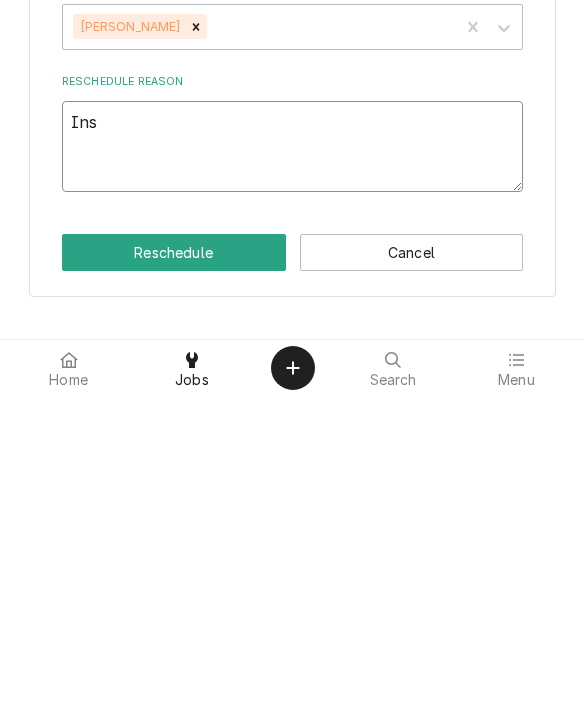 type on "x" 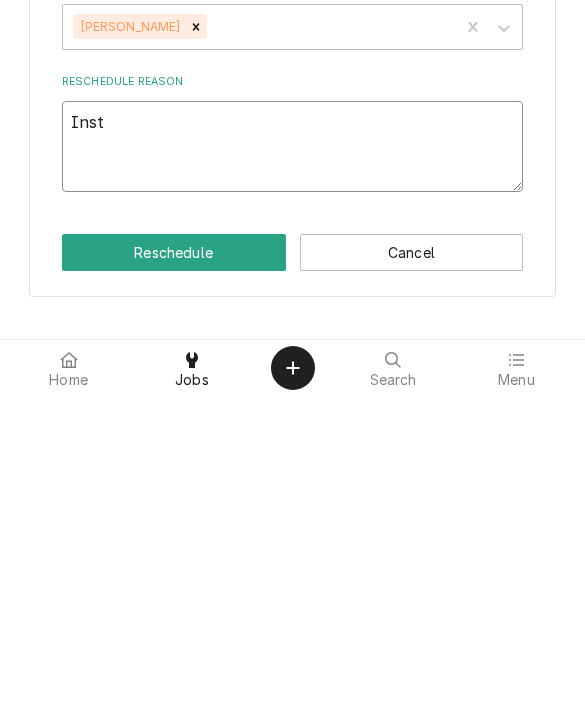 type on "x" 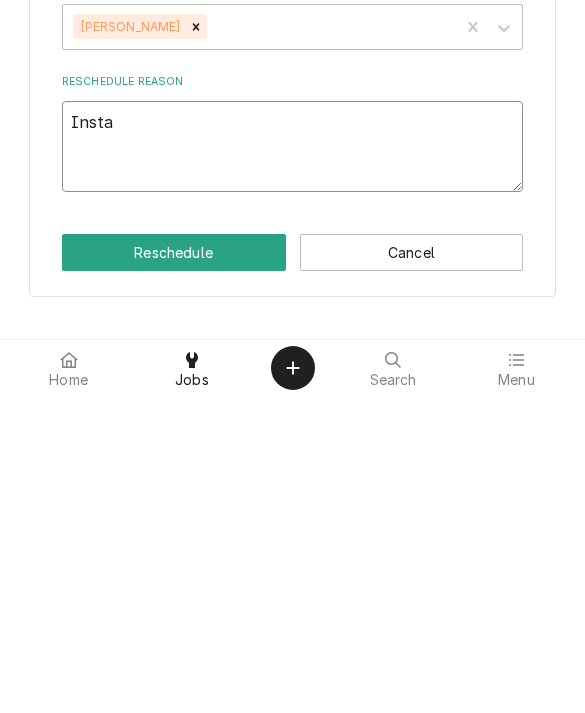 type on "x" 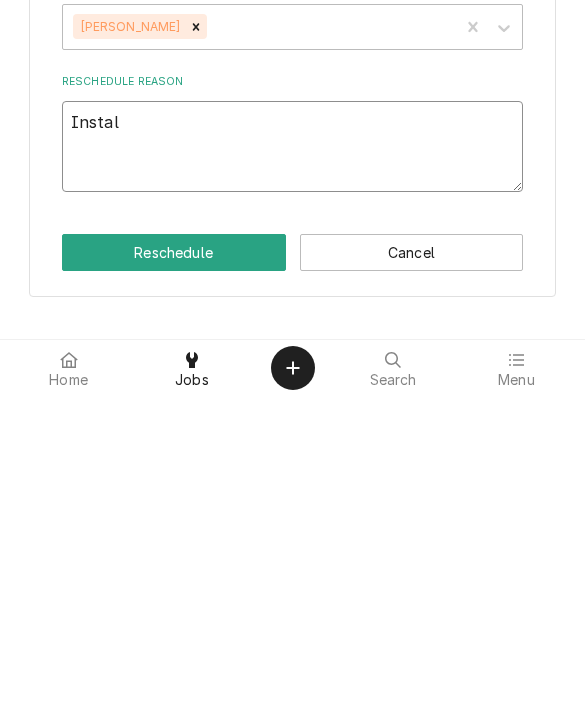 type on "Install" 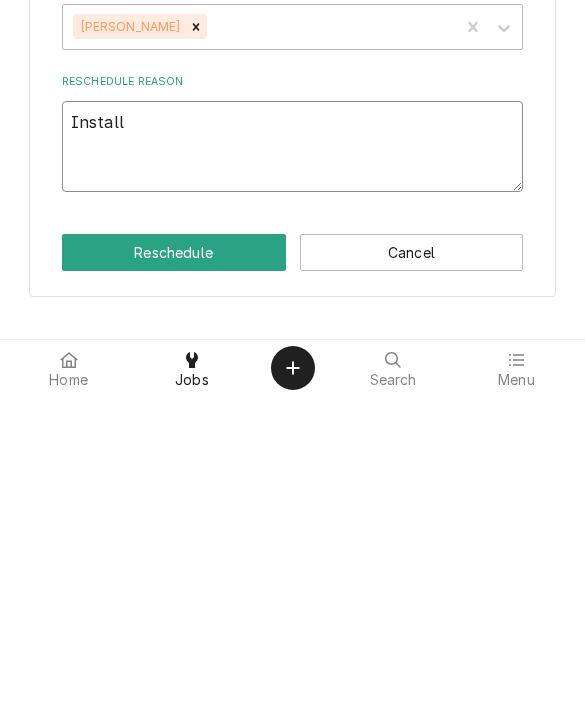 type on "x" 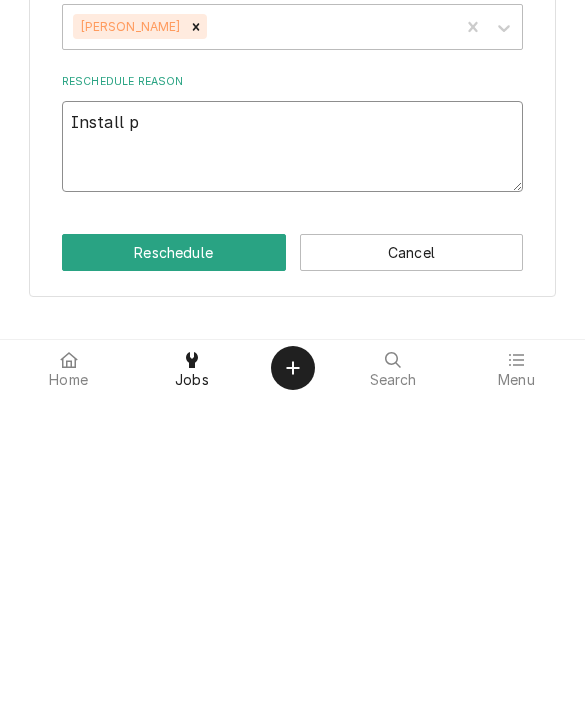 type on "x" 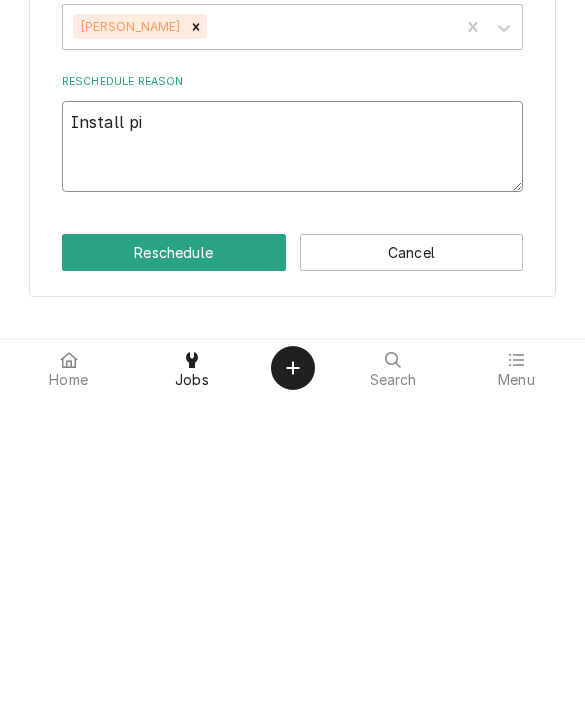 type on "x" 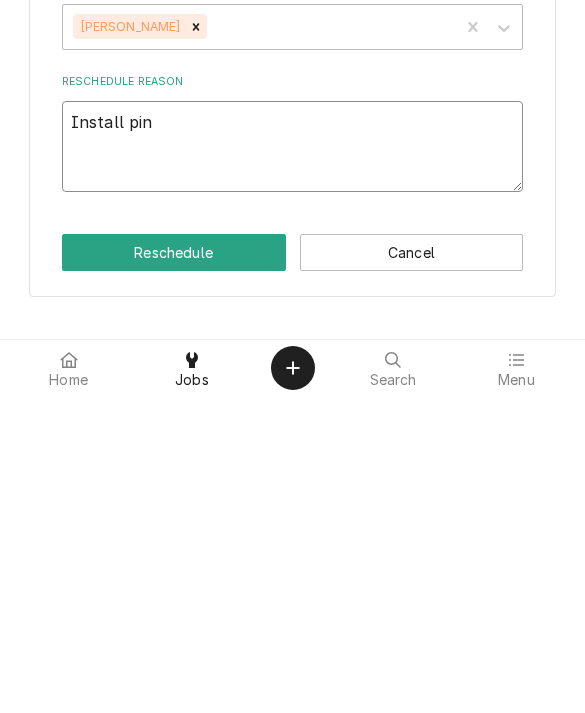 type on "x" 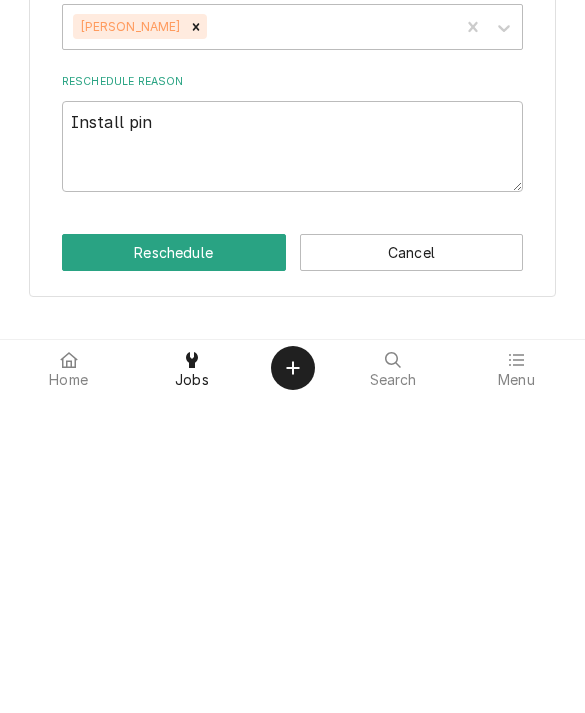 click on "Reschedule" at bounding box center (174, 569) 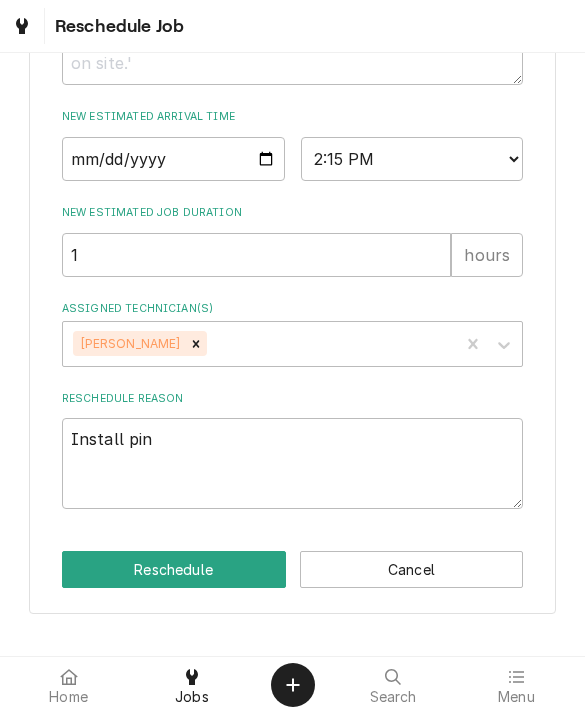 type on "x" 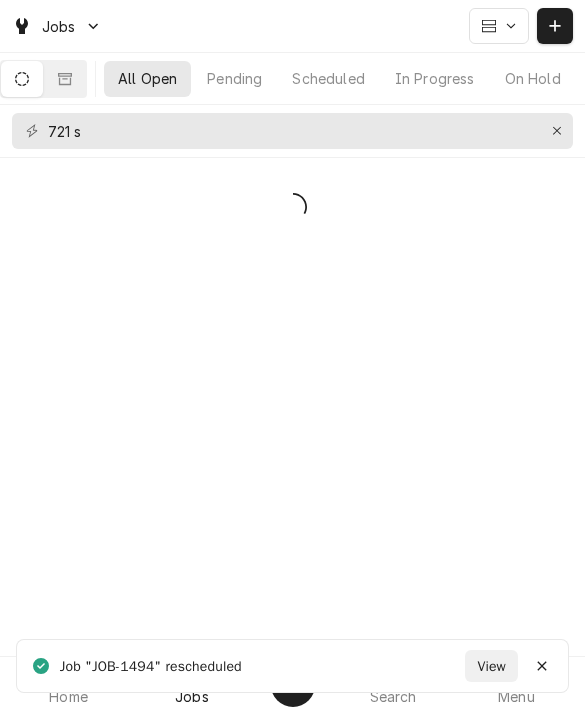 scroll, scrollTop: 0, scrollLeft: 0, axis: both 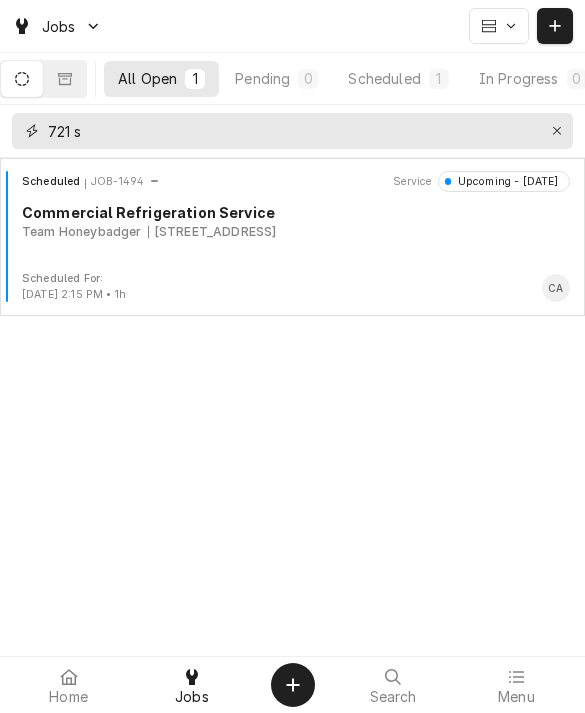 click 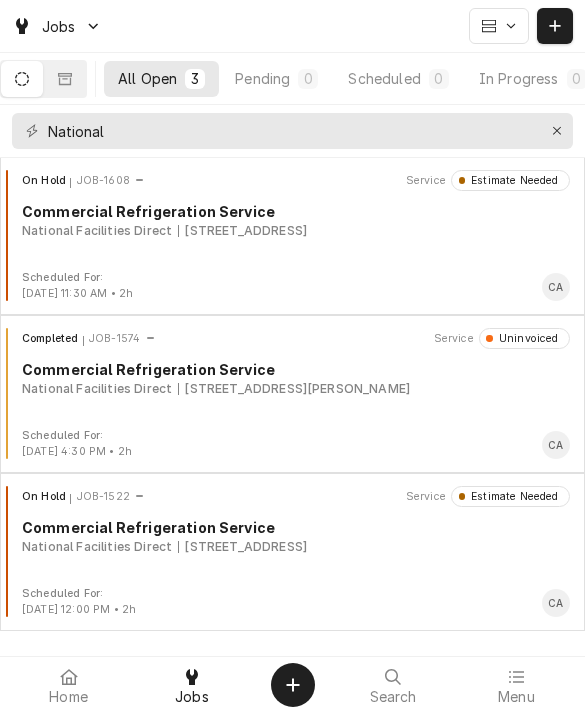 scroll, scrollTop: 1, scrollLeft: 0, axis: vertical 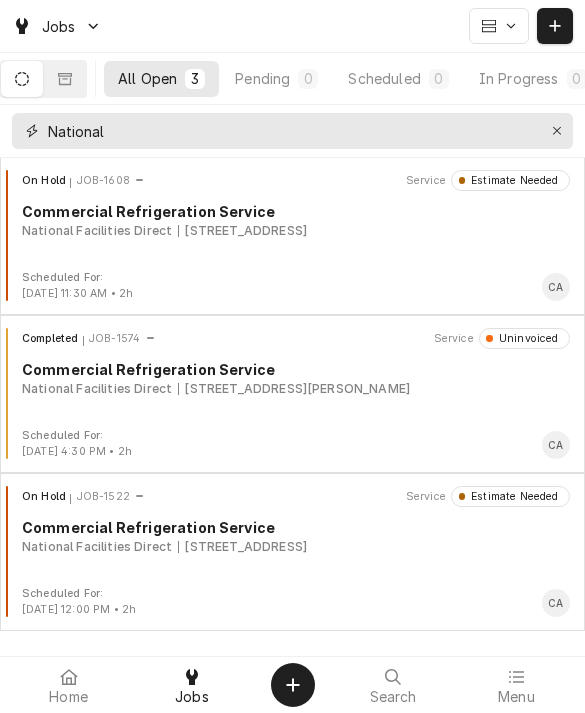 type on "National" 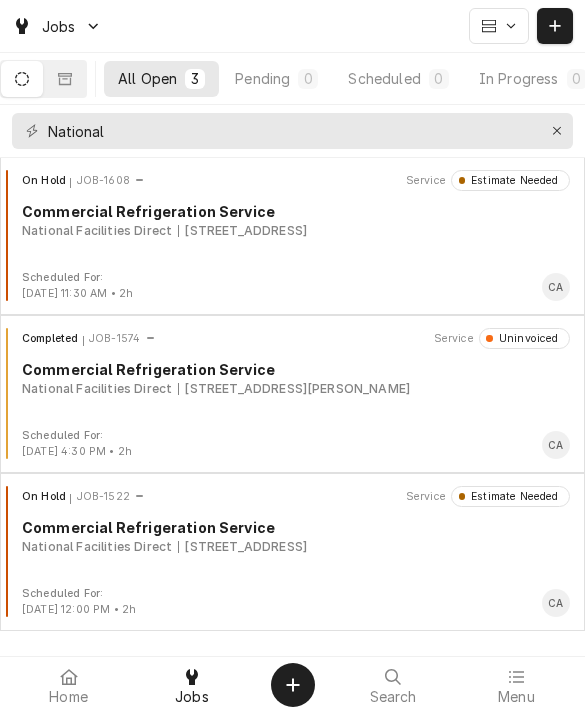 click on "On Hold JOB-1608 Service Estimate Needed Commercial Refrigeration Service National Facilities Direct 7402 N 30th St, Omaha, NE 68112" at bounding box center (292, 220) 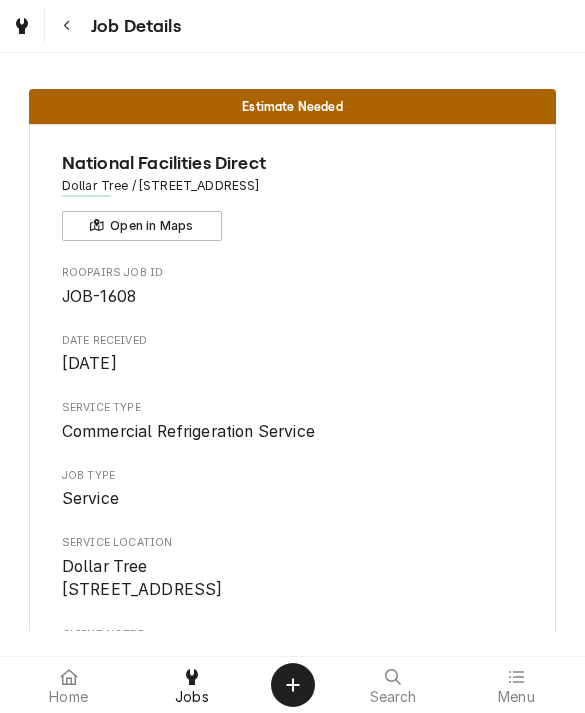 scroll, scrollTop: 0, scrollLeft: 0, axis: both 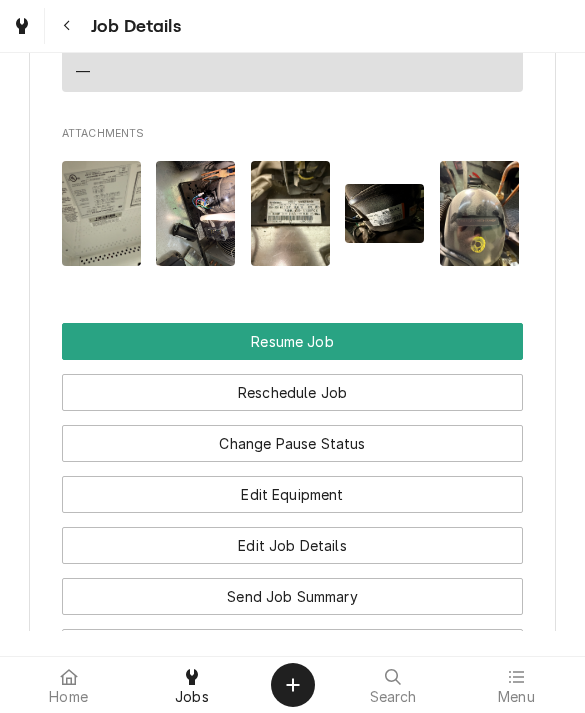 click on "Send Job Summary" at bounding box center [293, 596] 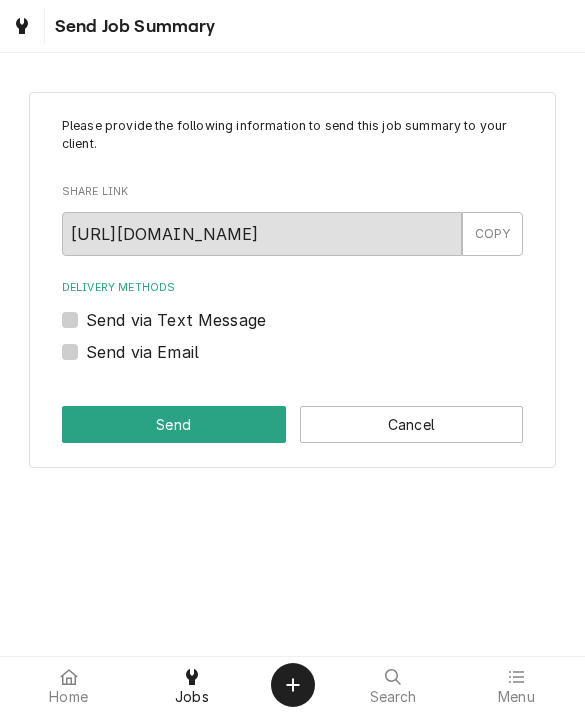 scroll, scrollTop: 0, scrollLeft: 0, axis: both 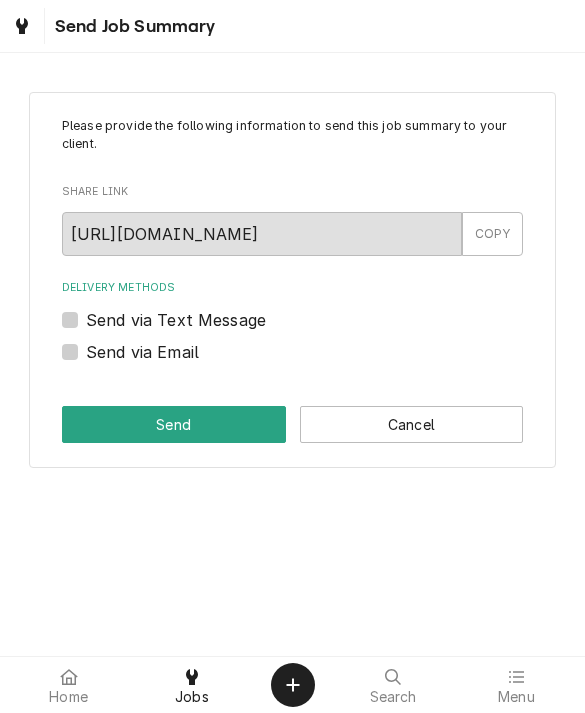 click on "Cancel" at bounding box center [412, 424] 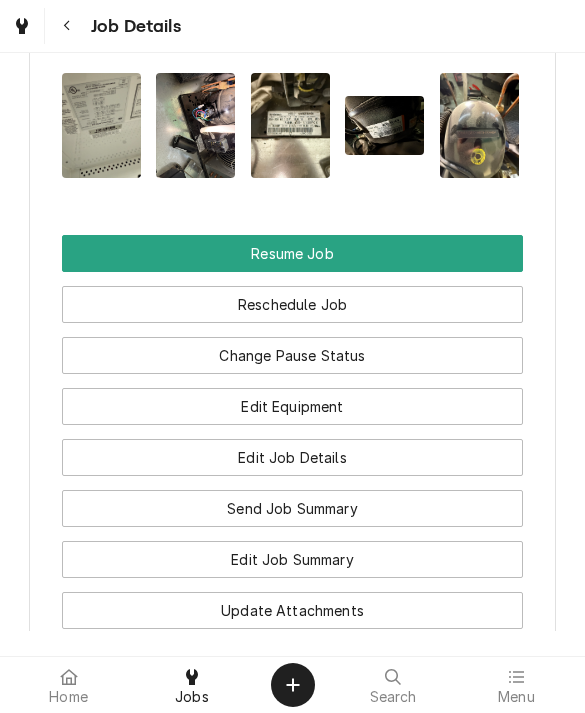 scroll, scrollTop: 2498, scrollLeft: 0, axis: vertical 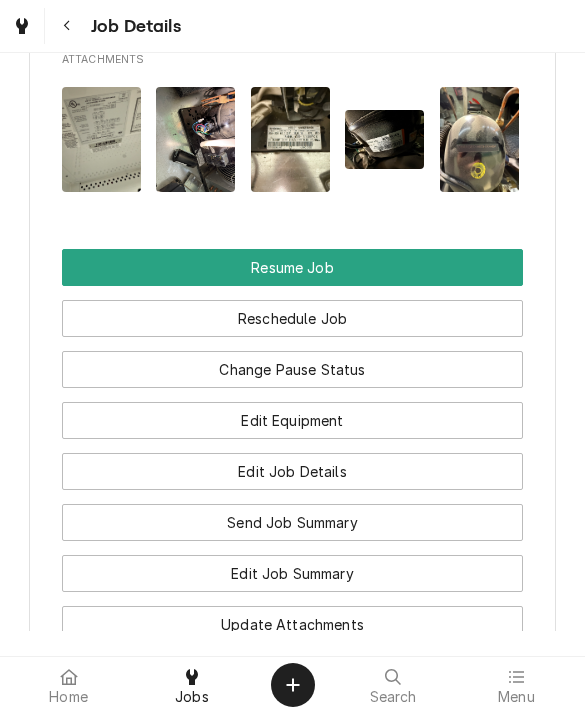 click on "Edit Job Summary" at bounding box center [293, 573] 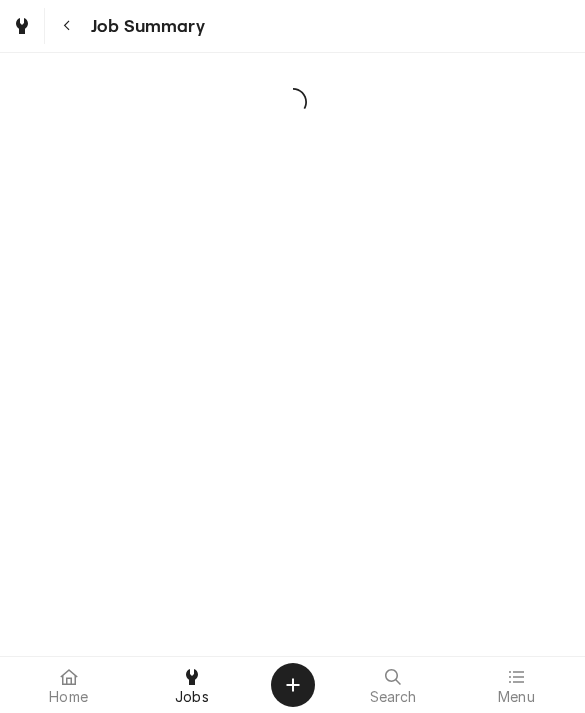 scroll, scrollTop: 0, scrollLeft: 0, axis: both 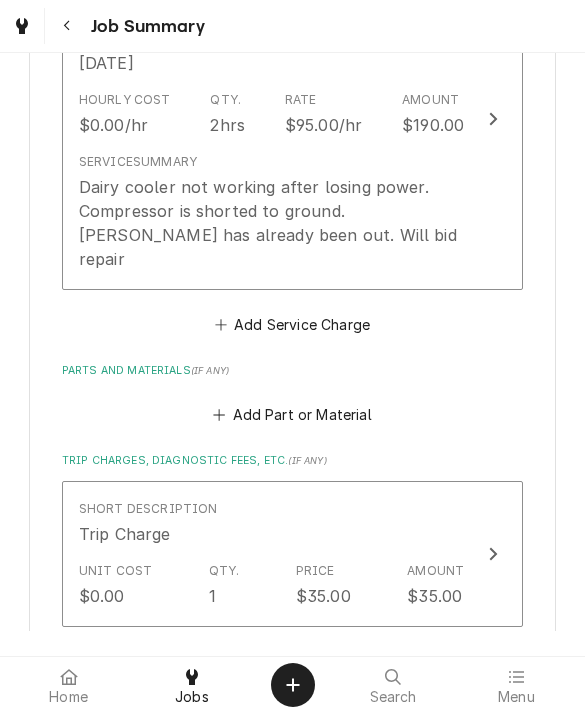 click on "Add Service Charge" at bounding box center (292, 324) 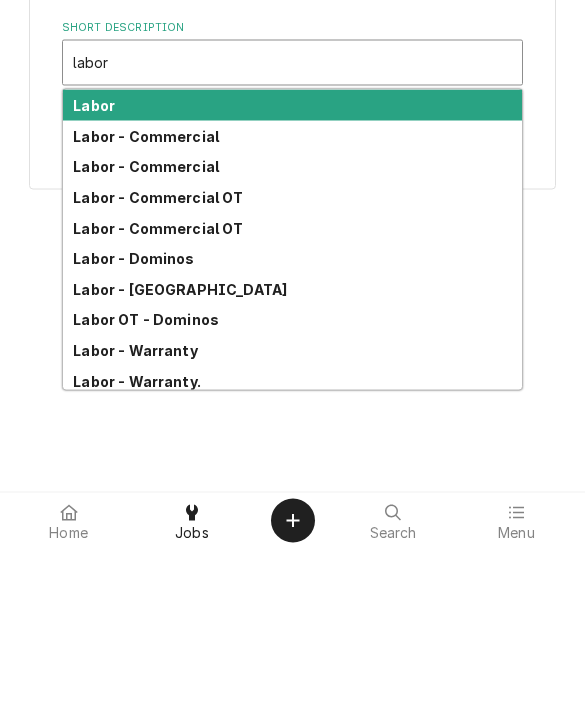 click on "Labor - Commercial" at bounding box center (146, 300) 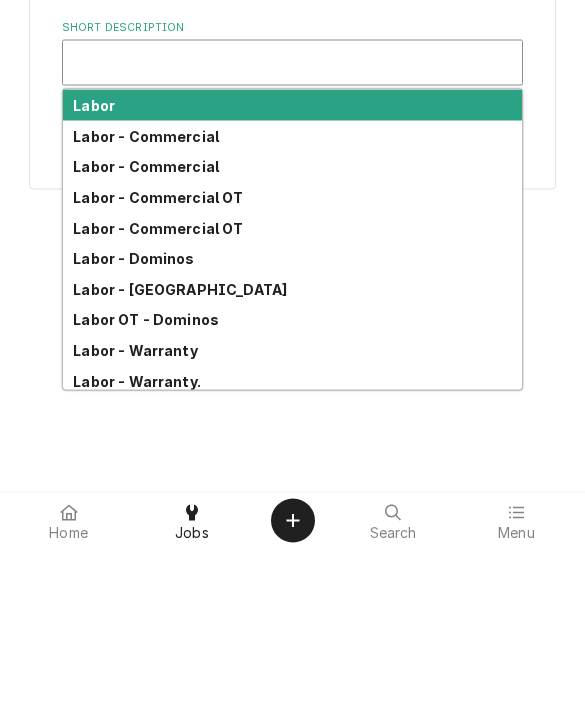 type on "x" 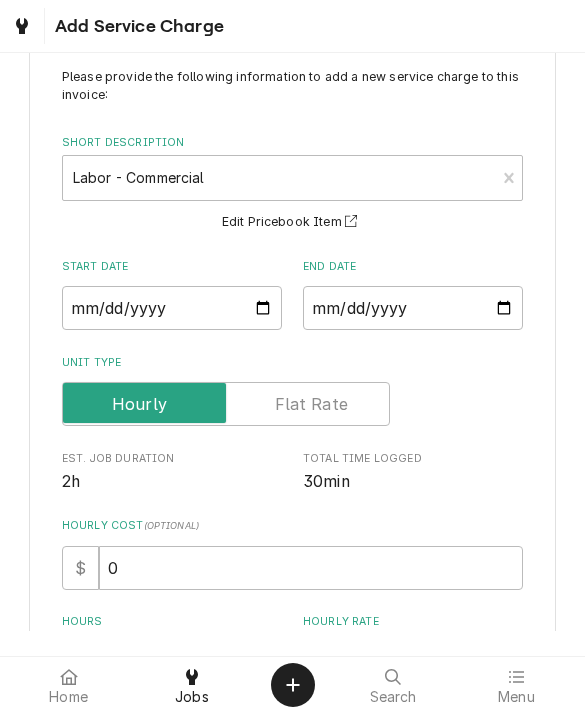 scroll, scrollTop: 88, scrollLeft: 0, axis: vertical 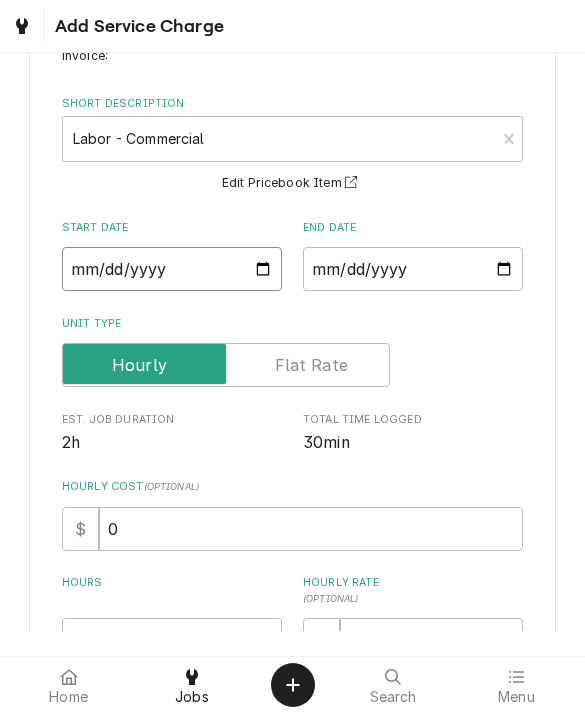 click on "Start Date" at bounding box center [172, 269] 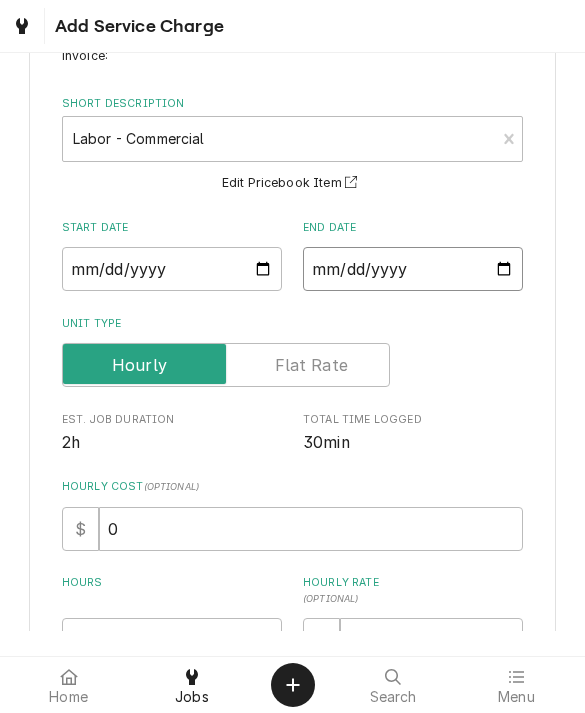 click on "End Date" at bounding box center [413, 269] 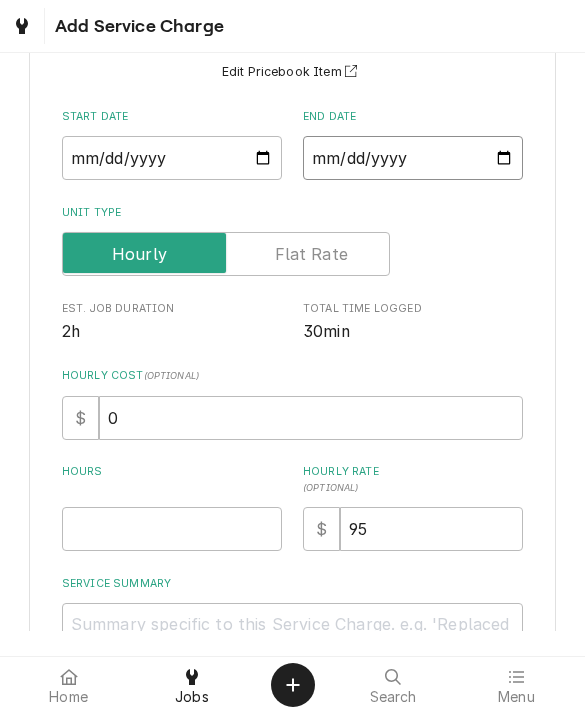 scroll, scrollTop: 208, scrollLeft: 0, axis: vertical 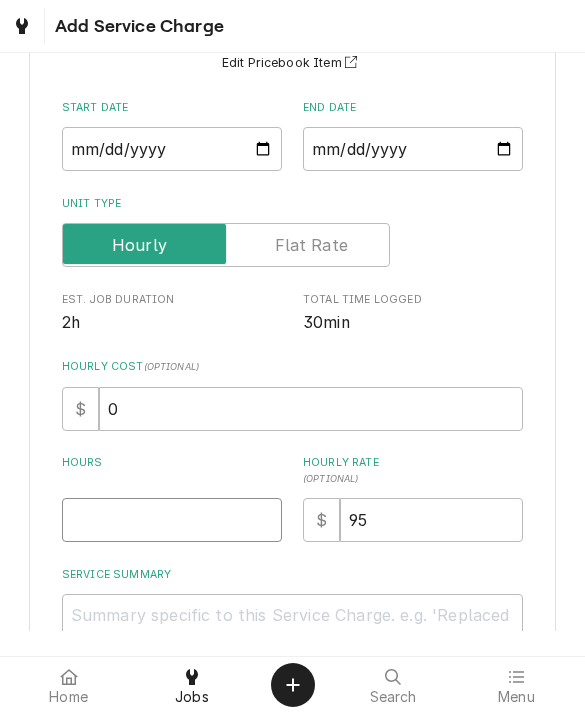 click on "Hours" at bounding box center (172, 520) 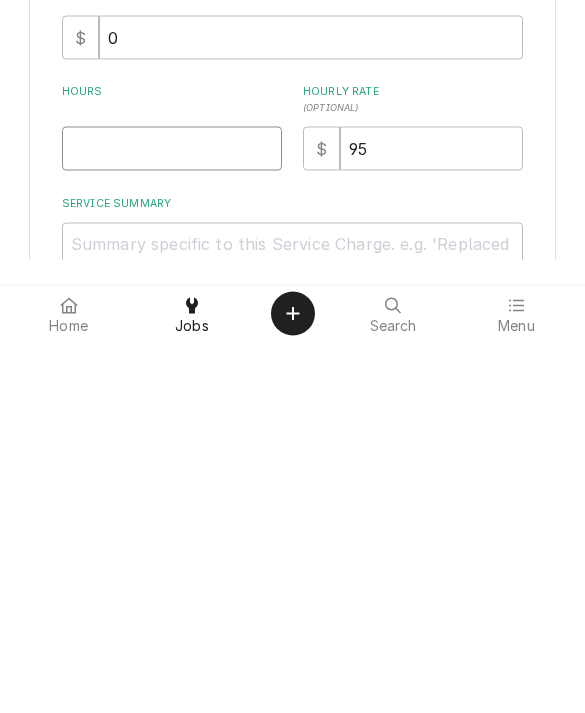 type on "6" 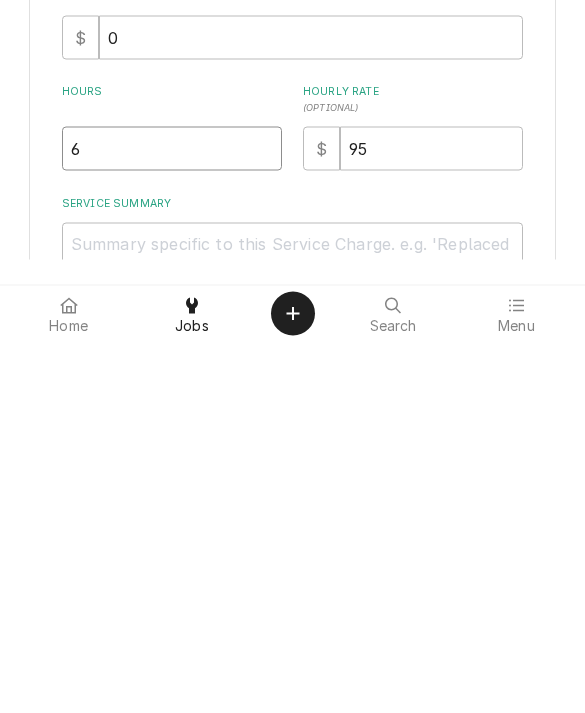 type on "x" 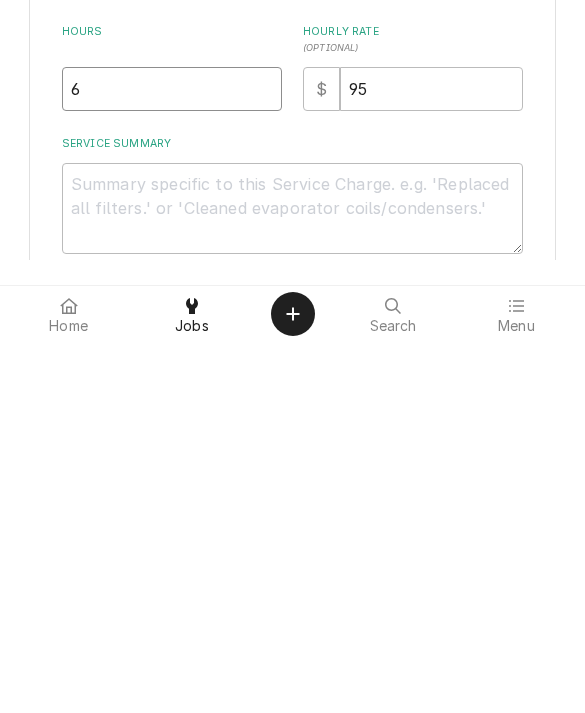 scroll, scrollTop: 275, scrollLeft: 0, axis: vertical 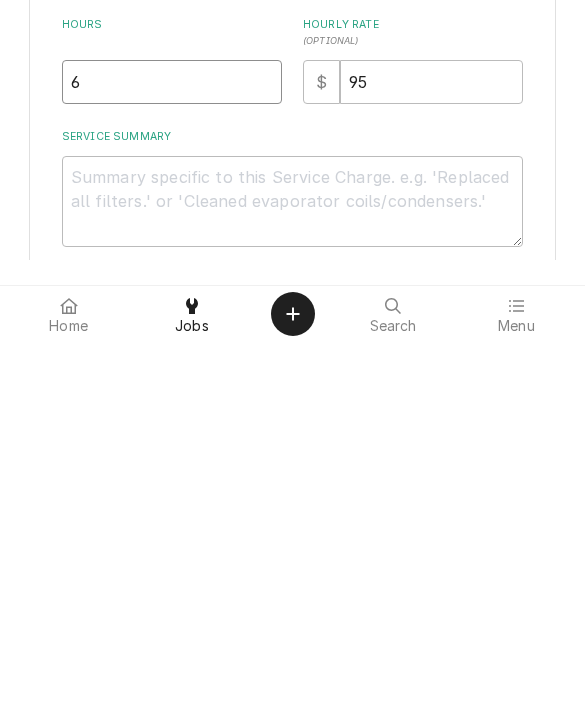 type on "6" 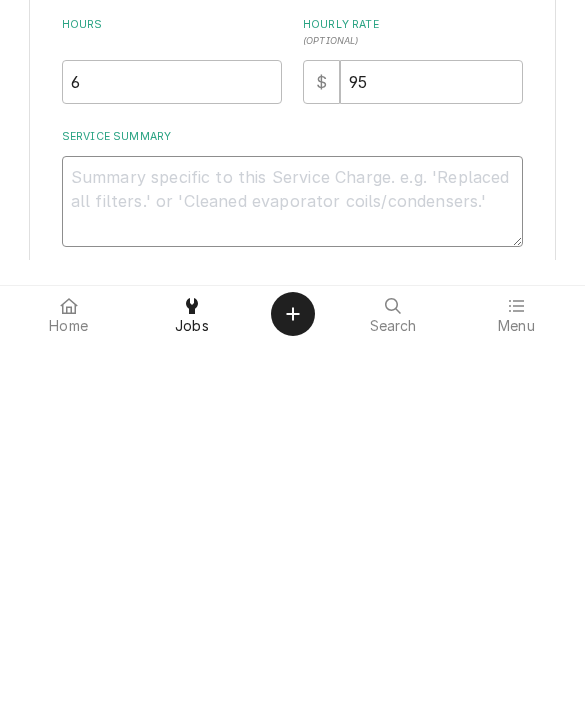 click on "Service Summary" at bounding box center [293, 572] 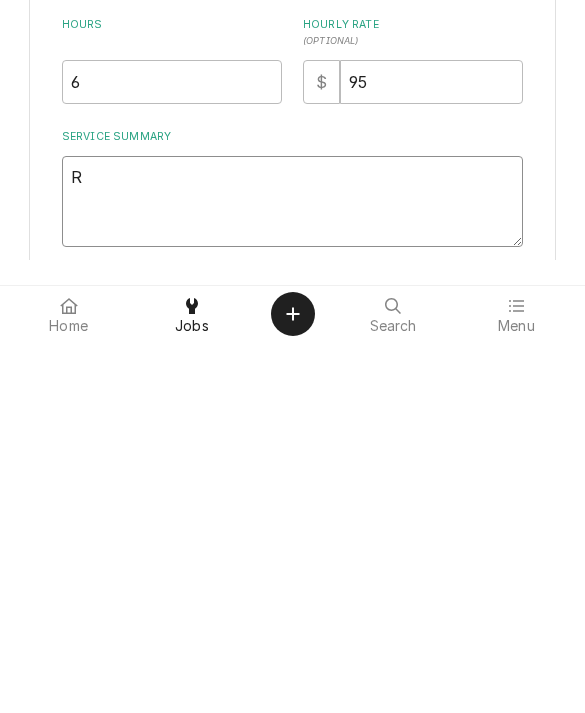 type on "Re" 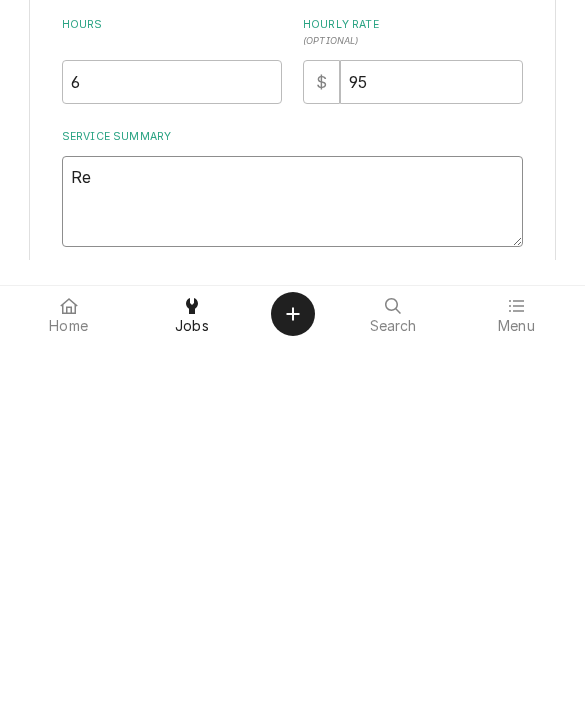 type on "x" 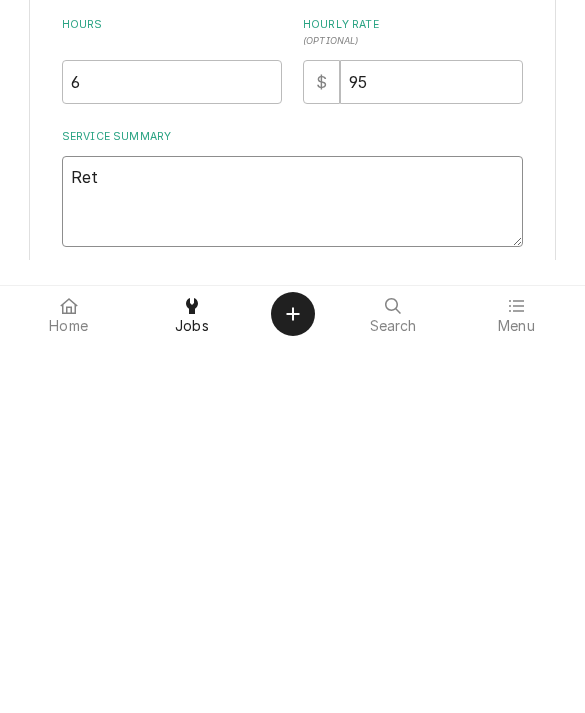 type on "x" 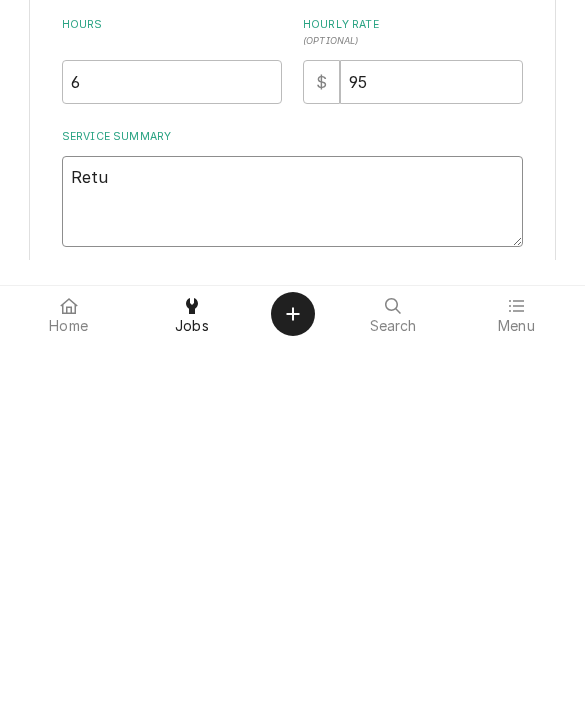 type on "x" 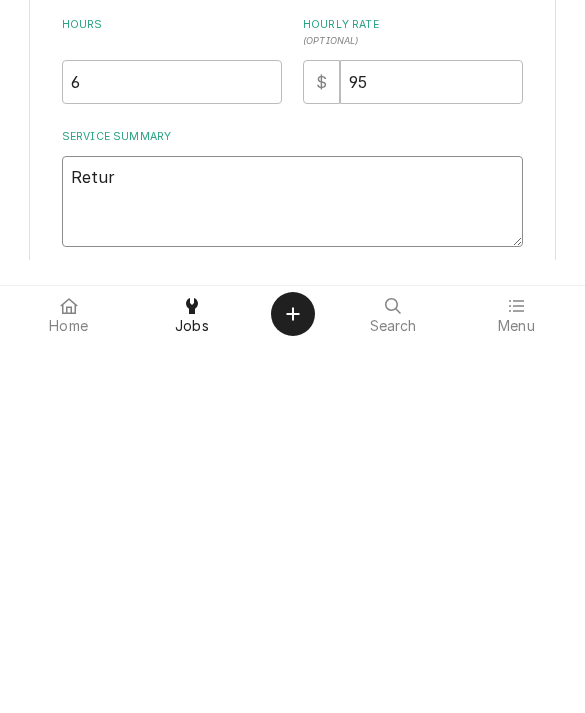 type on "Return" 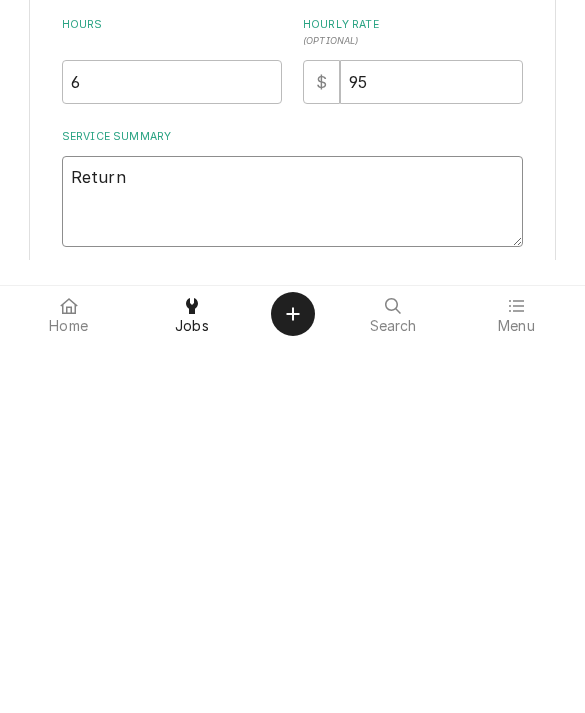 type on "x" 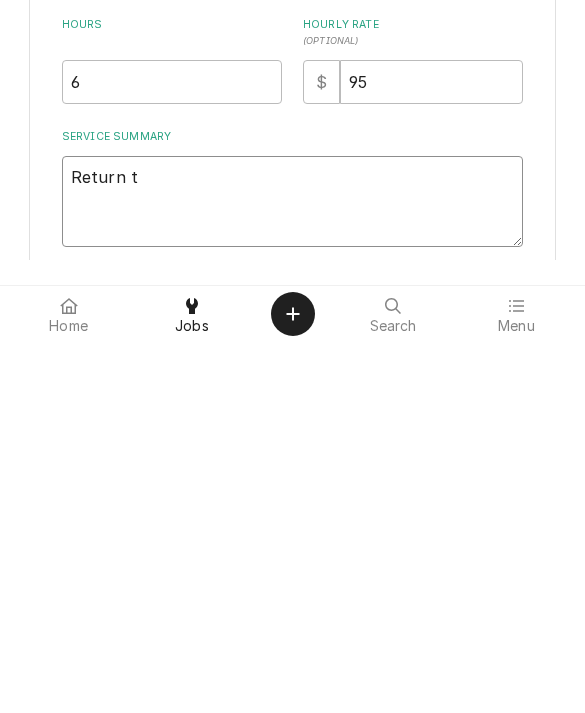 type on "x" 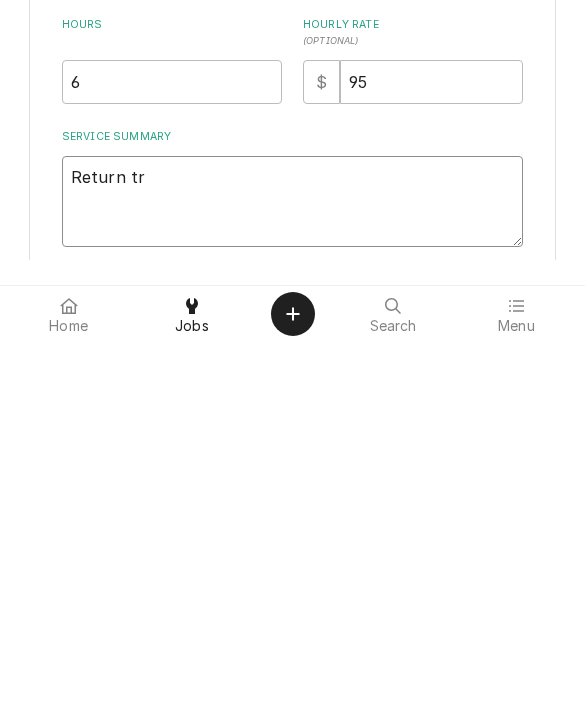 type on "Return tri" 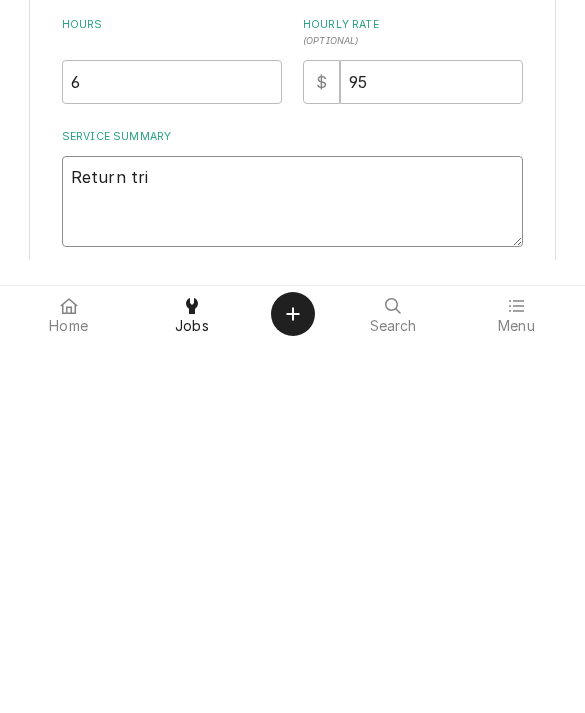 type on "x" 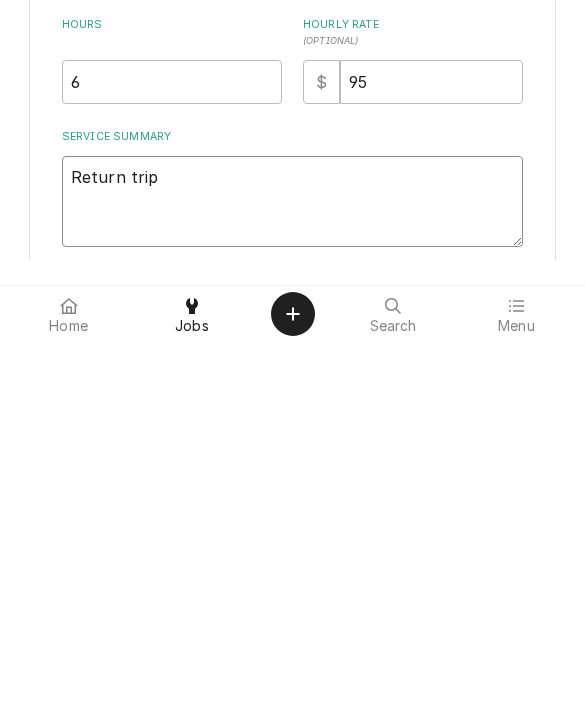 type on "x" 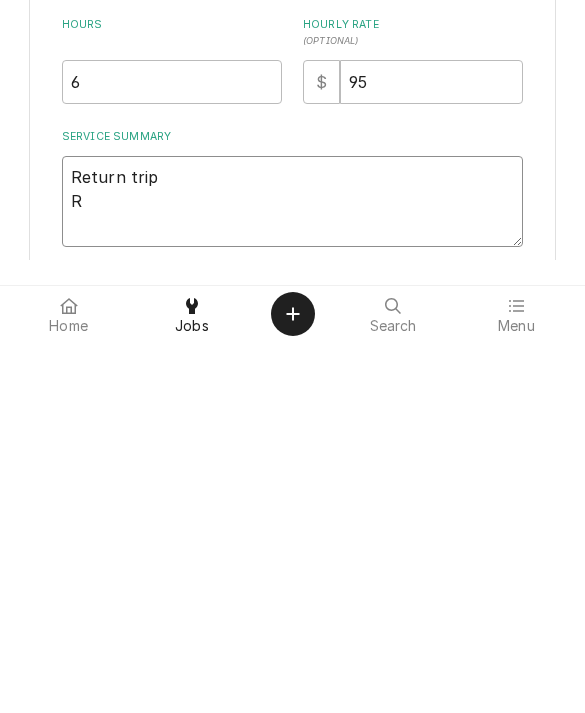 type on "x" 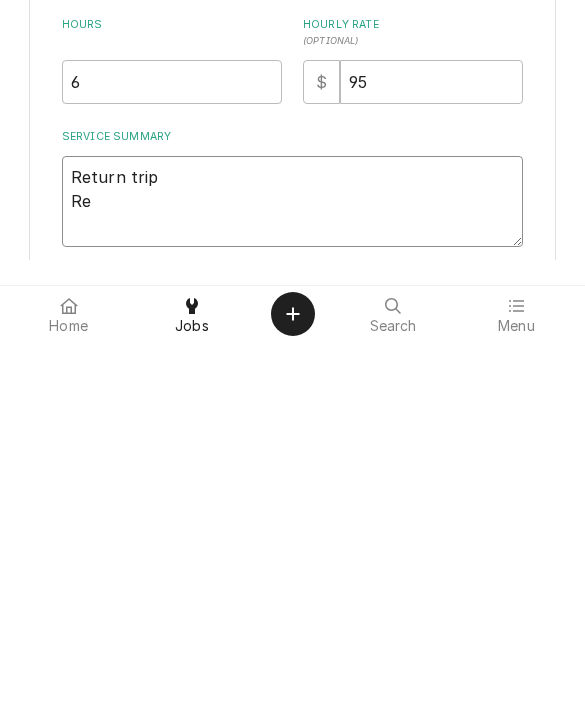 type on "x" 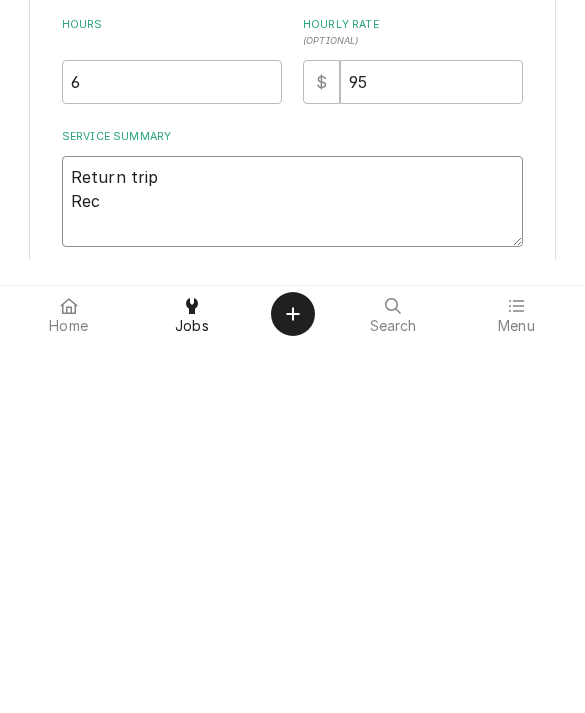 type on "x" 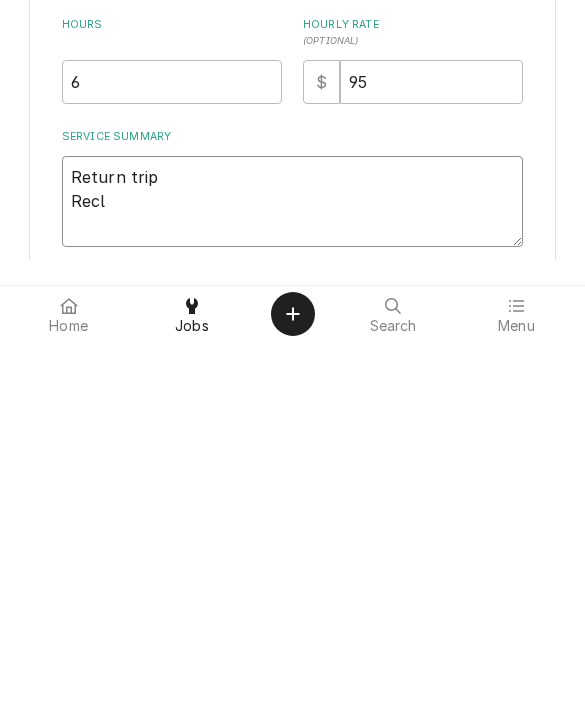 type on "Return trip
Recla" 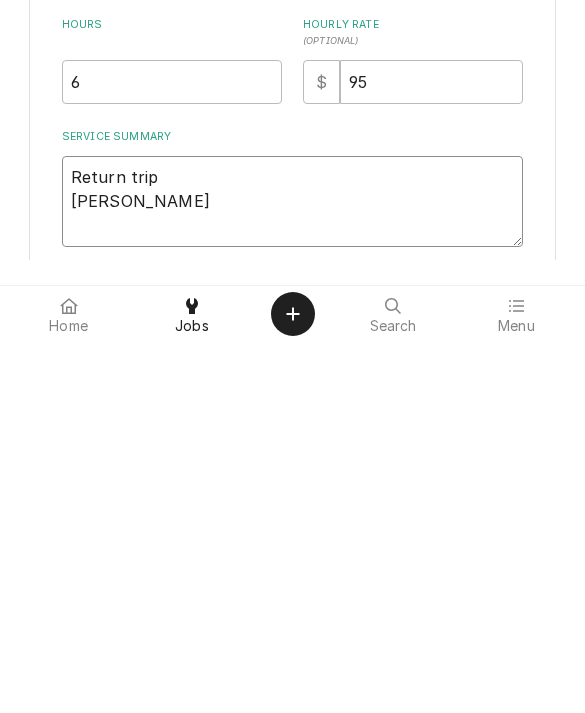 type on "x" 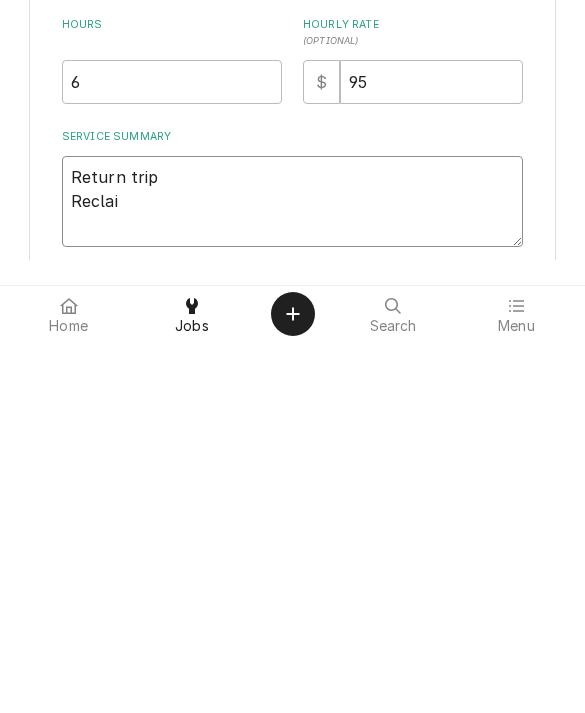 type on "x" 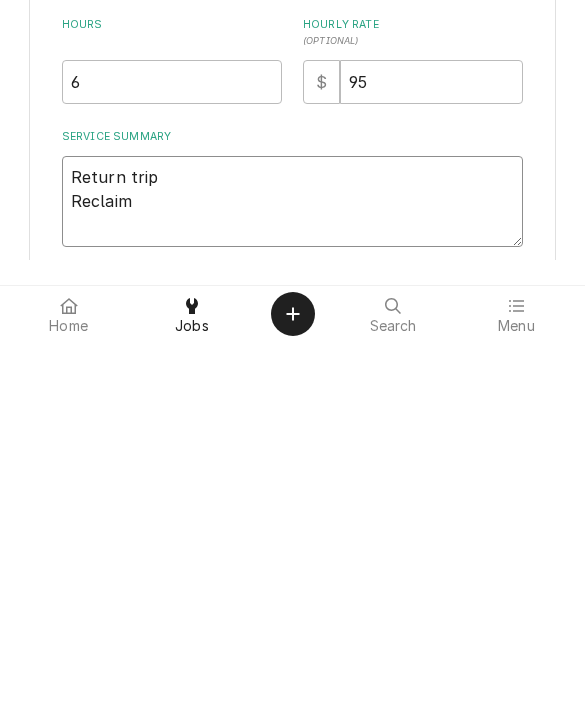 type on "Return trip
Reclaim" 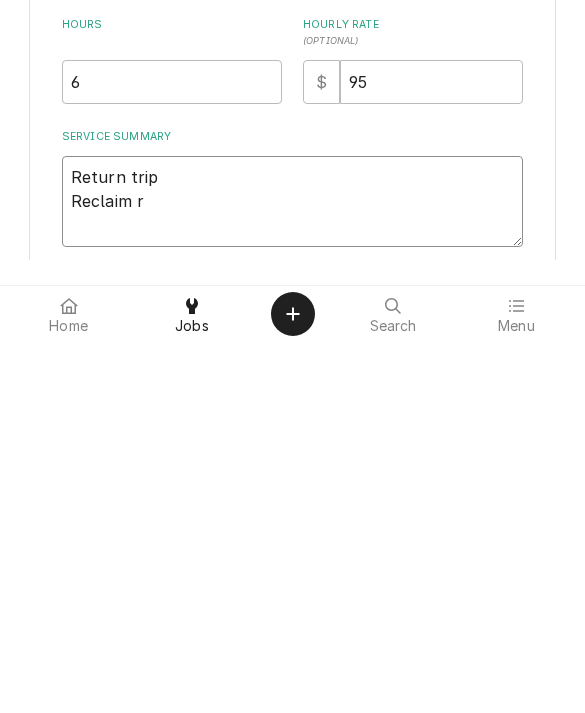type on "x" 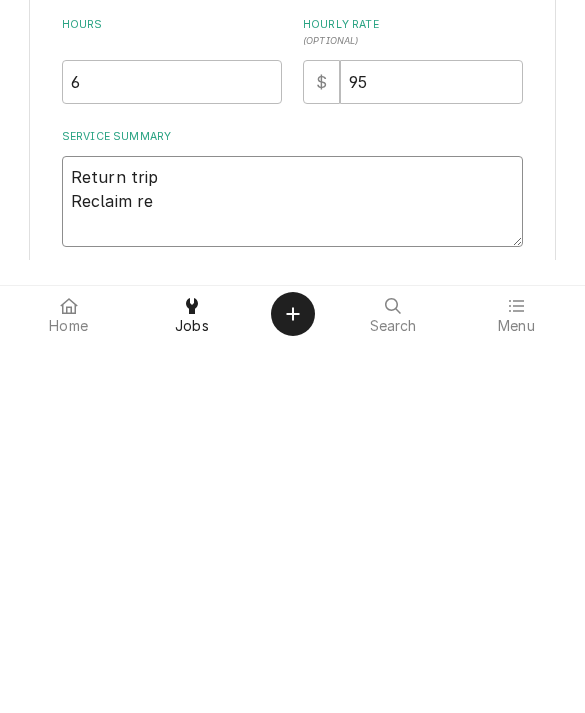 type on "x" 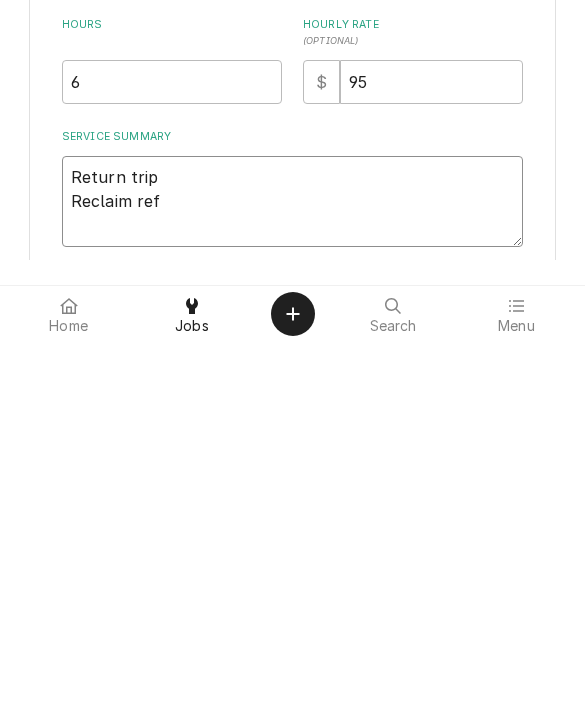 type on "x" 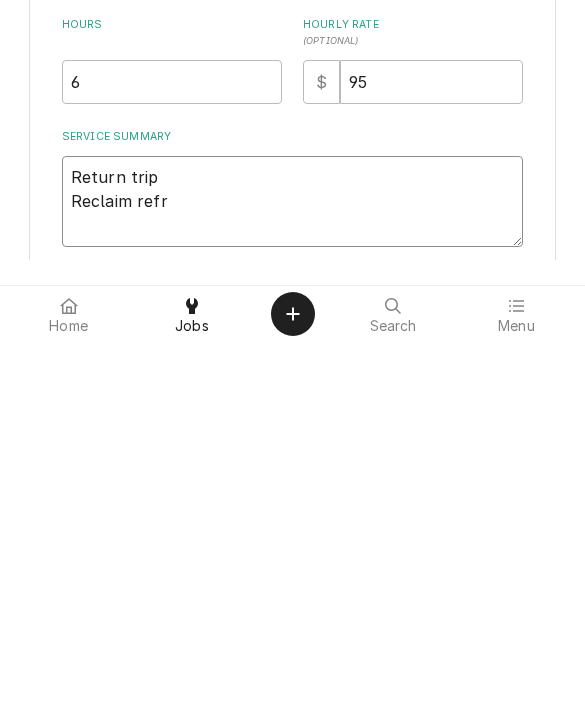 type on "Return trip
Reclaim refri" 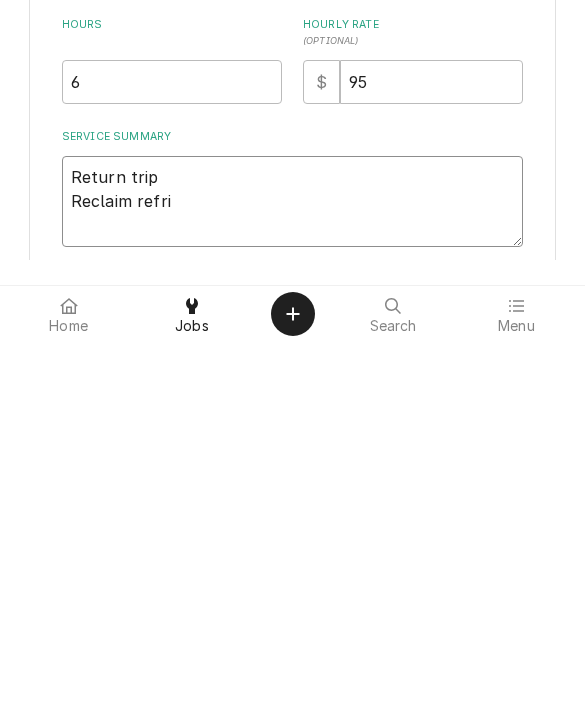 type on "x" 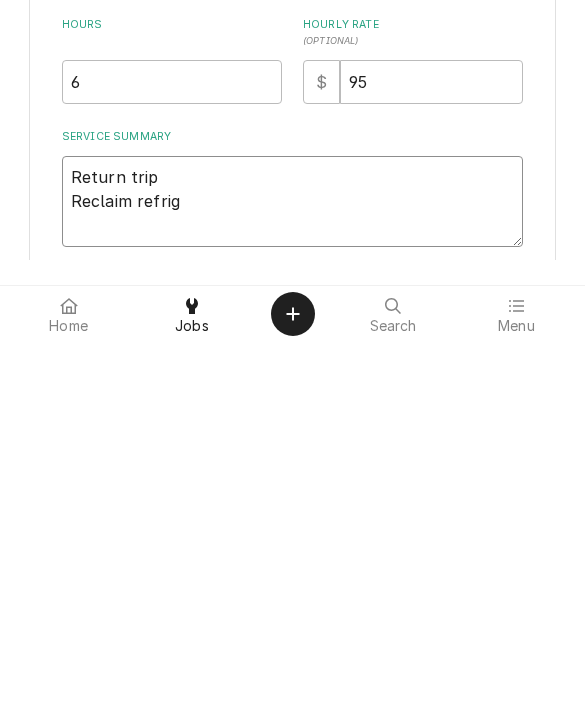 type on "Return trip
Reclaim refrige" 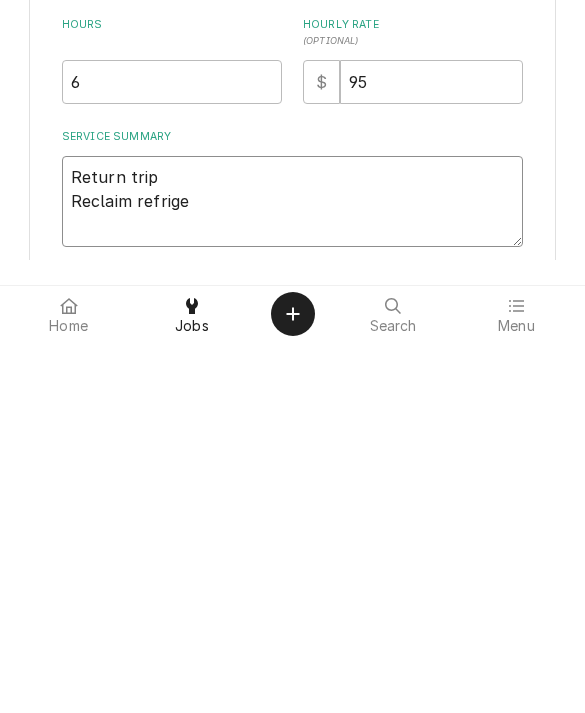 type on "x" 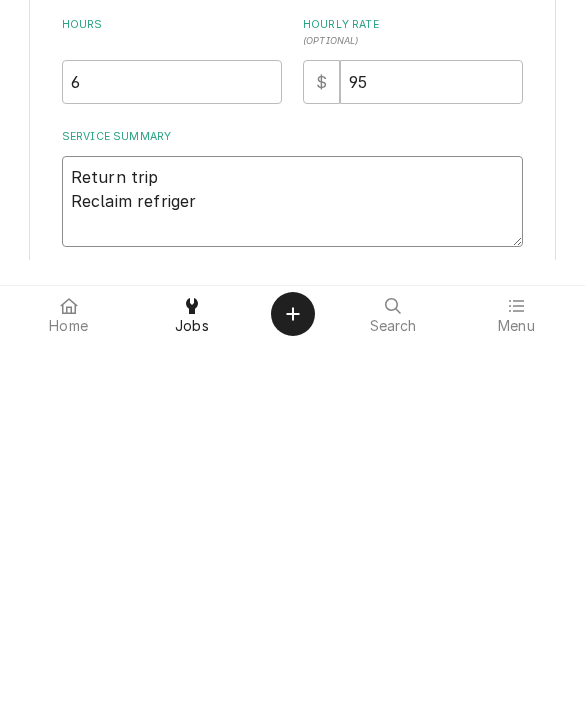 type on "x" 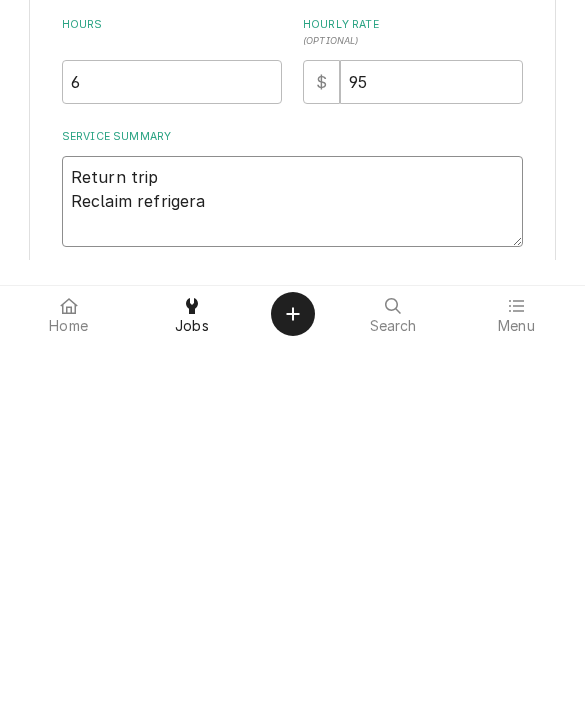 type on "x" 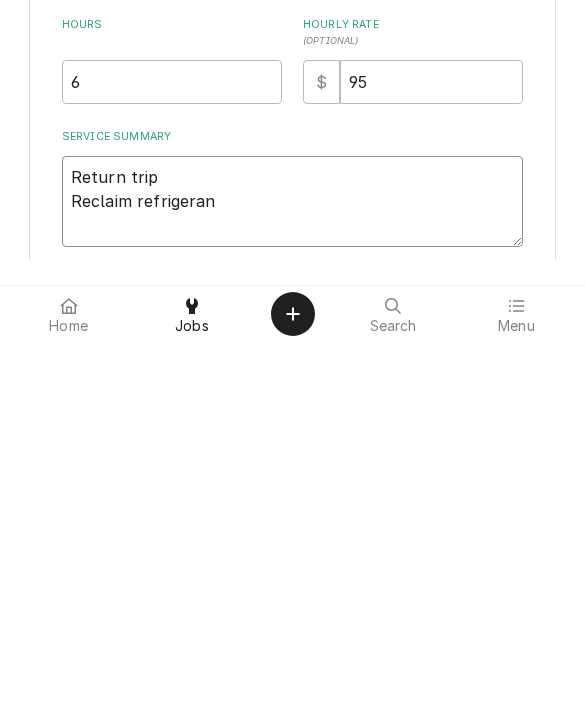type on "Return trip
Reclaim refrigerant" 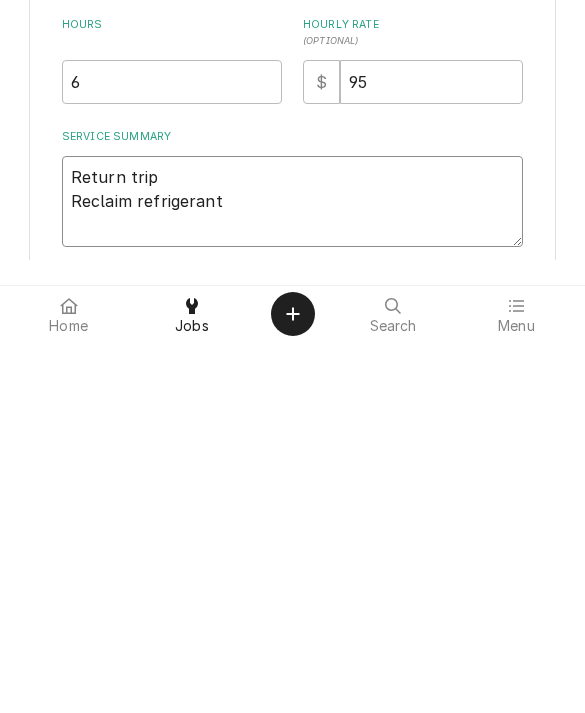 type on "x" 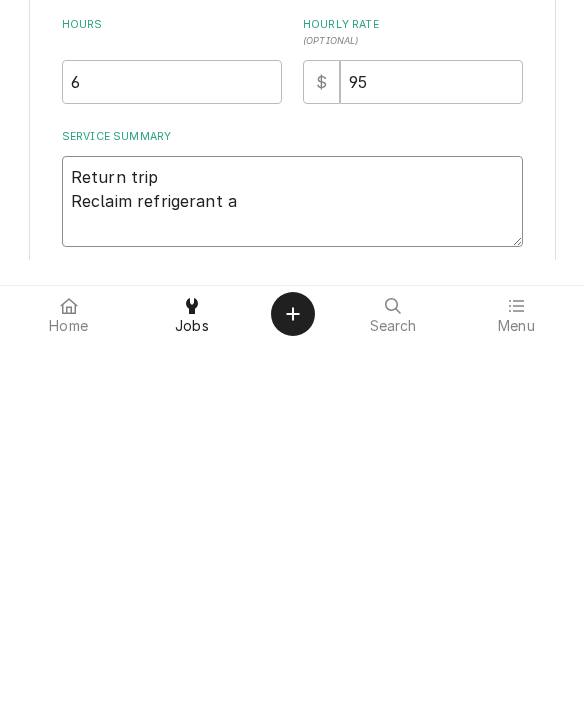 type on "x" 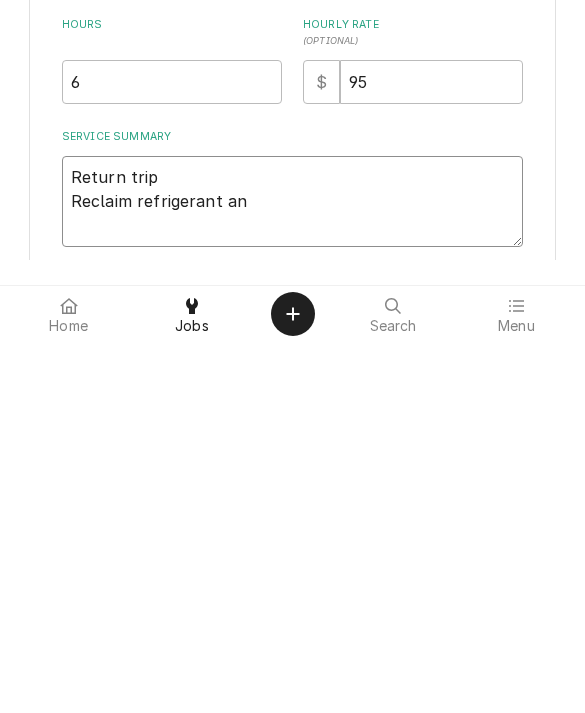 type on "x" 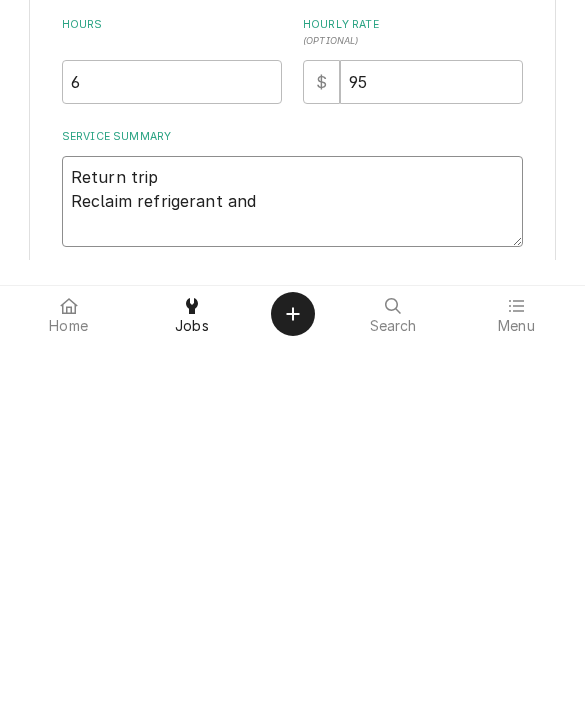 type on "x" 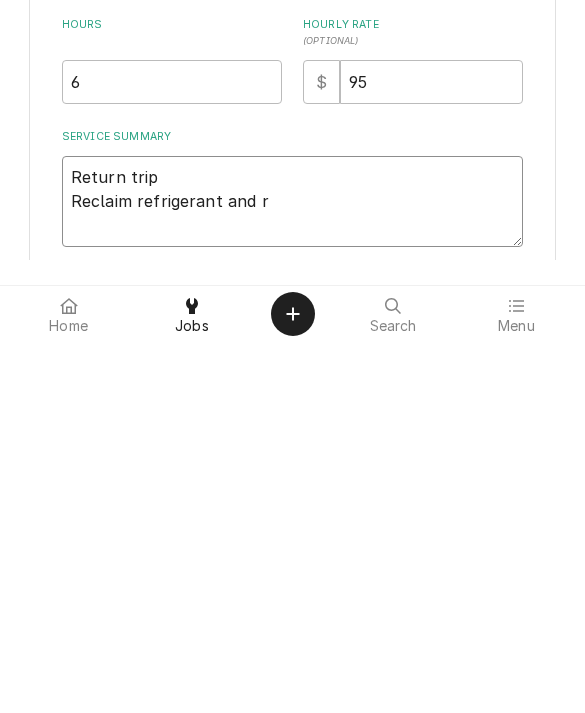 type on "x" 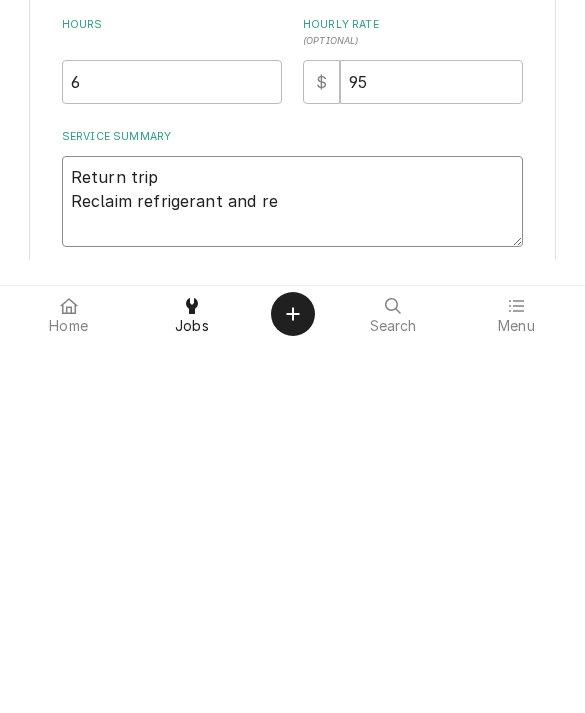 type on "x" 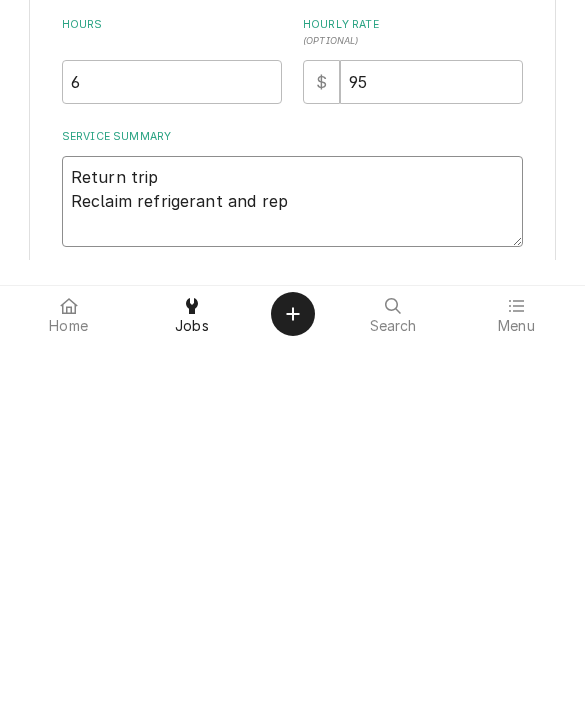 type on "Return trip
Reclaim refrigerant and repl" 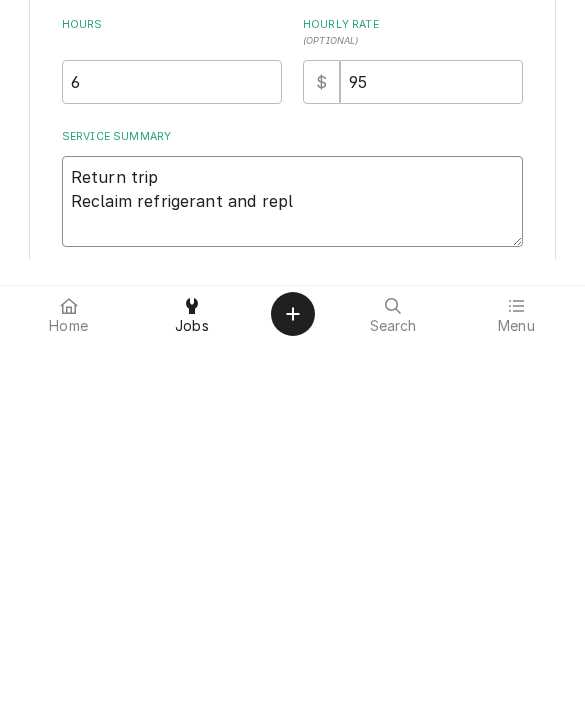 type on "x" 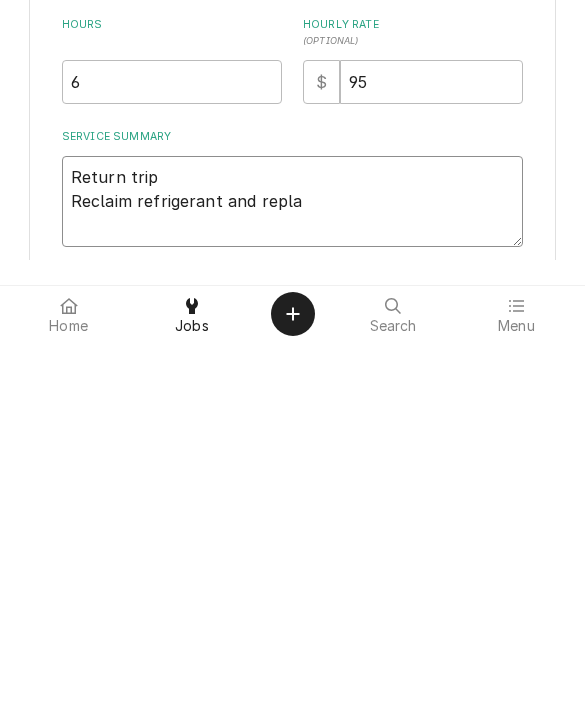 type on "x" 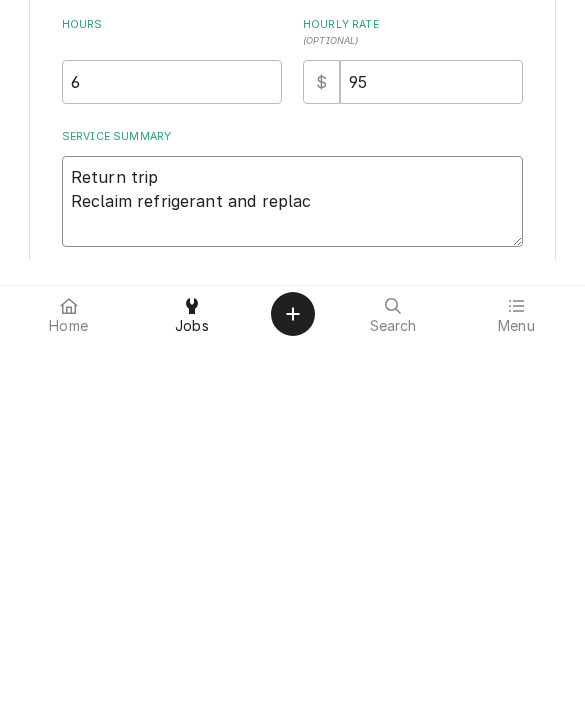 type on "x" 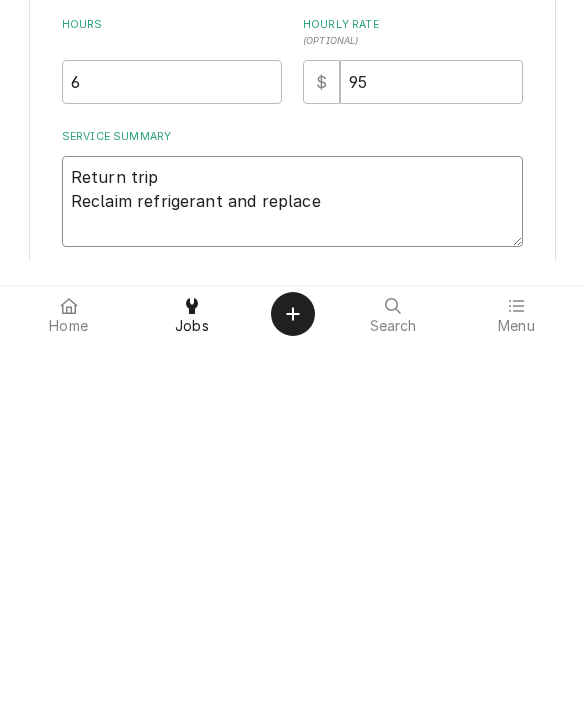 type on "x" 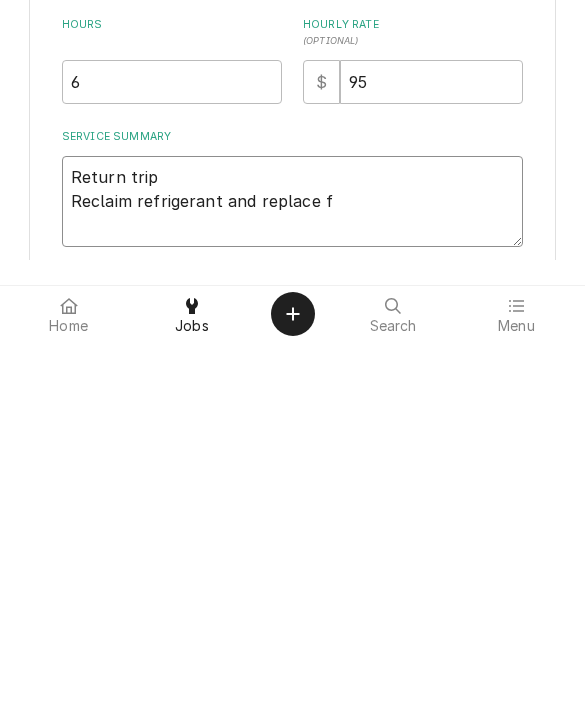 type on "x" 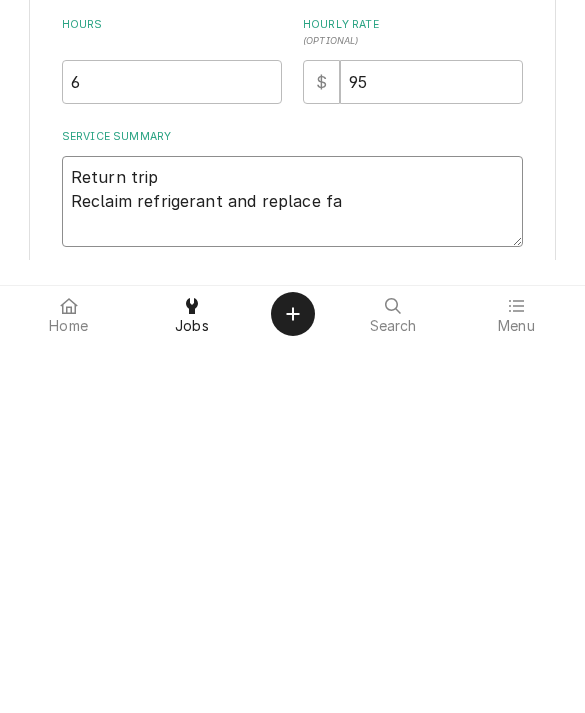 type on "Return trip
Reclaim refrigerant and replace fai" 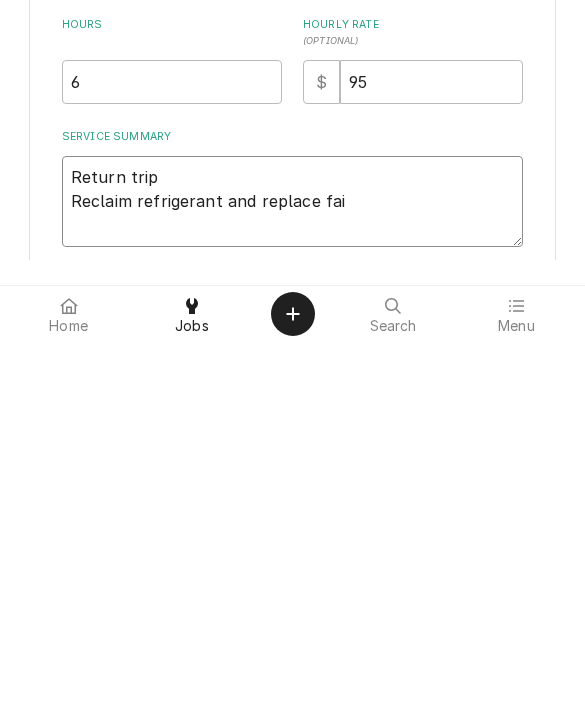 type on "x" 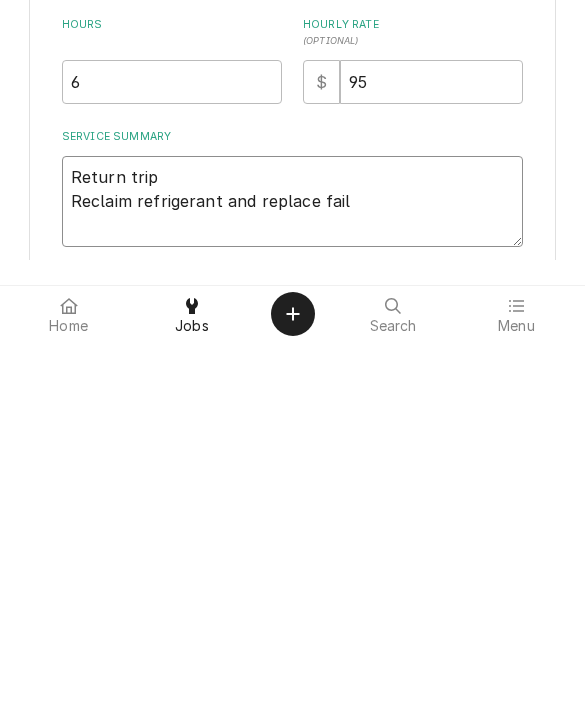 type on "x" 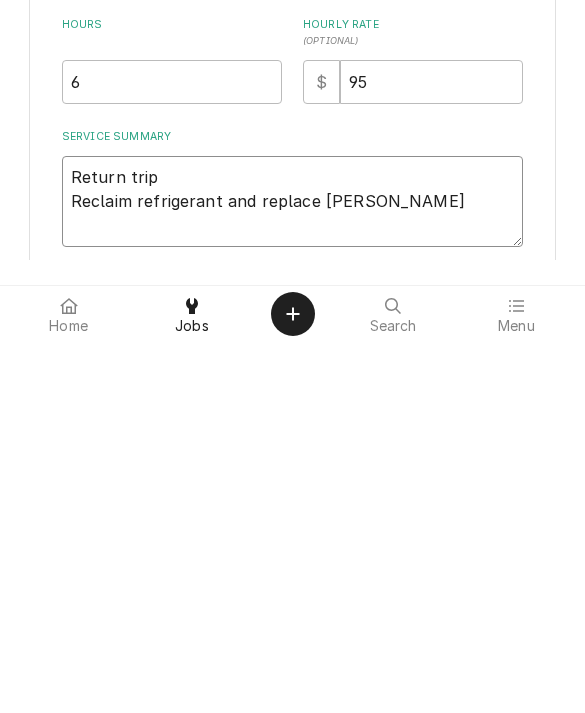 type on "Return trip
Reclaim refrigerant and replace failed" 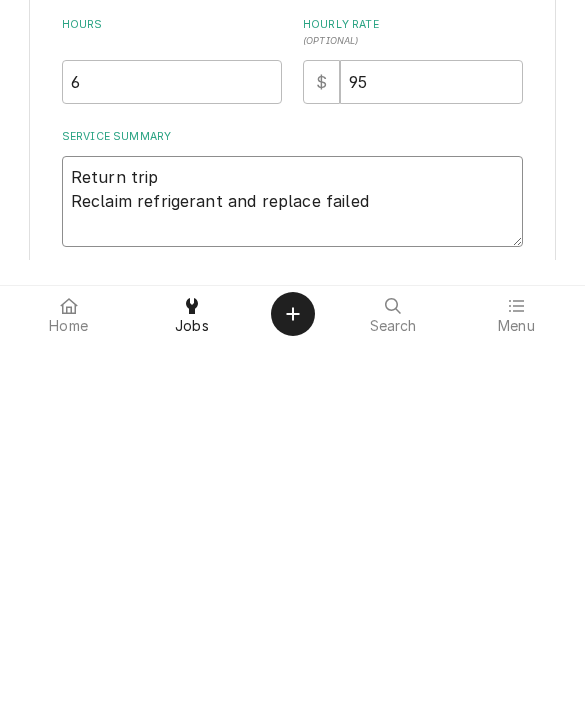 type on "x" 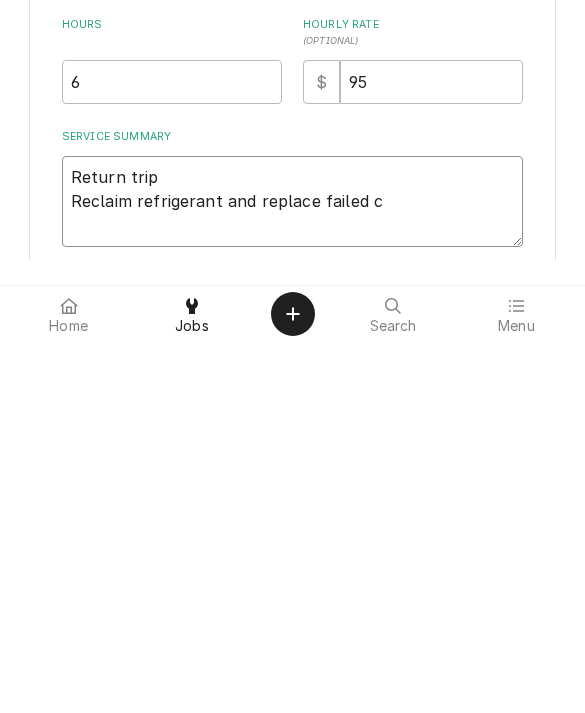 type on "x" 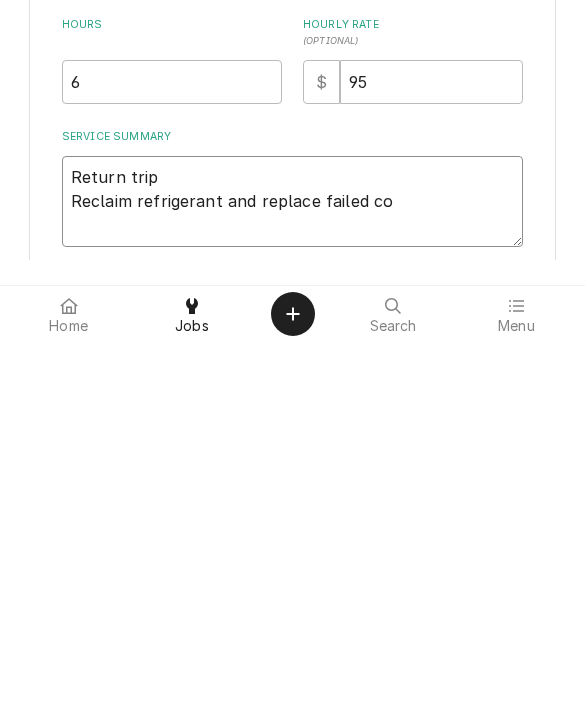 type on "x" 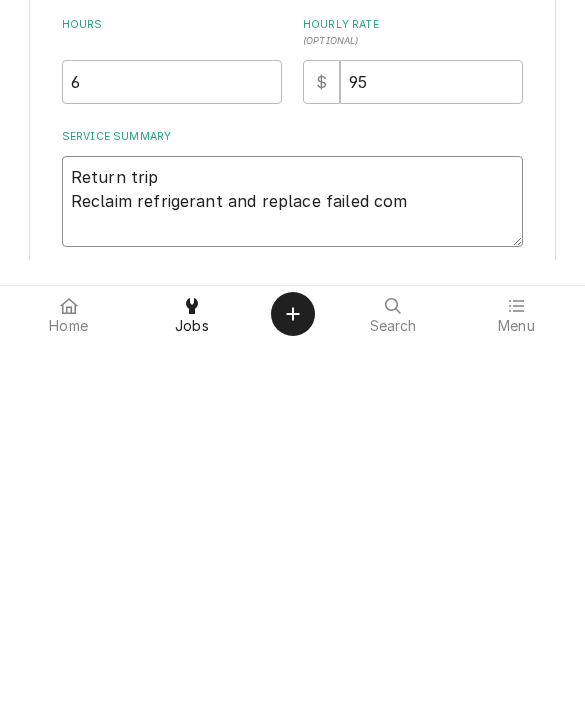 type on "Return trip
Reclaim refrigerant and replace failed comp" 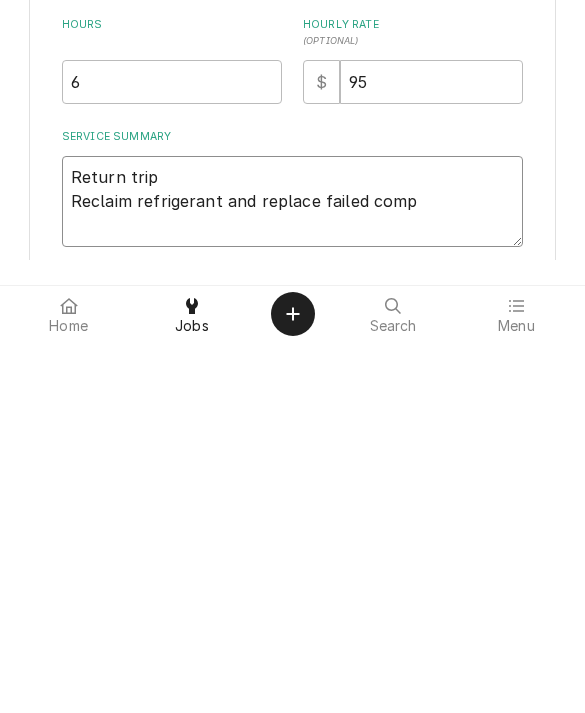 type on "x" 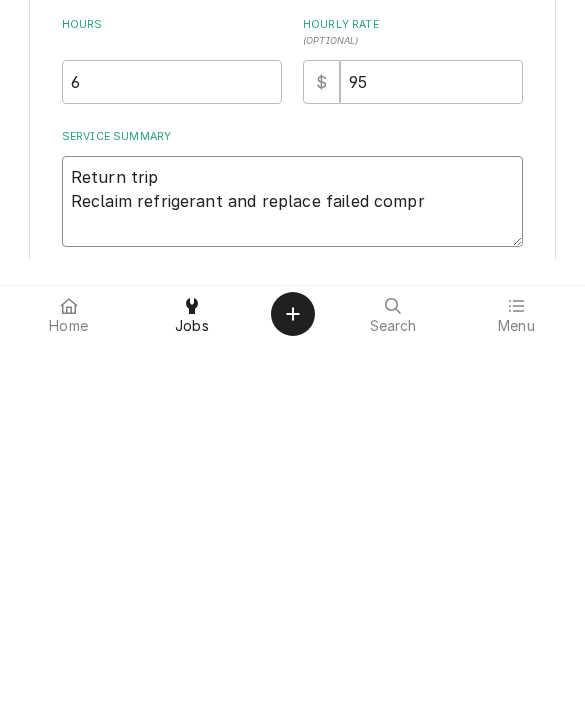 type on "x" 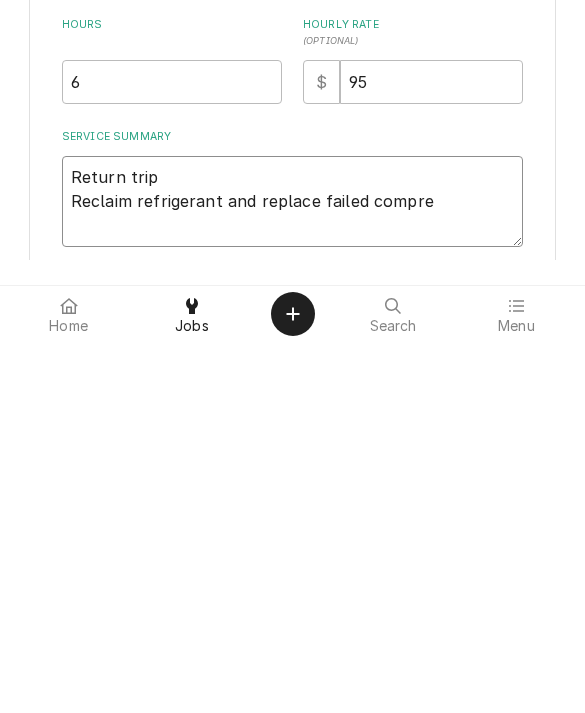 type on "x" 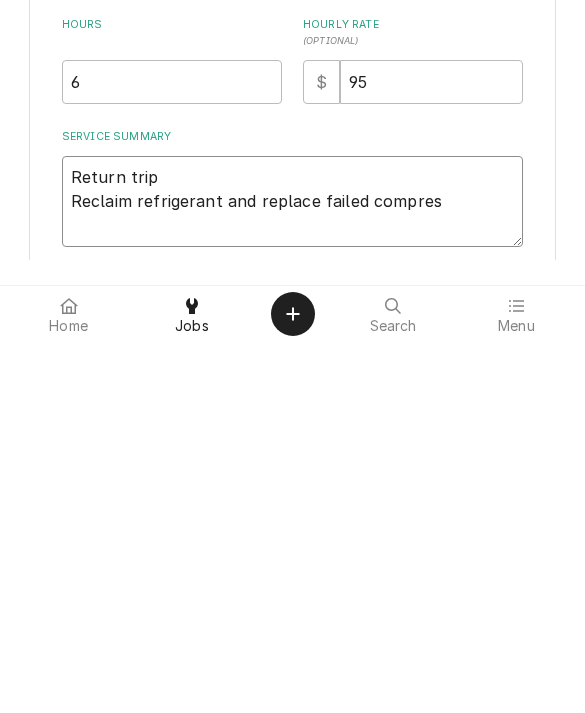 type on "x" 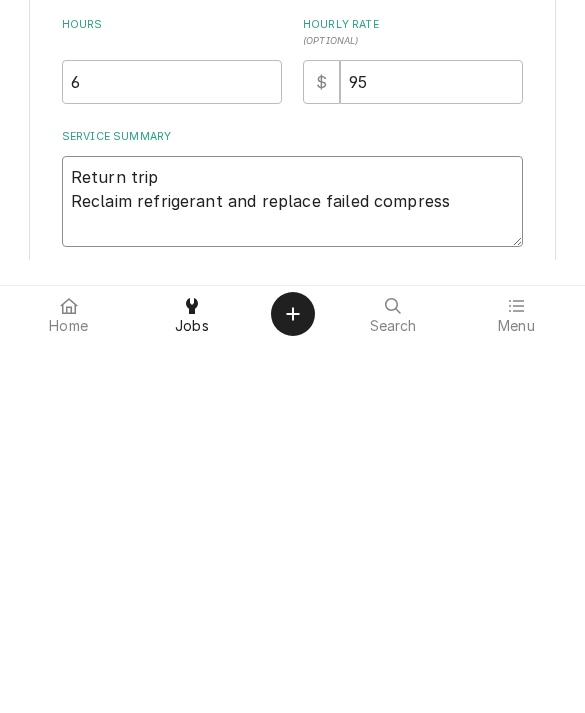 type on "x" 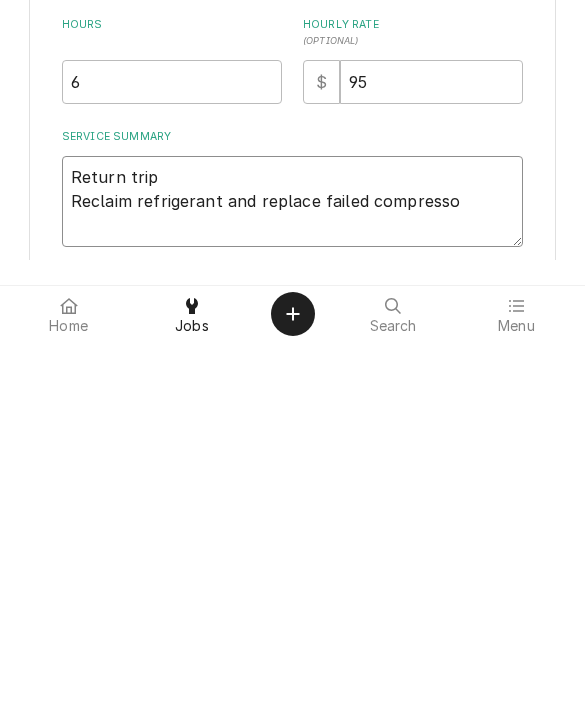 type on "x" 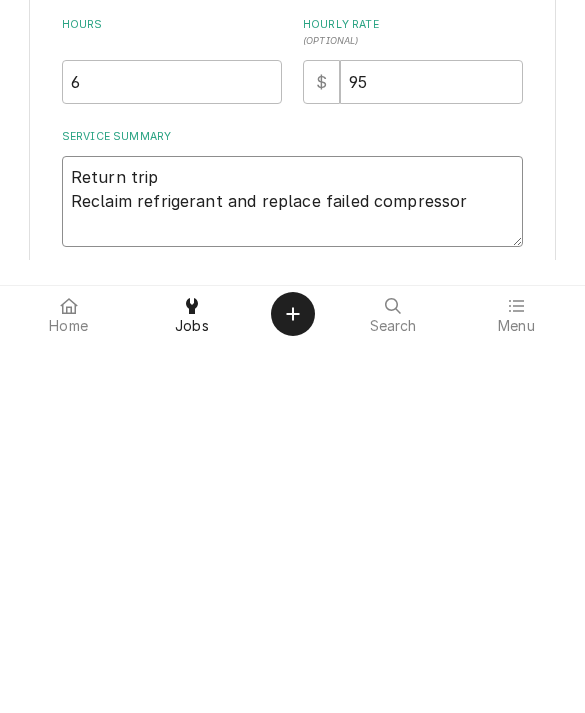 type on "x" 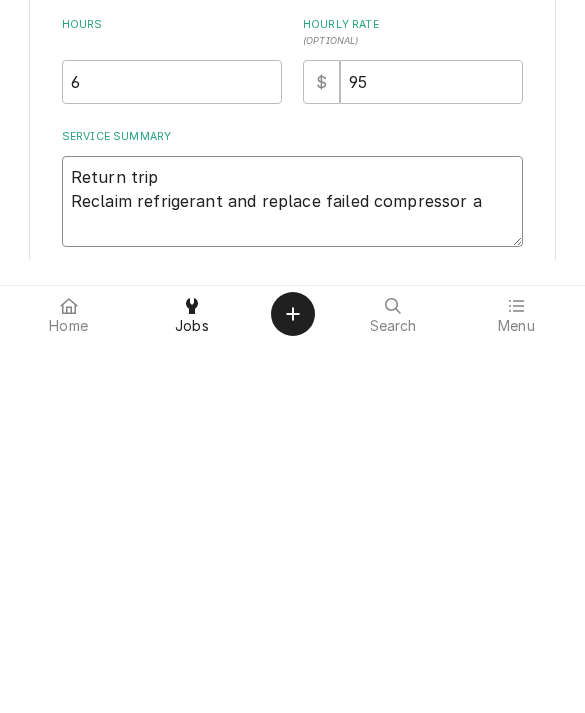 type on "x" 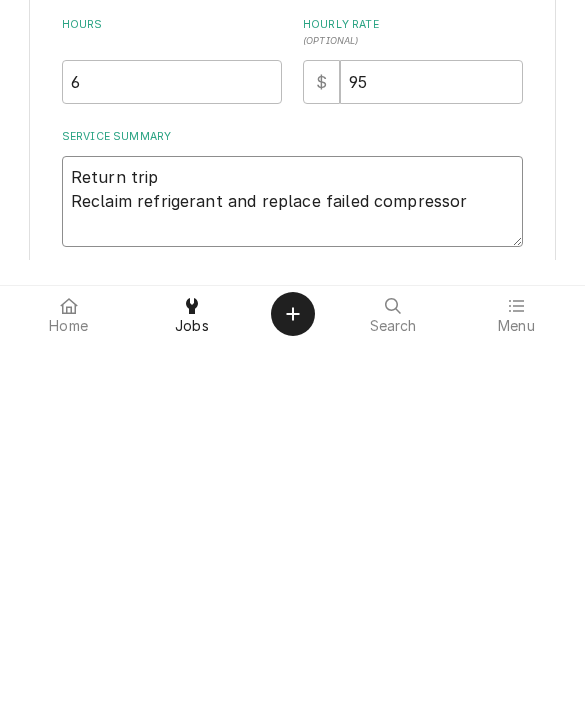 type on "x" 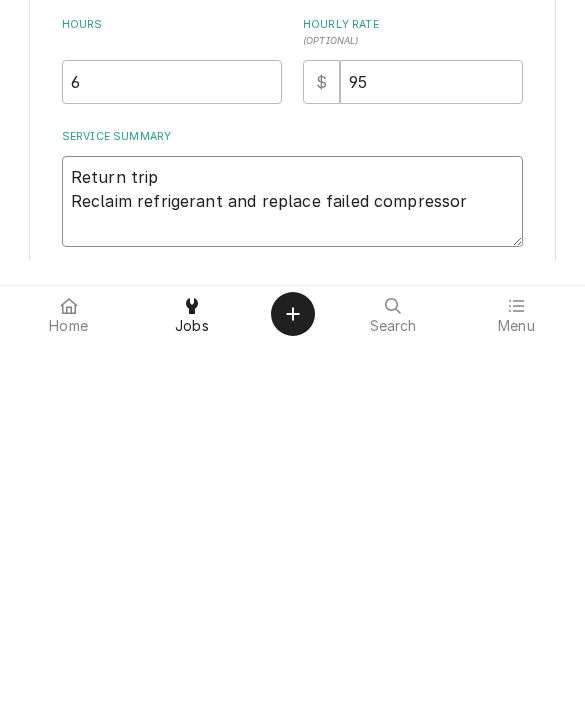 type on "Return trip
Reclaim refrigerant and replace failed compressor/" 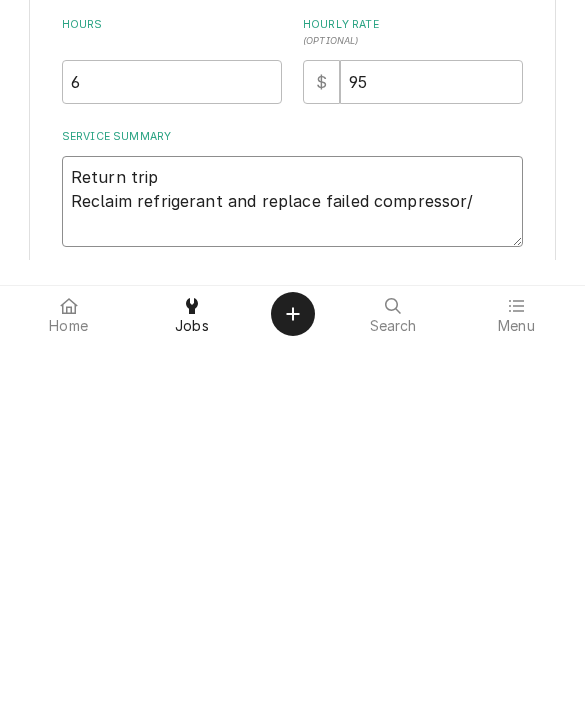 type on "x" 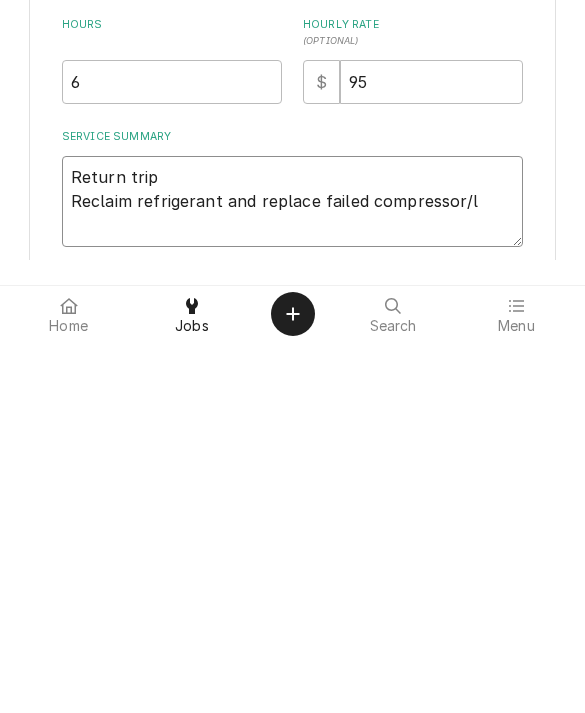 type on "x" 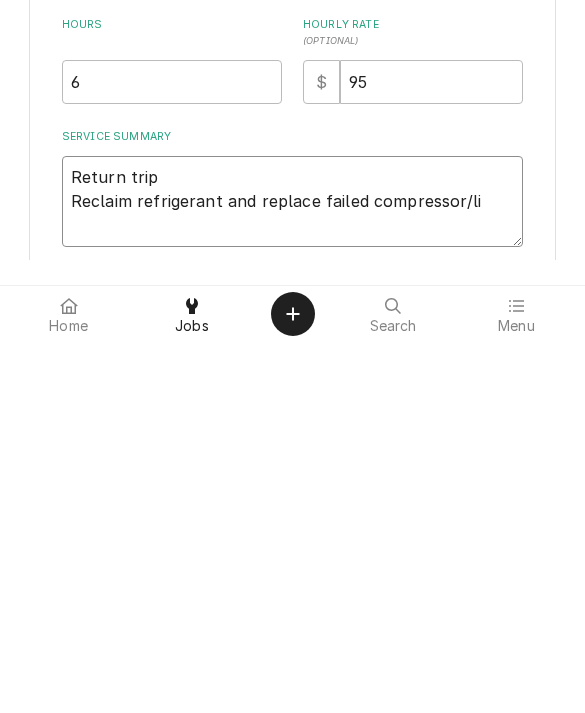 type on "x" 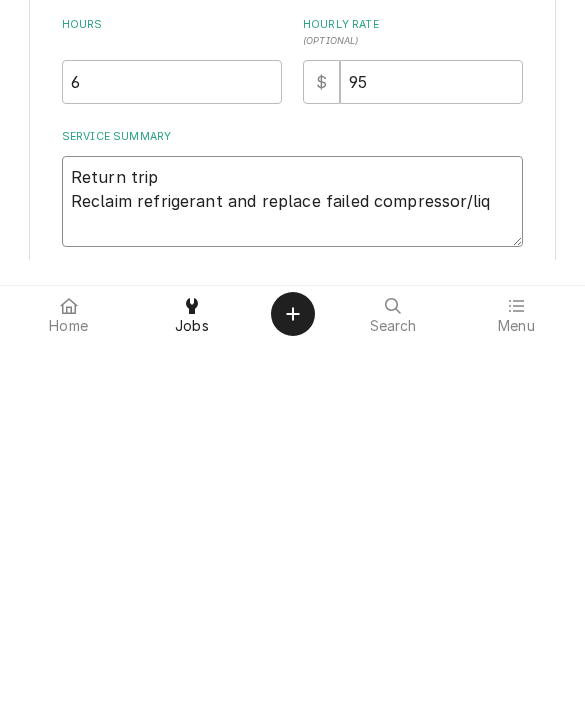 type on "x" 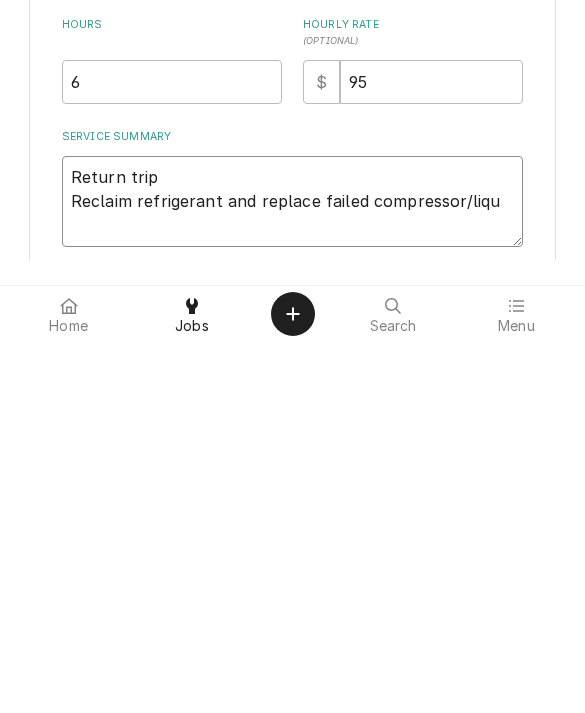 type on "x" 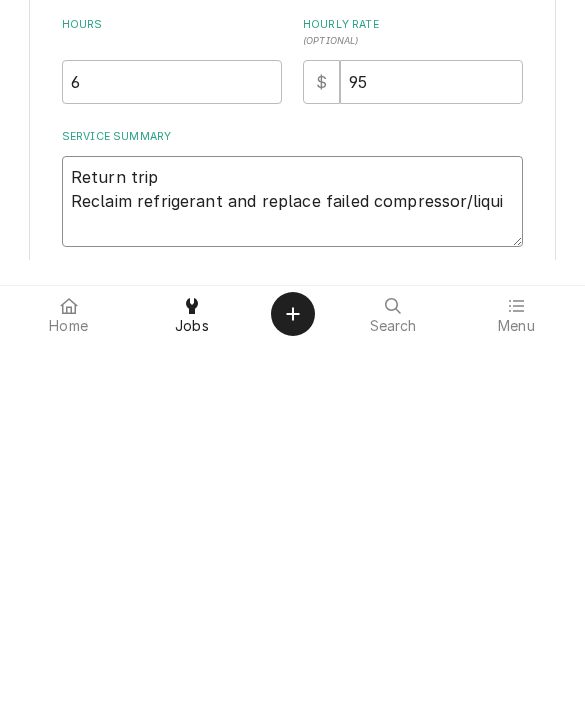 type on "x" 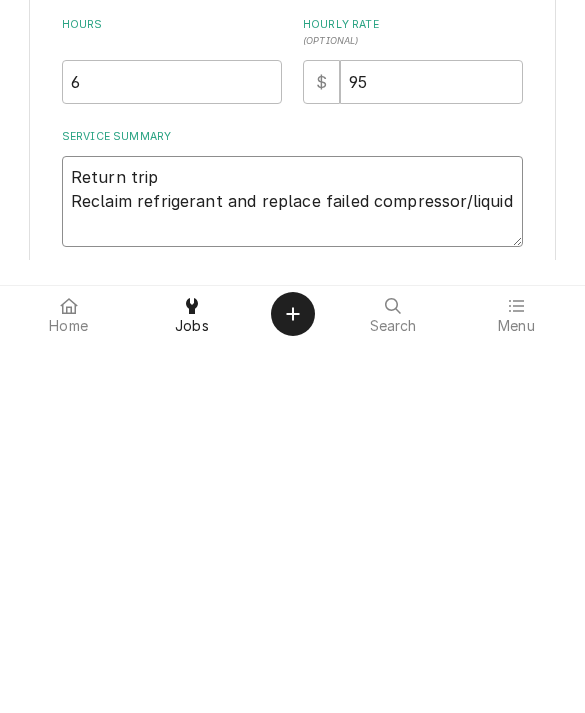 type on "x" 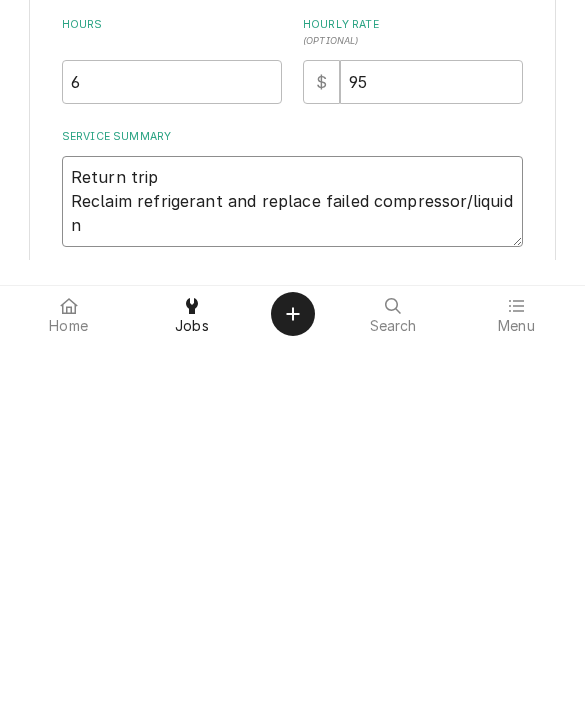 type on "x" 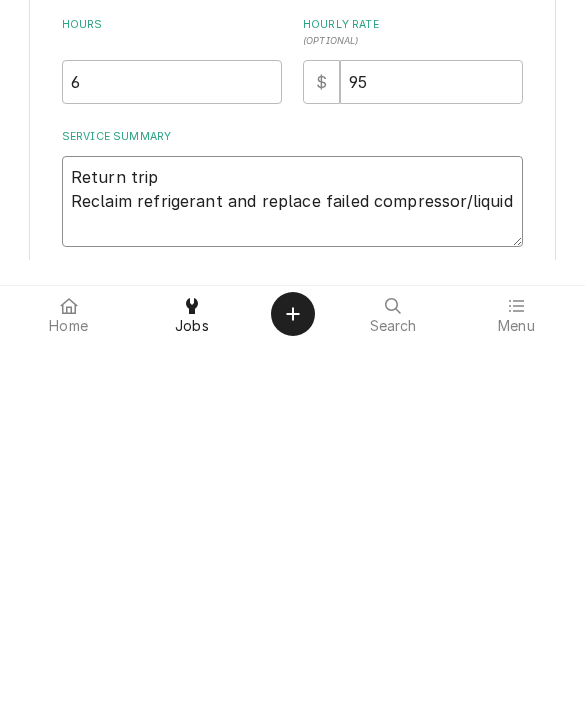 type on "x" 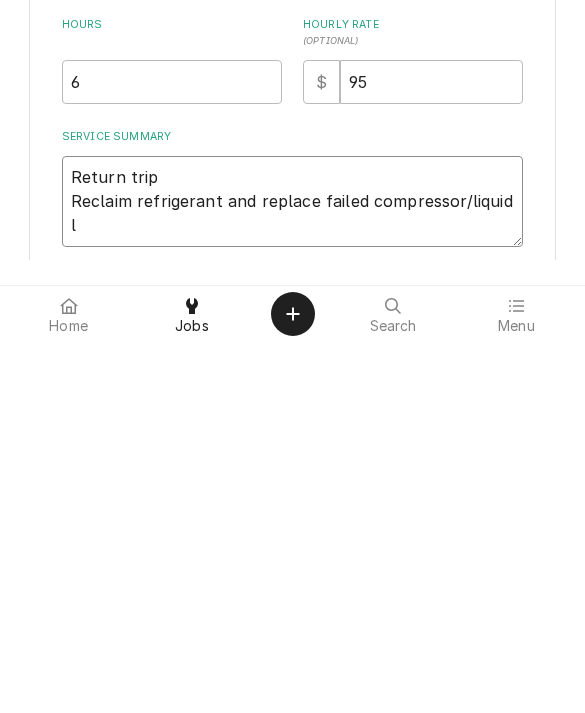 type on "x" 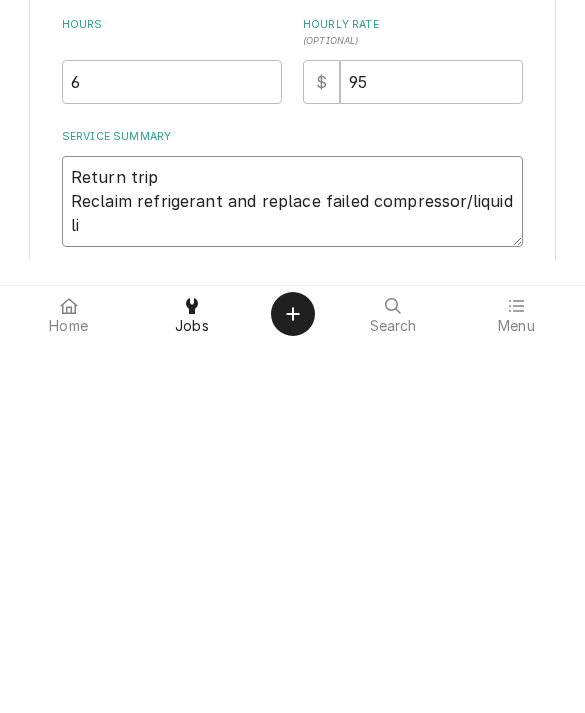 type on "x" 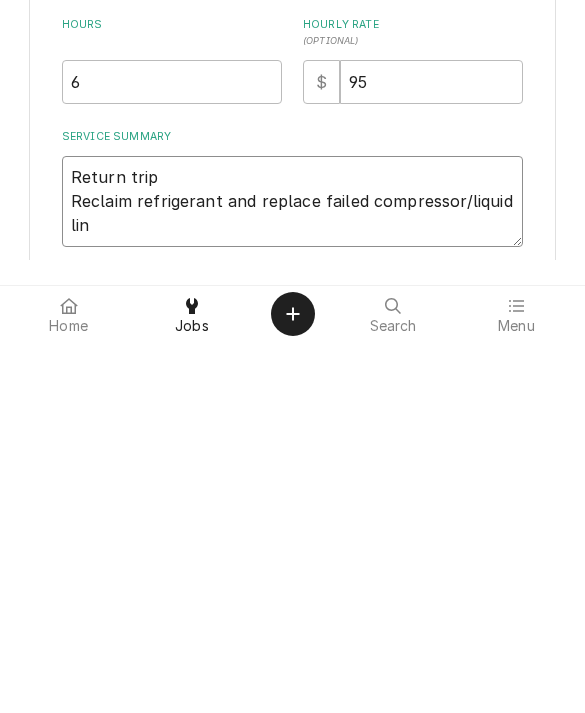 type on "x" 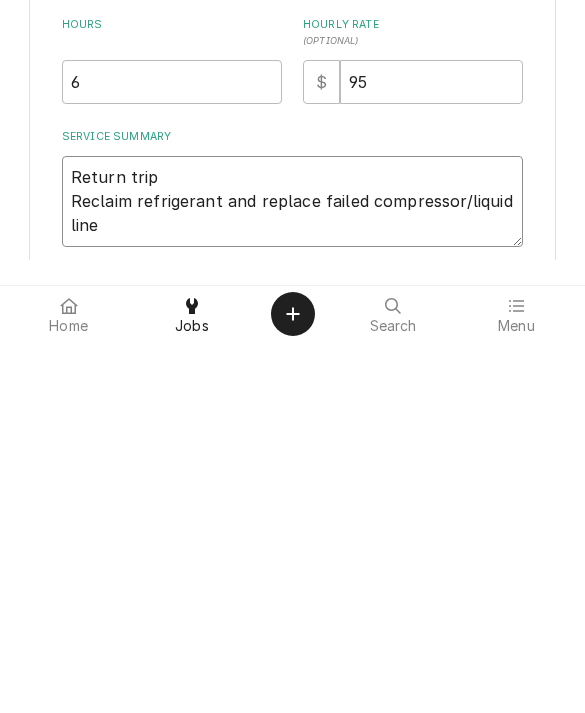 type on "x" 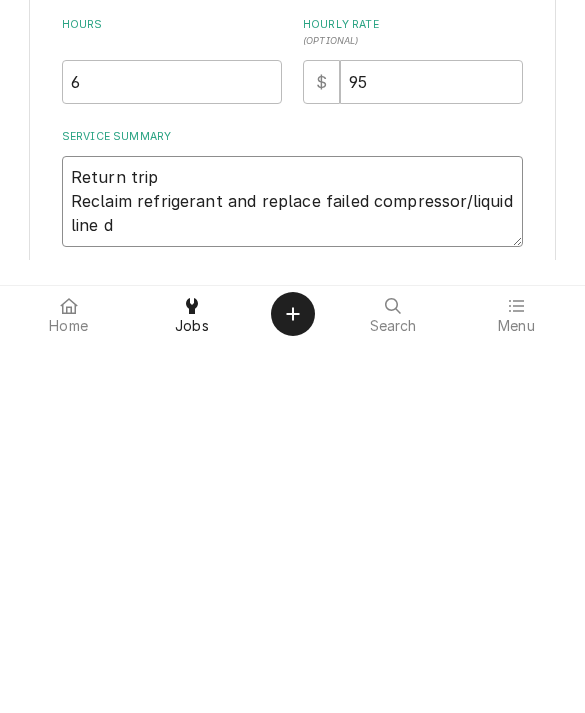 type on "x" 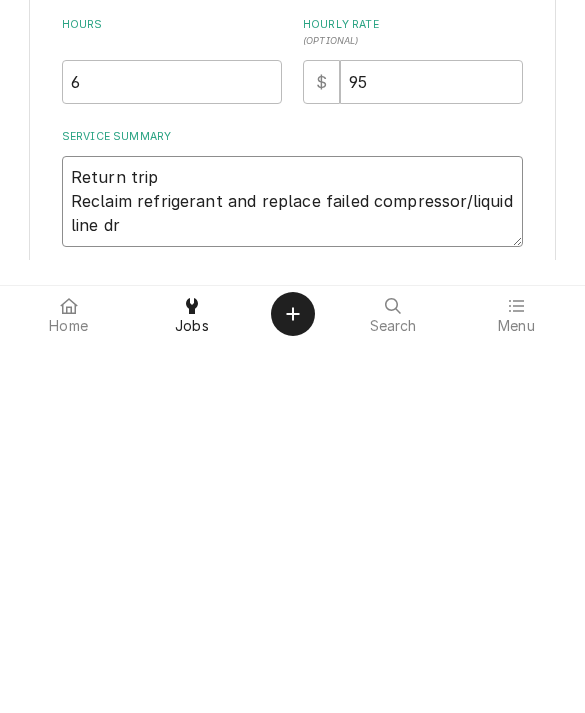 type on "x" 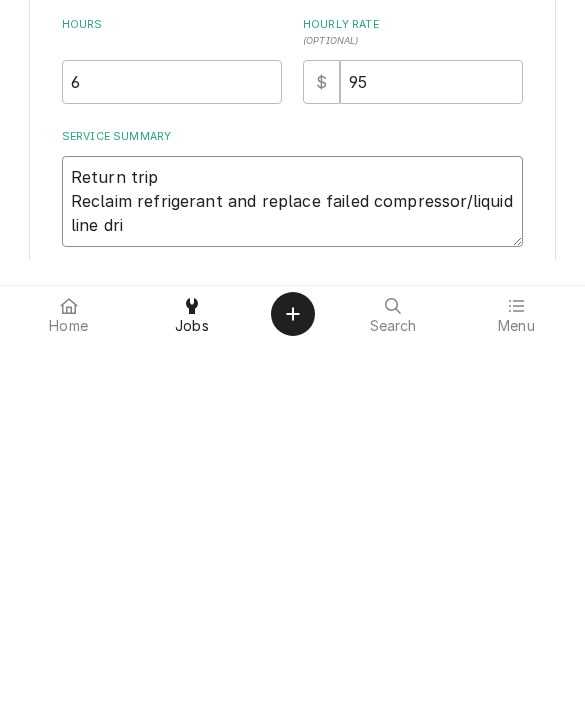type on "x" 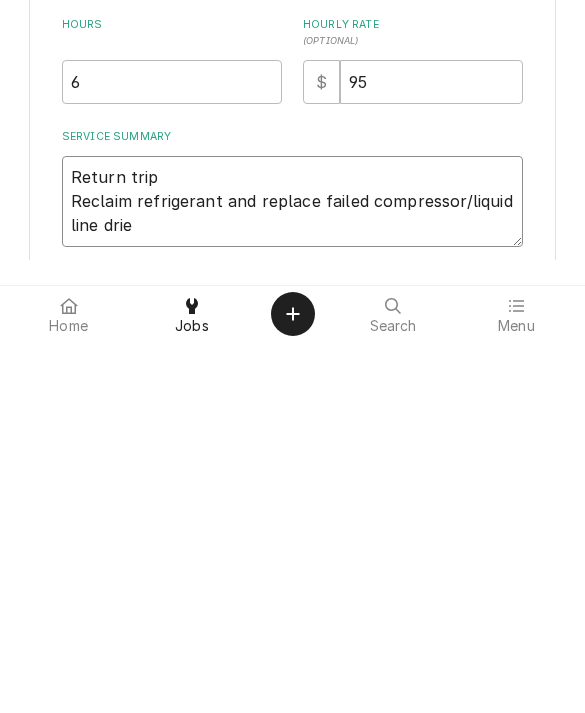 type on "x" 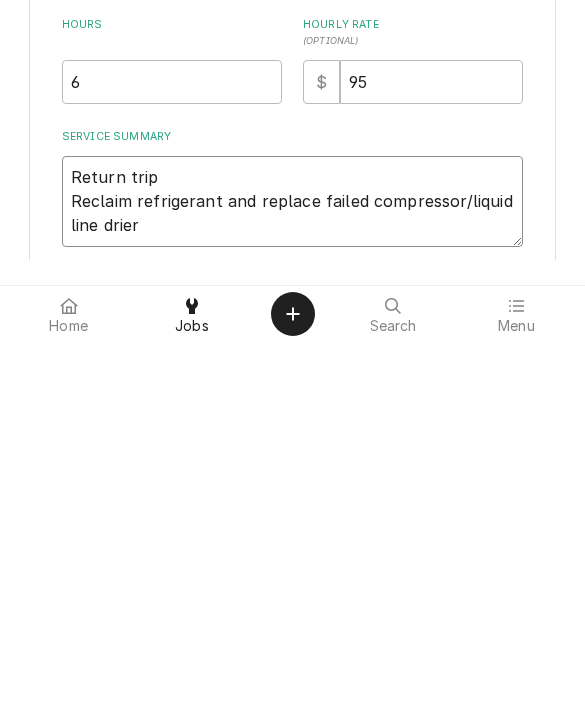 type on "x" 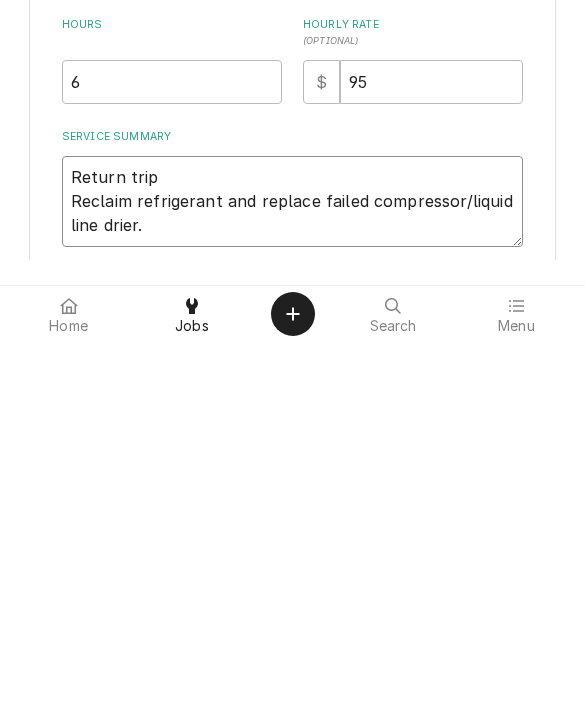 type on "Return trip
Reclaim refrigerant and replace failed compressor/liquid line drier." 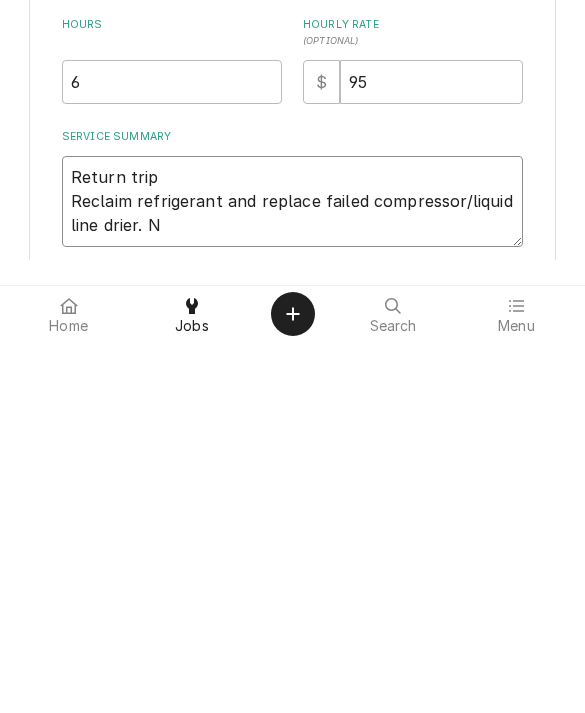 type on "x" 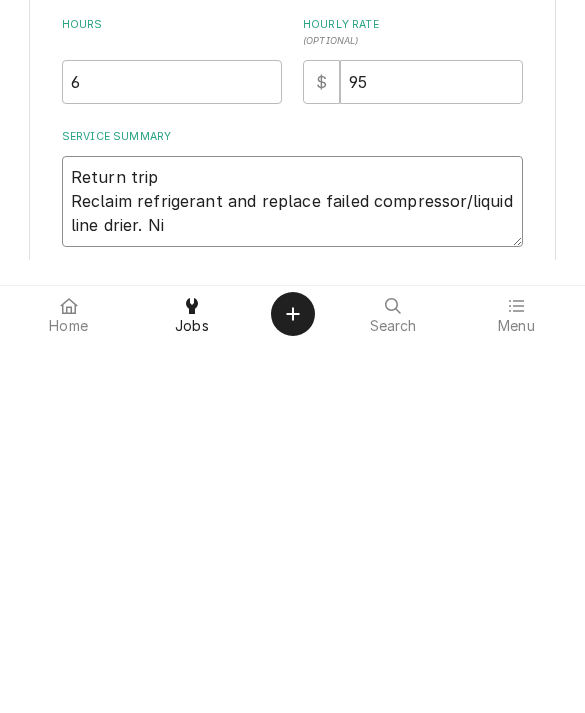 type on "x" 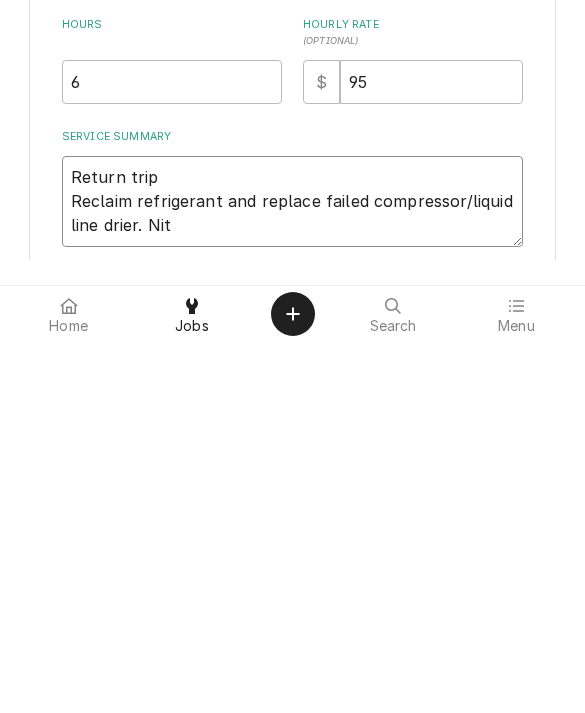 type on "x" 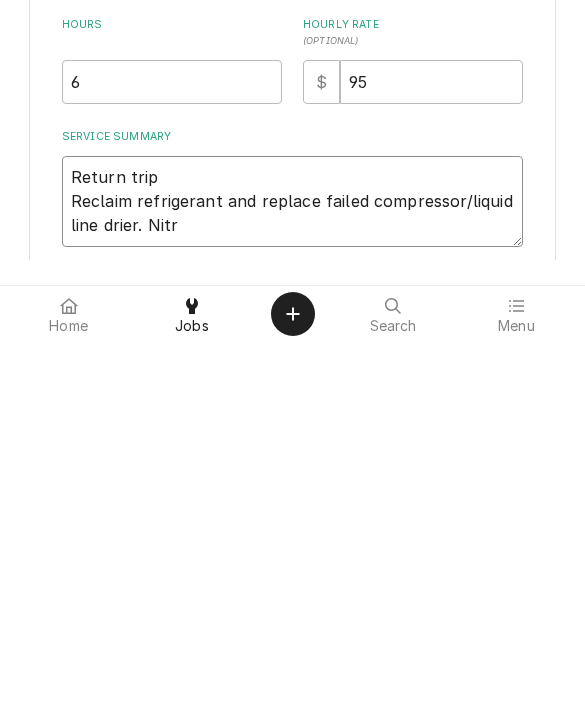 type on "x" 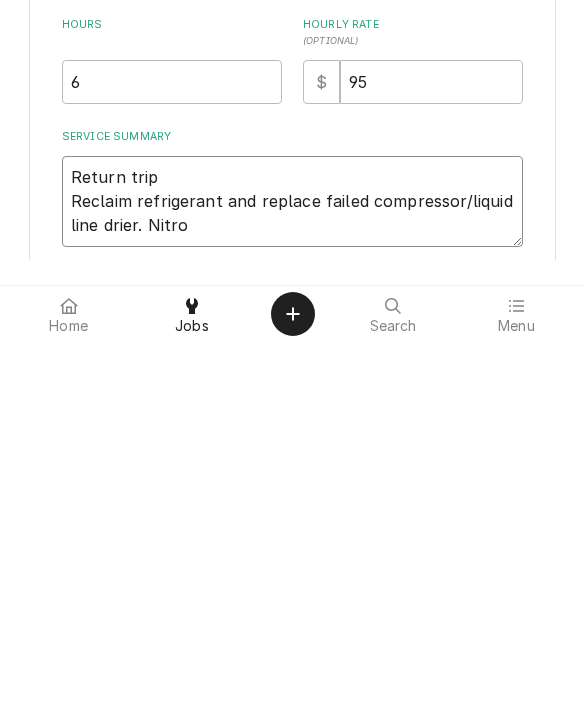 type on "x" 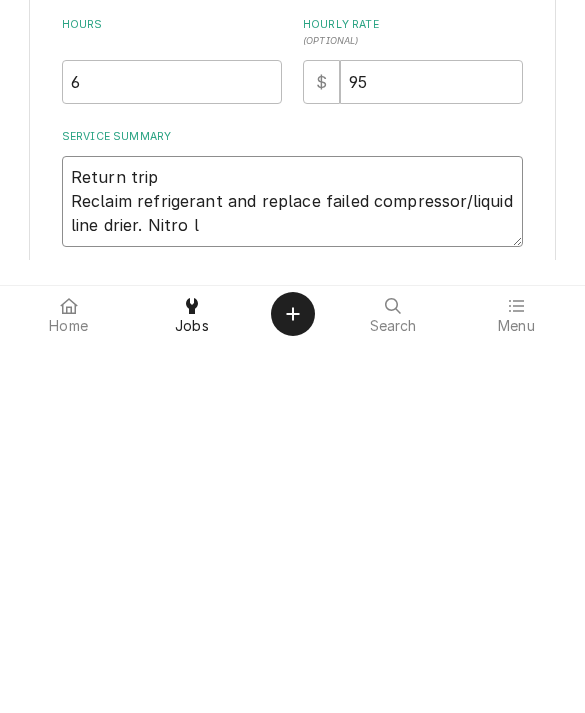 type on "x" 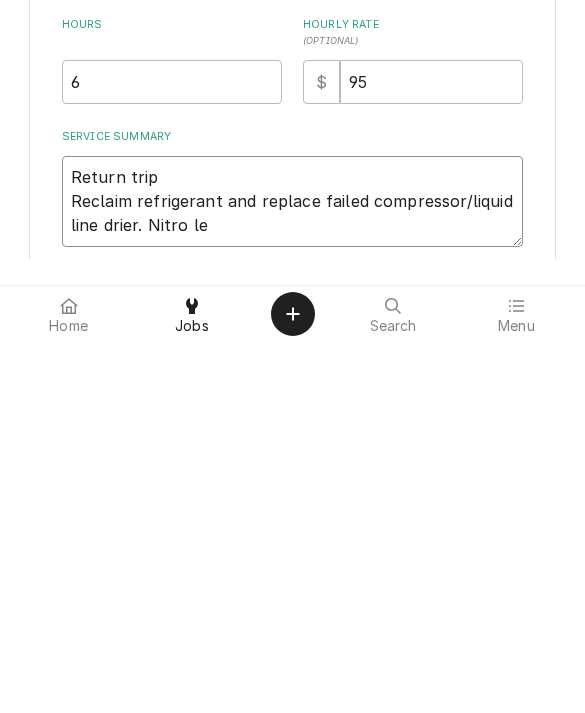type on "x" 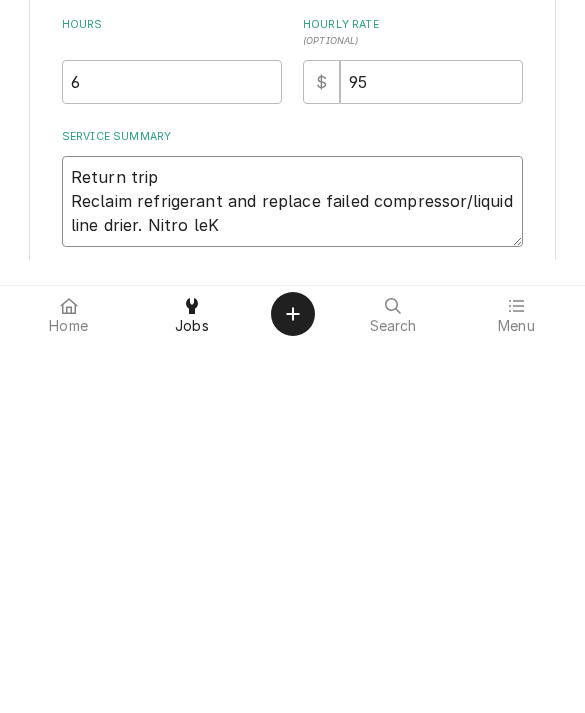 type on "x" 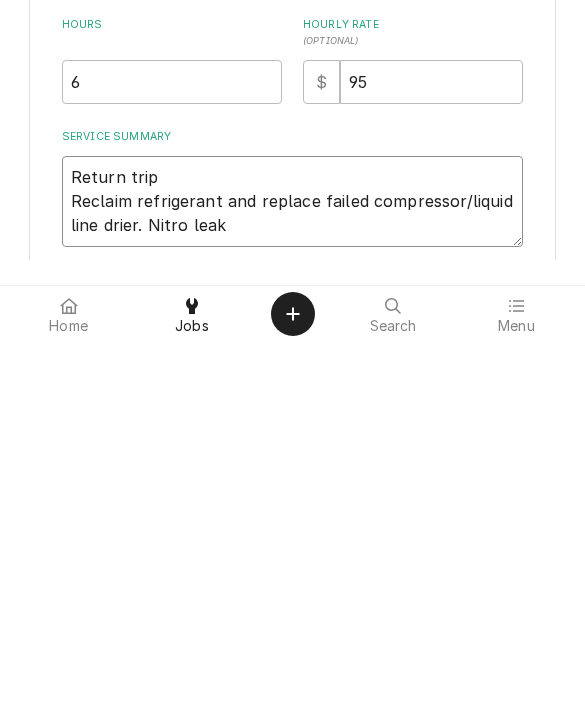 type on "x" 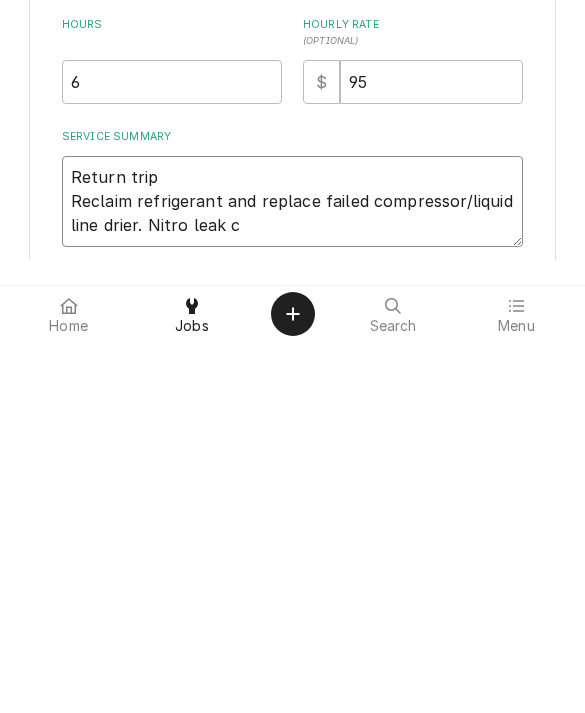 type on "Return trip
Reclaim refrigerant and replace failed compressor/liquid line drier. Nitro leak ch" 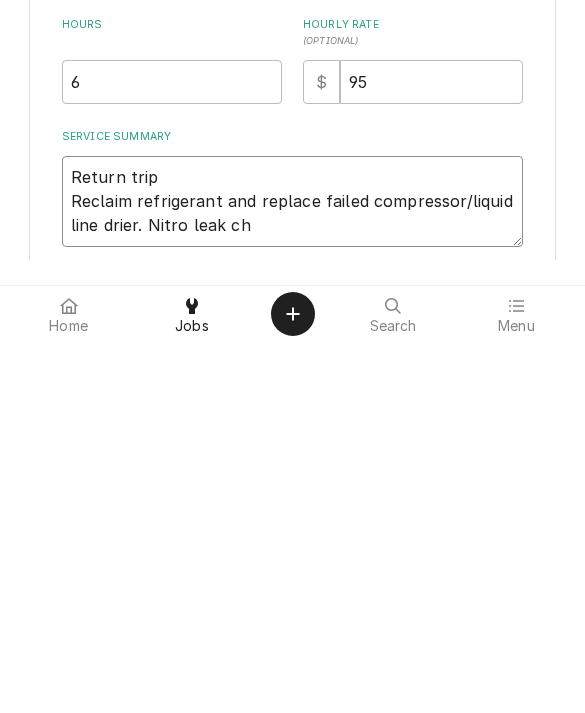 type on "x" 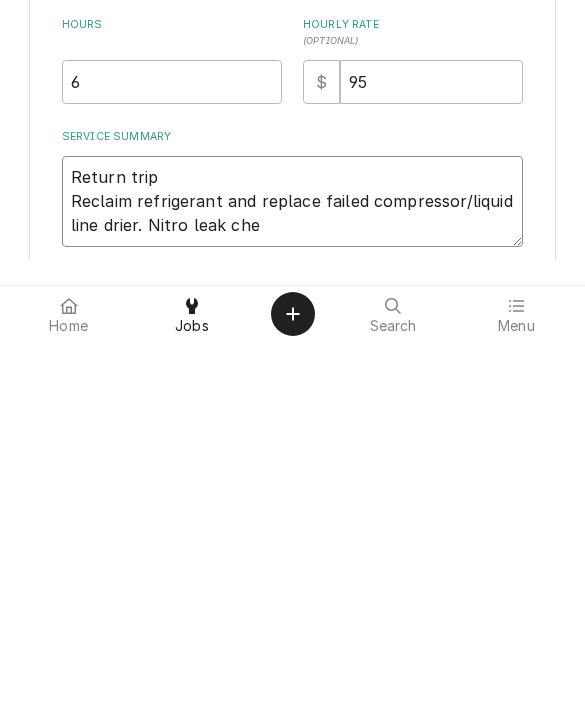 type on "x" 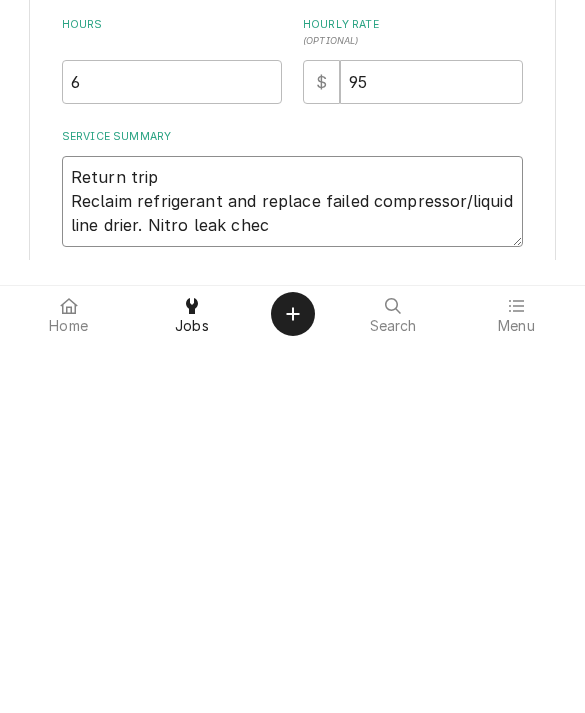 type on "x" 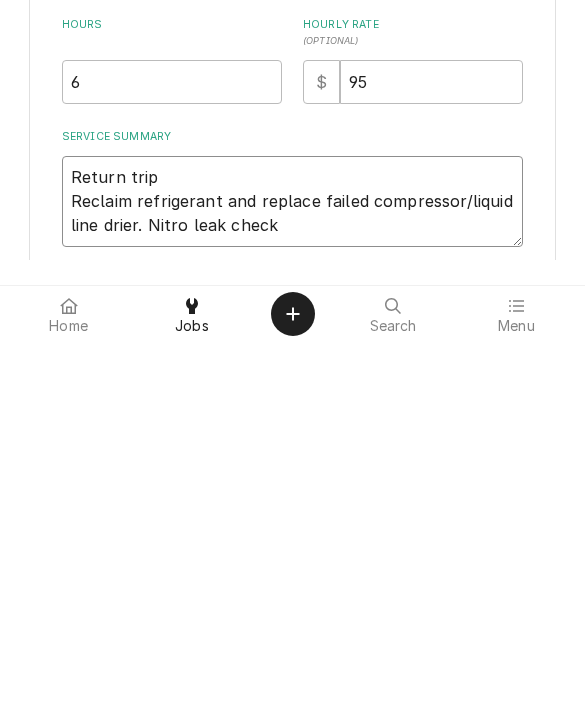 type on "x" 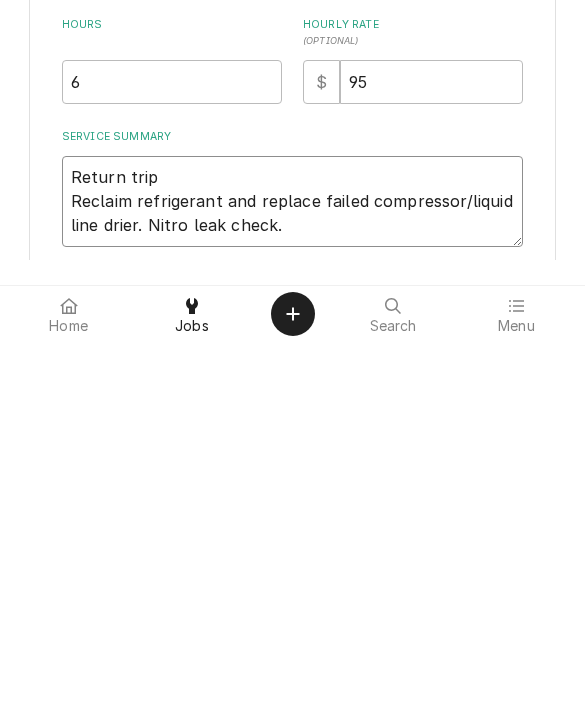 type on "Return trip
Reclaim refrigerant and replace failed compressor/liquid line drier. Nitro leak check." 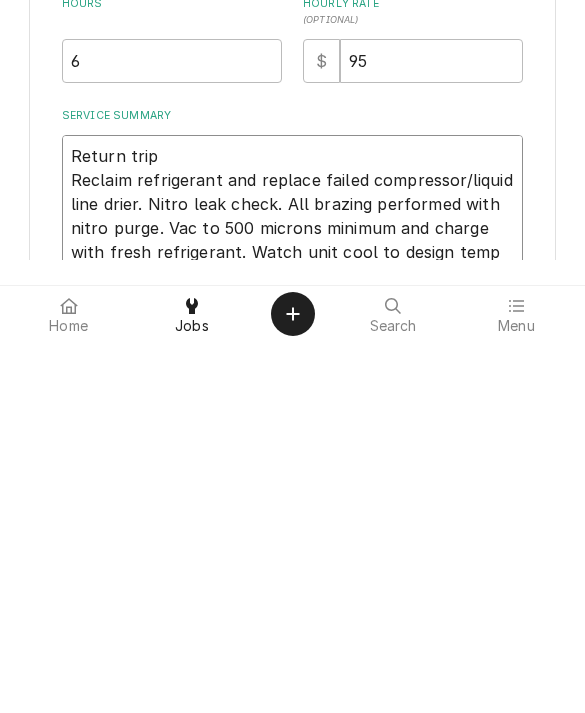 scroll, scrollTop: 320, scrollLeft: 0, axis: vertical 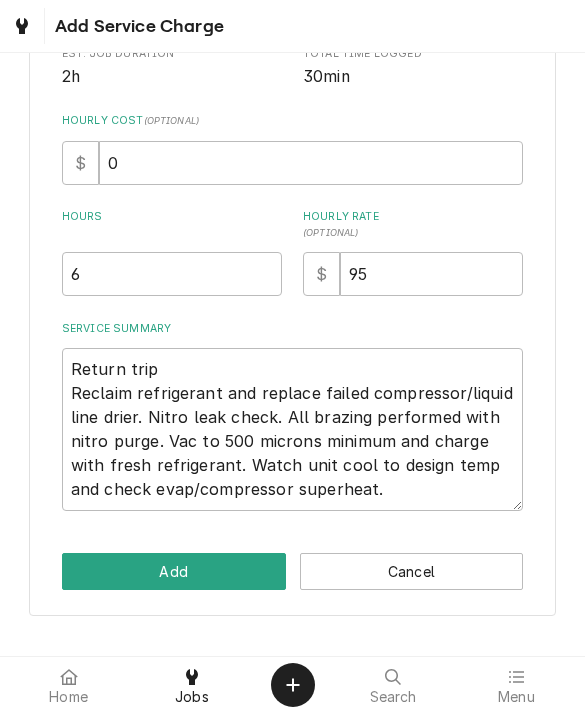 click on "Add" at bounding box center (174, 571) 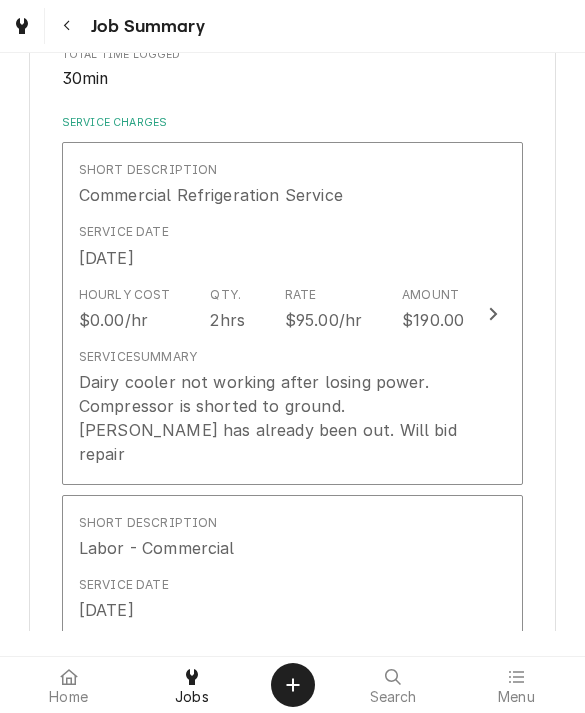 click on "Service  Summary Dairy cooler not working after losing power.  Compressor is shorted to ground. Merrick has already been out. Will bid repair" at bounding box center (272, 407) 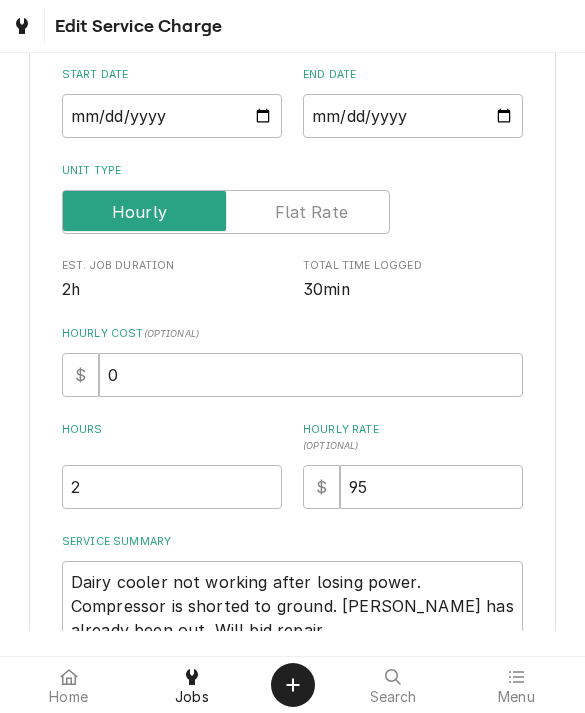 scroll, scrollTop: 252, scrollLeft: 0, axis: vertical 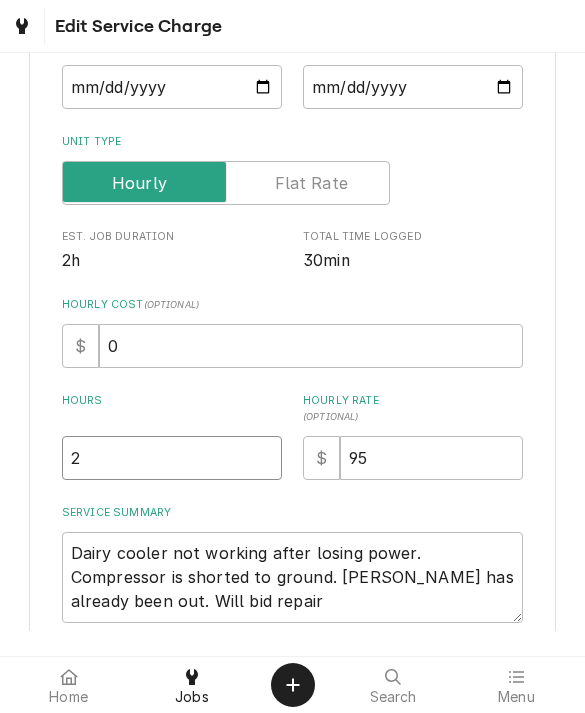 click on "2" at bounding box center (172, 458) 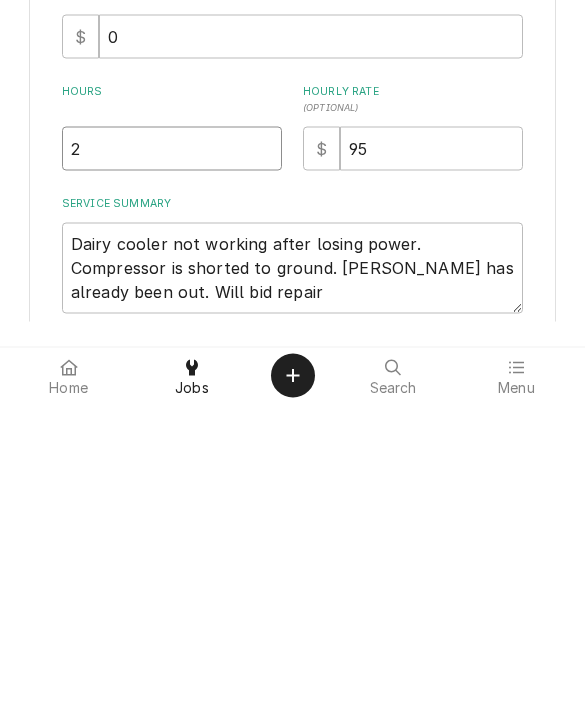 click on "2" at bounding box center [172, 458] 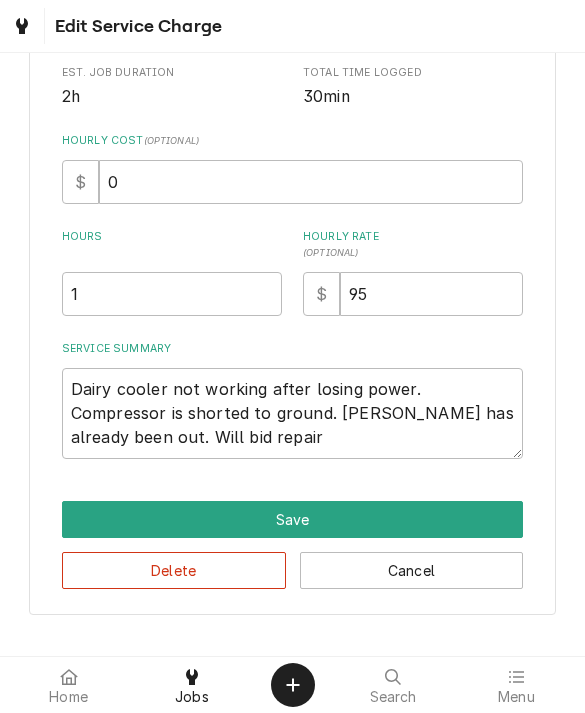click on "Save" at bounding box center (293, 519) 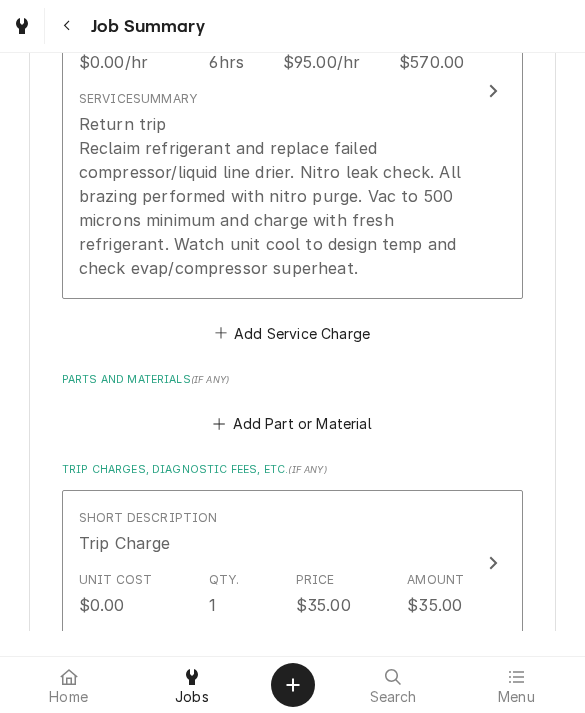 scroll, scrollTop: 1052, scrollLeft: 0, axis: vertical 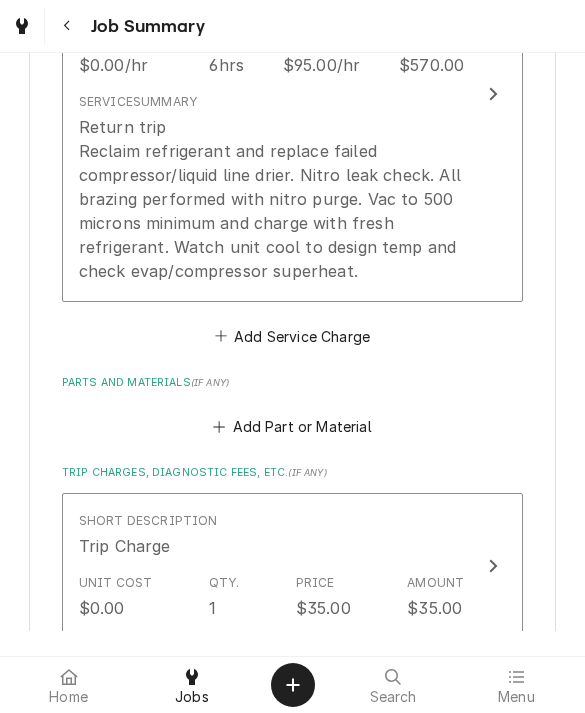 click on "Add Part or Material" at bounding box center [292, 427] 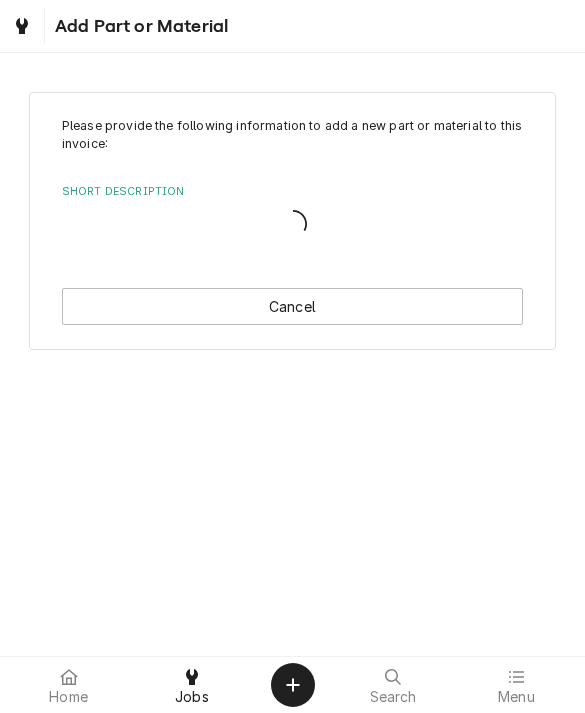 scroll, scrollTop: 0, scrollLeft: 0, axis: both 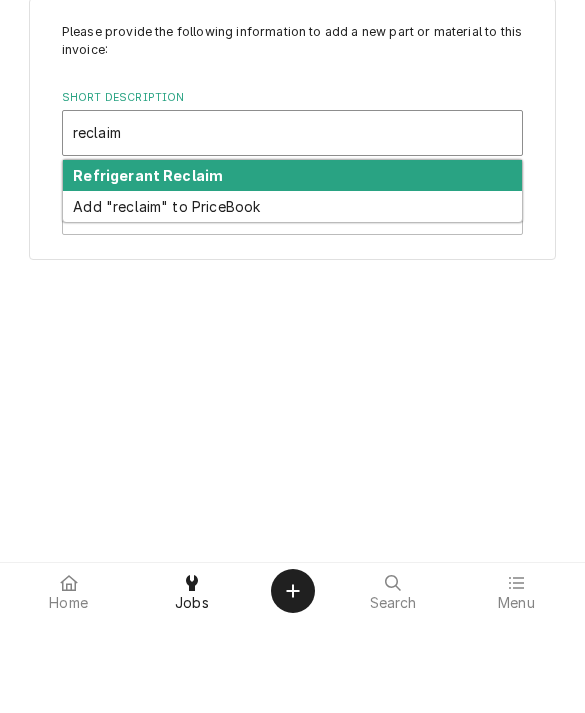 click on "Refrigerant Reclaim" at bounding box center (148, 269) 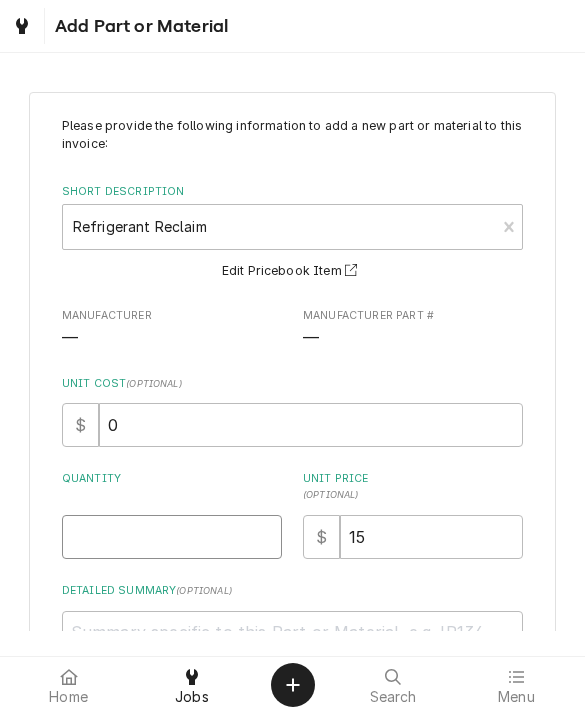 click on "Quantity" at bounding box center (172, 537) 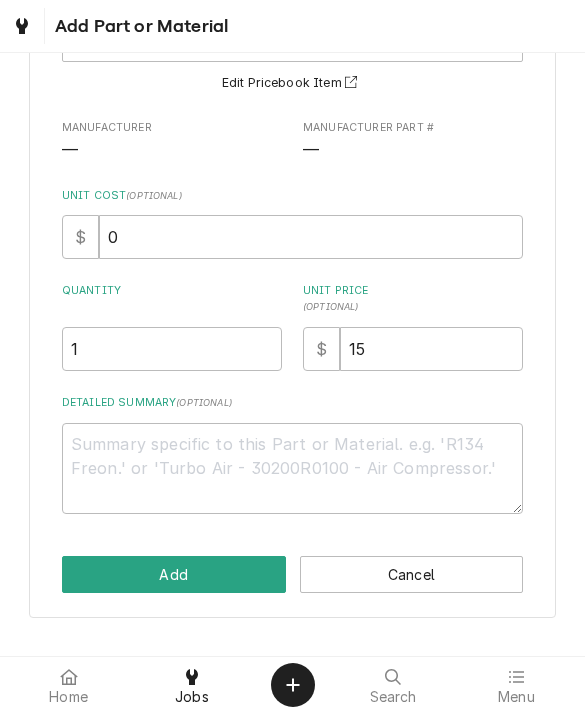click on "Add" at bounding box center (174, 574) 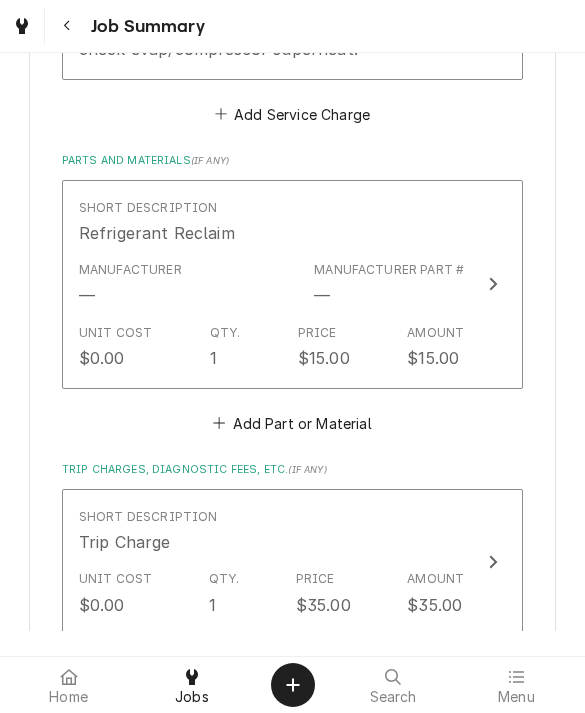 scroll, scrollTop: 1276, scrollLeft: 0, axis: vertical 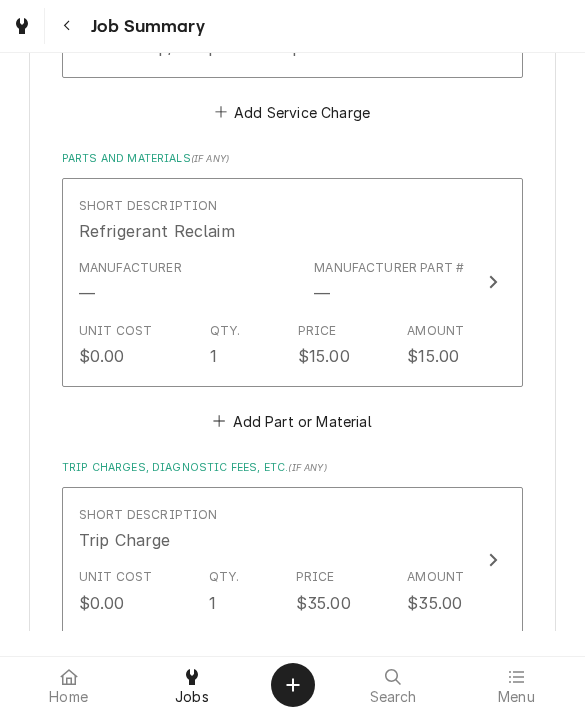 click on "Add Part or Material" at bounding box center [292, 421] 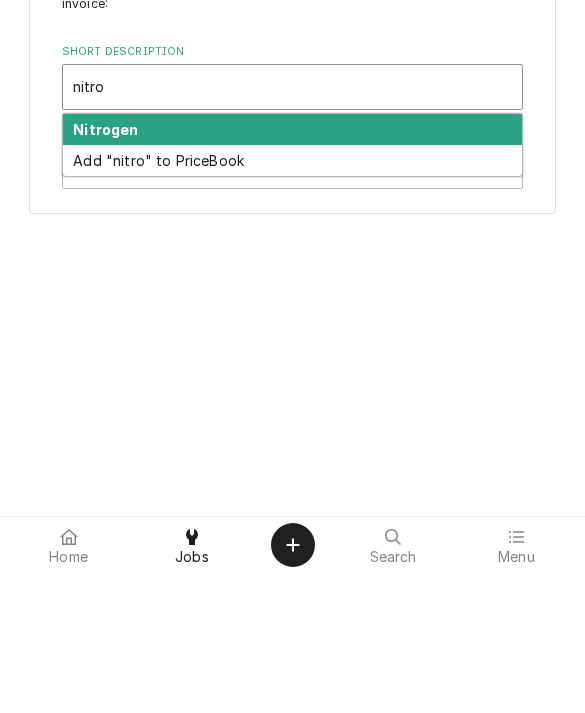 click on "Nitrogen" at bounding box center [105, 269] 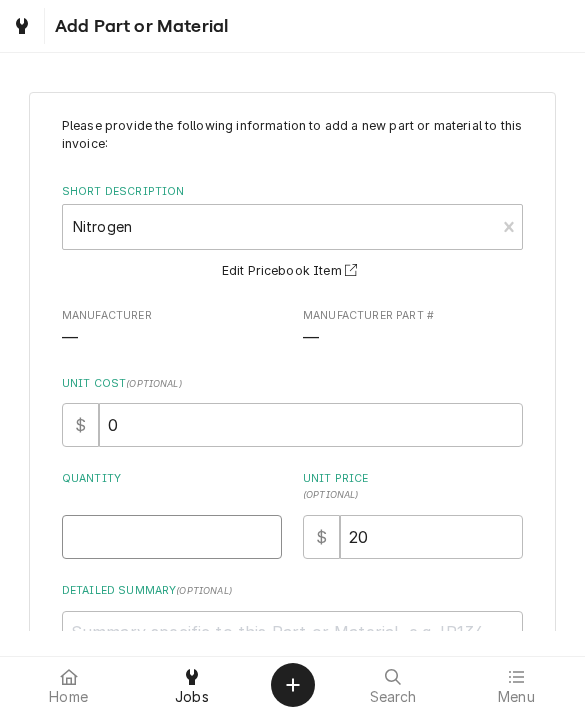 click on "Quantity" at bounding box center [172, 537] 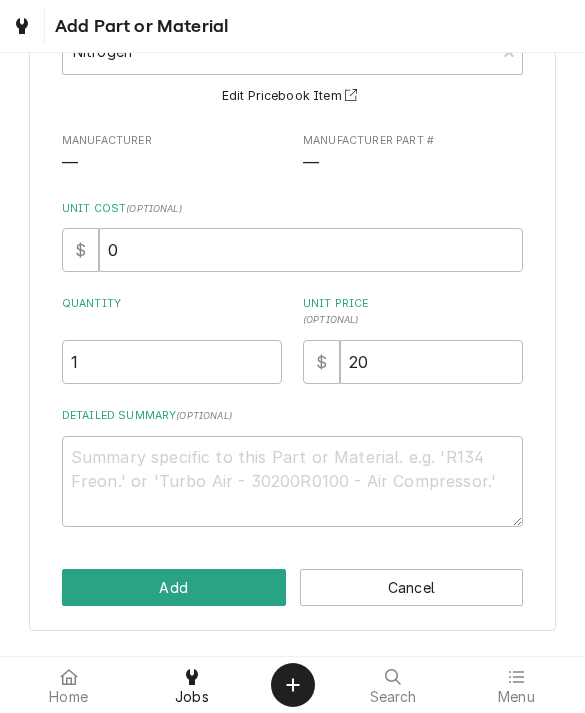 click on "Add" at bounding box center [174, 587] 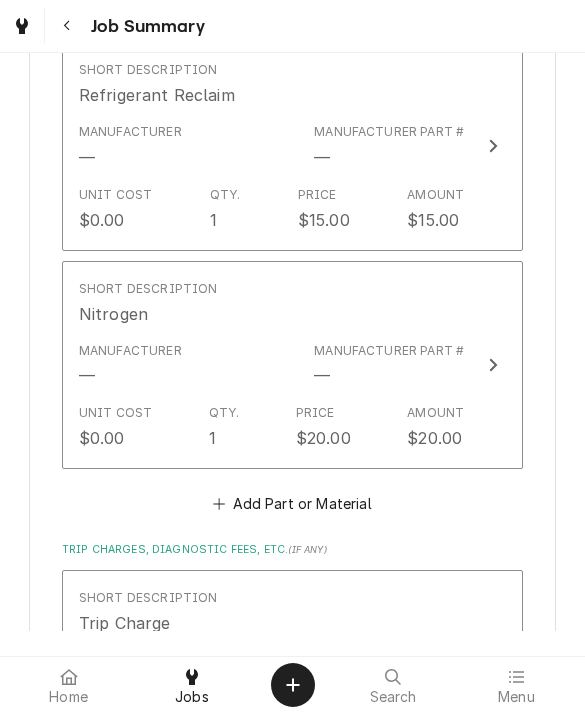 scroll, scrollTop: 1409, scrollLeft: 0, axis: vertical 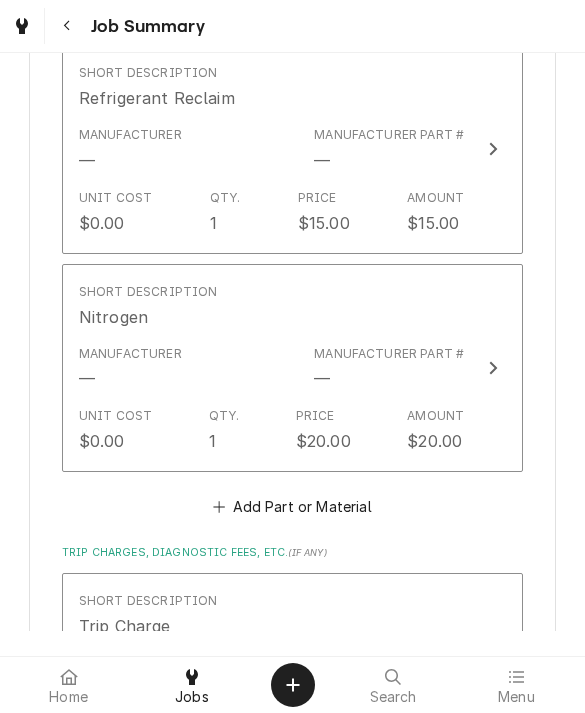 click on "Add Part or Material" at bounding box center (292, 507) 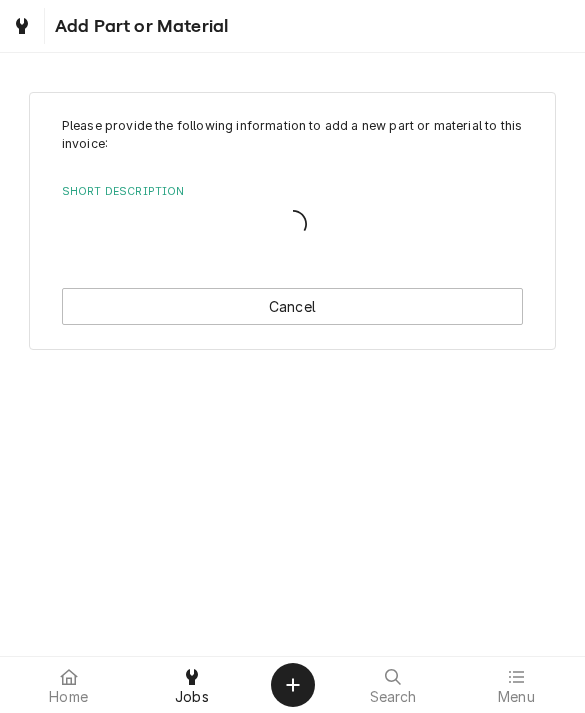 scroll, scrollTop: 0, scrollLeft: 0, axis: both 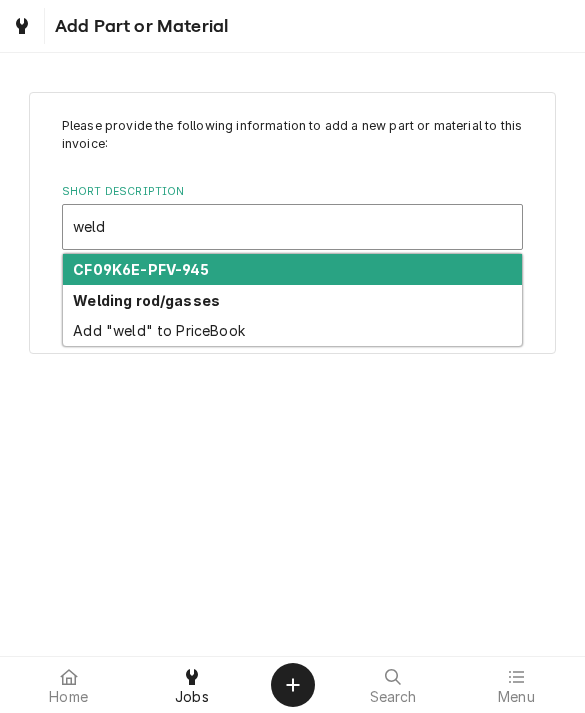 click on "Welding rod/gasses" at bounding box center (293, 300) 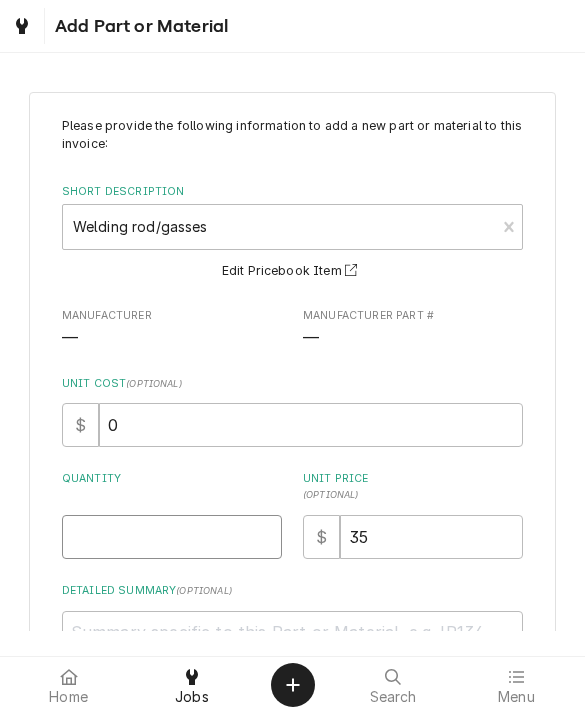 click on "Quantity" at bounding box center (172, 537) 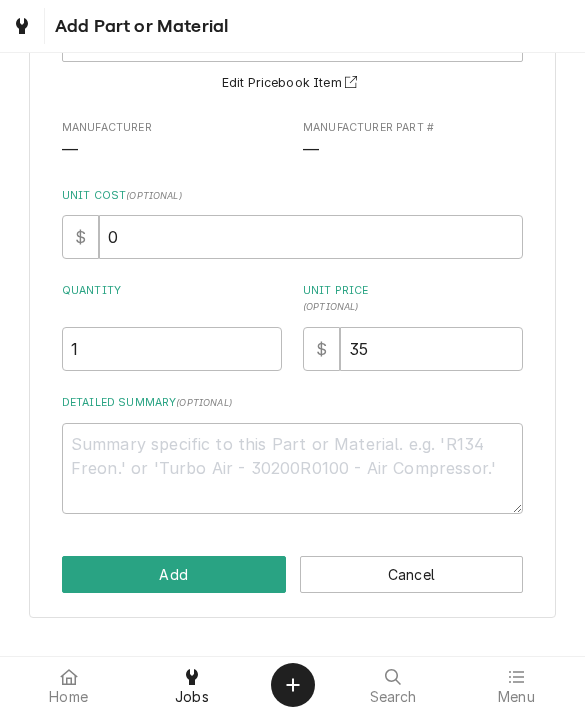 click on "Add" at bounding box center [174, 574] 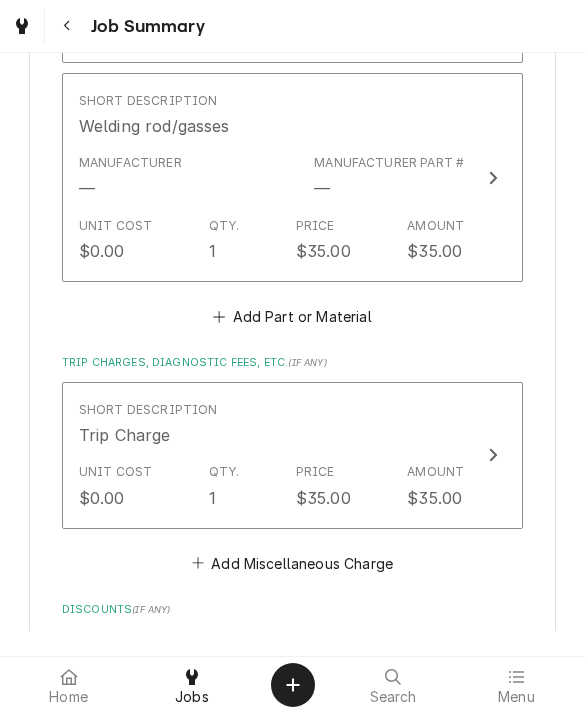 scroll, scrollTop: 1820, scrollLeft: 0, axis: vertical 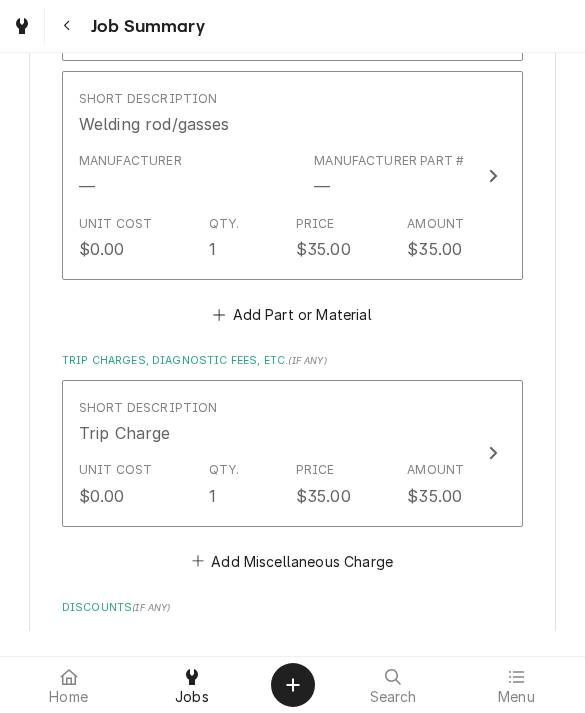 click on "Add Part or Material" at bounding box center [292, 314] 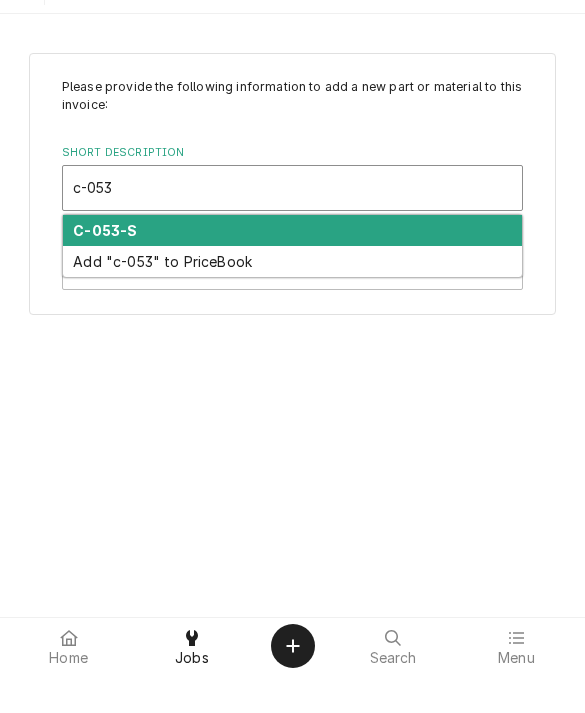 click on "C-053-S" at bounding box center (105, 269) 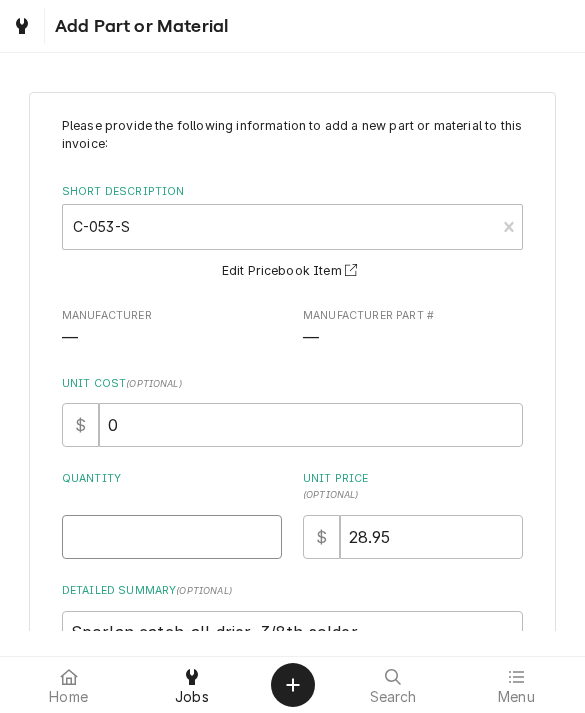 click on "Quantity" at bounding box center [172, 537] 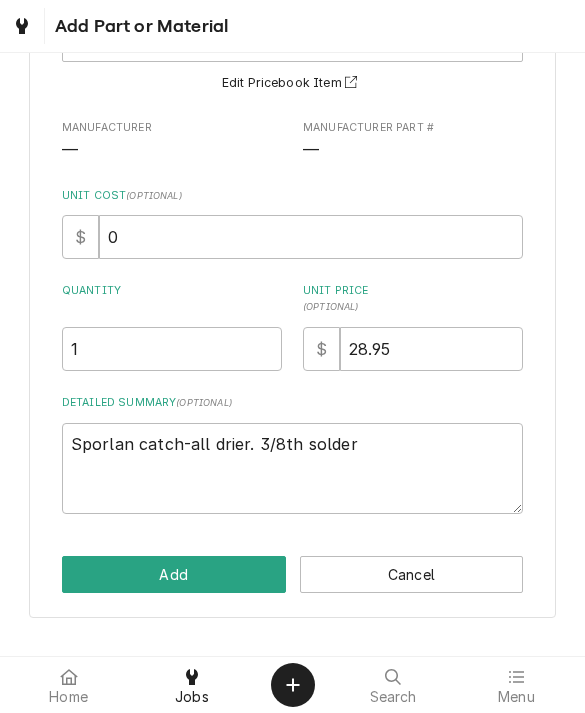 click on "Add" at bounding box center (174, 574) 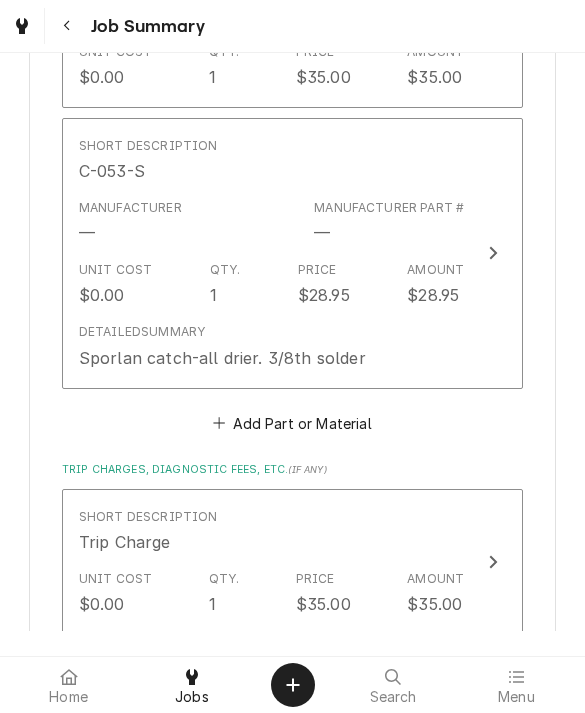 scroll, scrollTop: 1990, scrollLeft: 0, axis: vertical 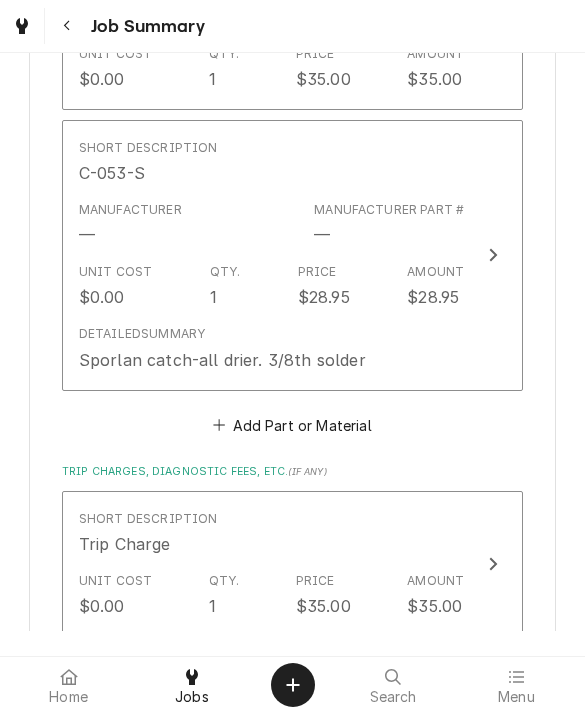 click on "Add Part or Material" at bounding box center [292, 425] 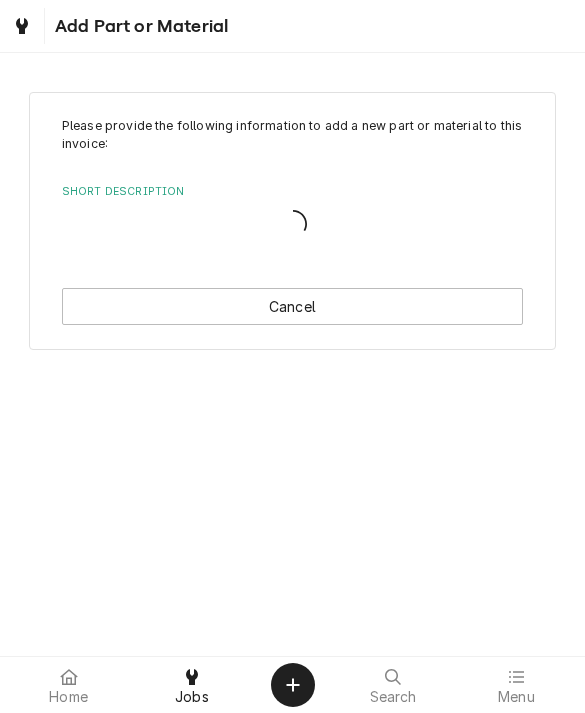scroll, scrollTop: 0, scrollLeft: 0, axis: both 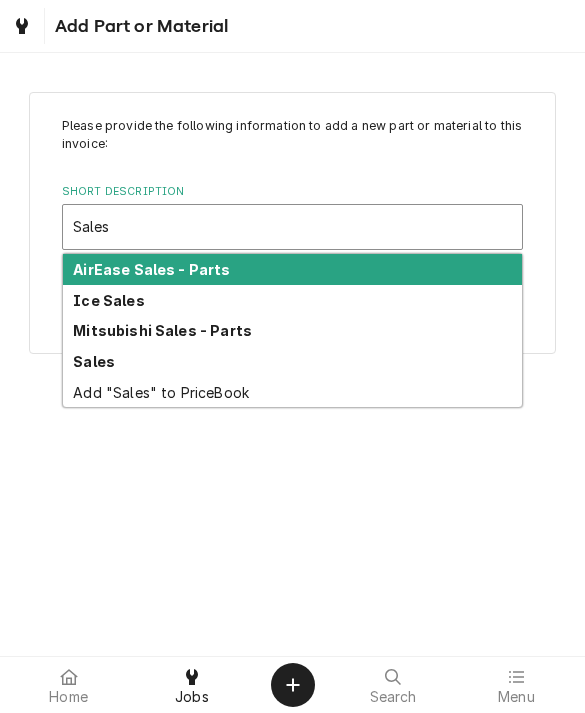 click on "Sales" at bounding box center (94, 361) 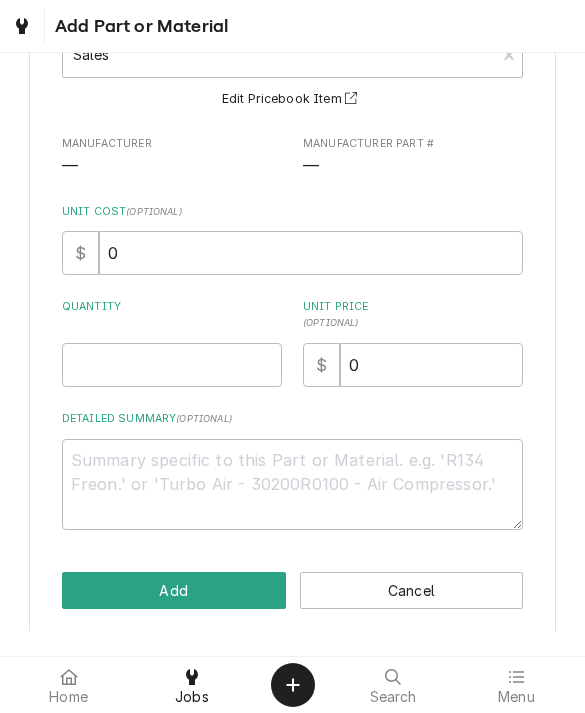 scroll, scrollTop: 174, scrollLeft: 0, axis: vertical 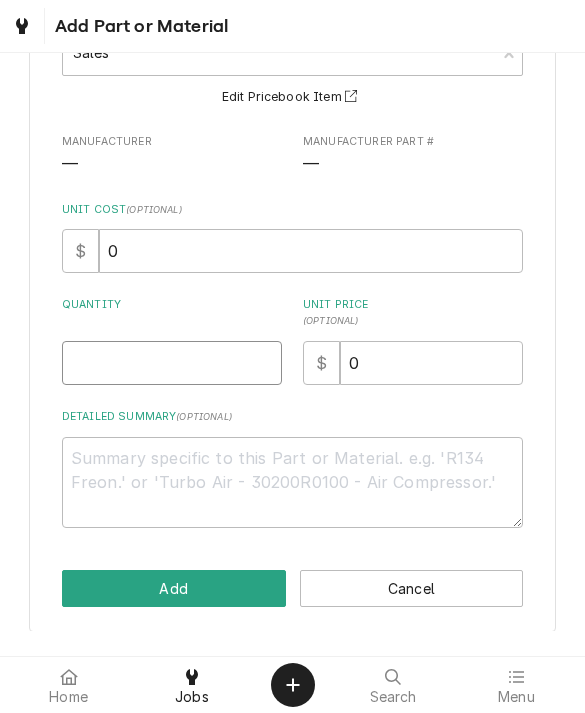 click on "Quantity" at bounding box center [172, 363] 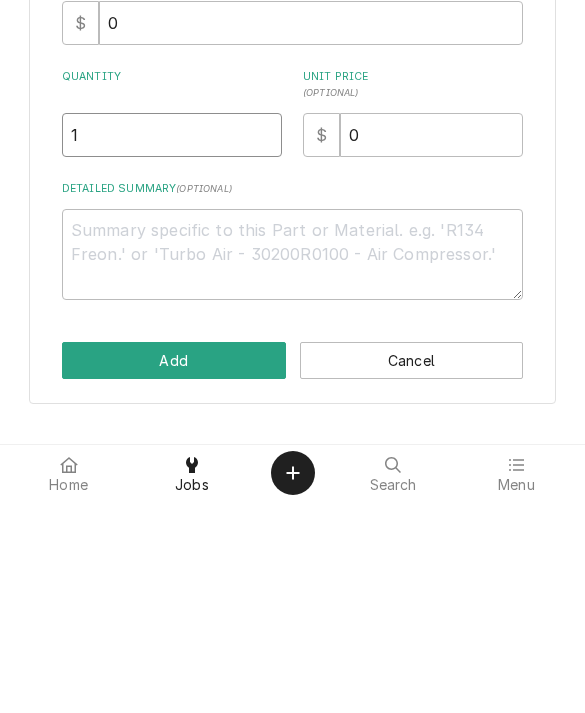 scroll, scrollTop: 188, scrollLeft: 0, axis: vertical 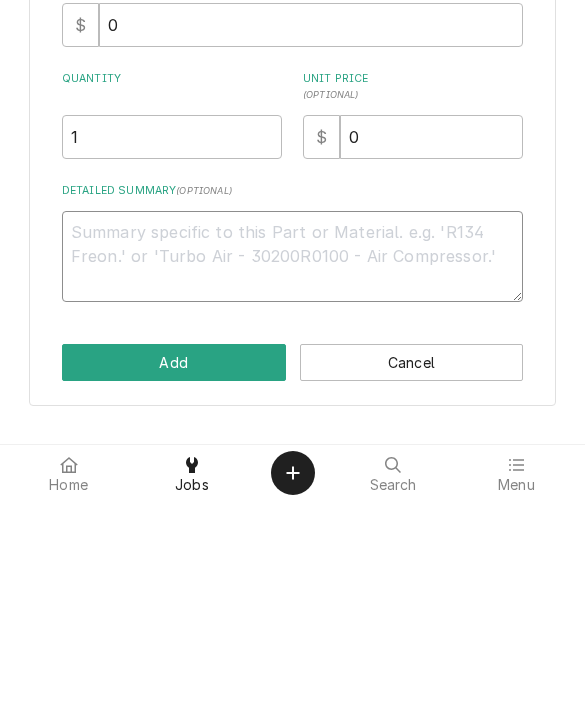 click on "Detailed Summary  ( optional )" at bounding box center (293, 468) 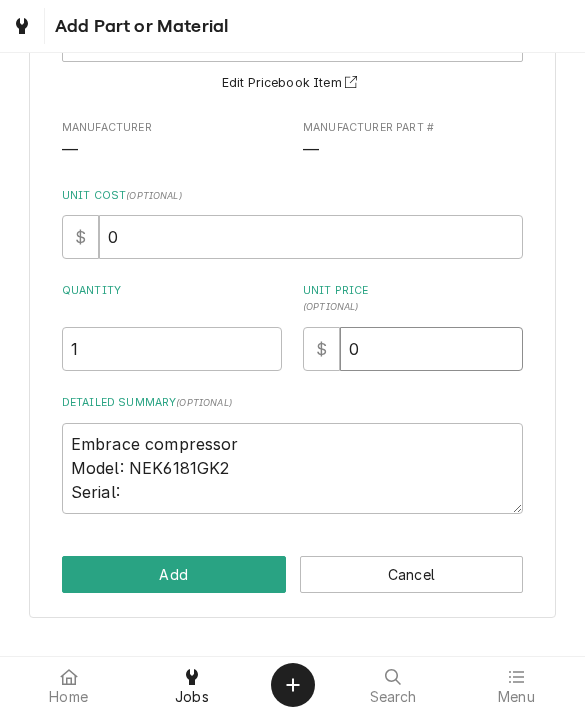 click on "0" at bounding box center [431, 349] 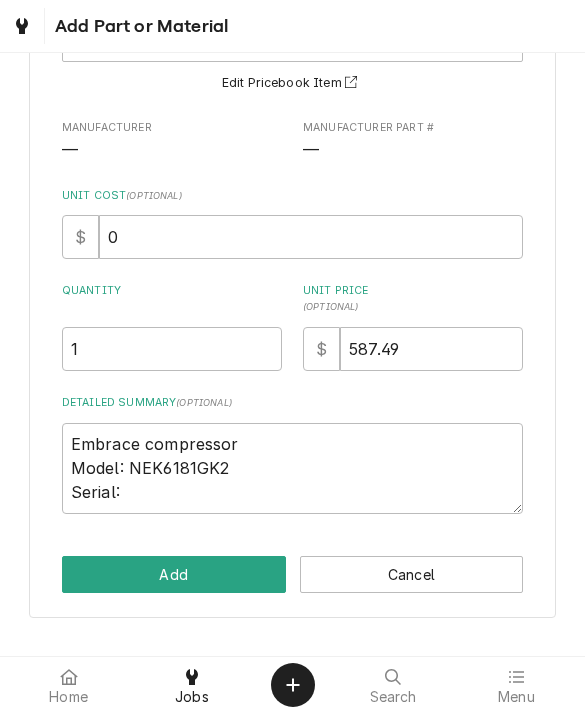 click on "Add" at bounding box center (174, 574) 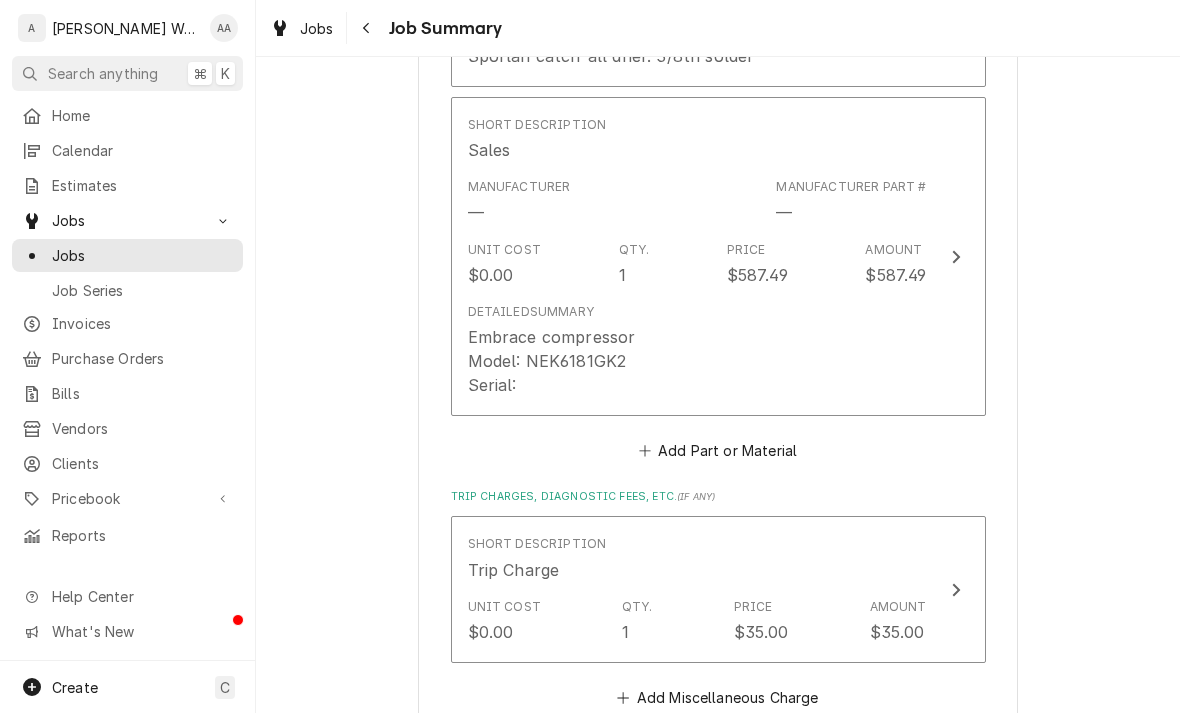 scroll, scrollTop: 2232, scrollLeft: 0, axis: vertical 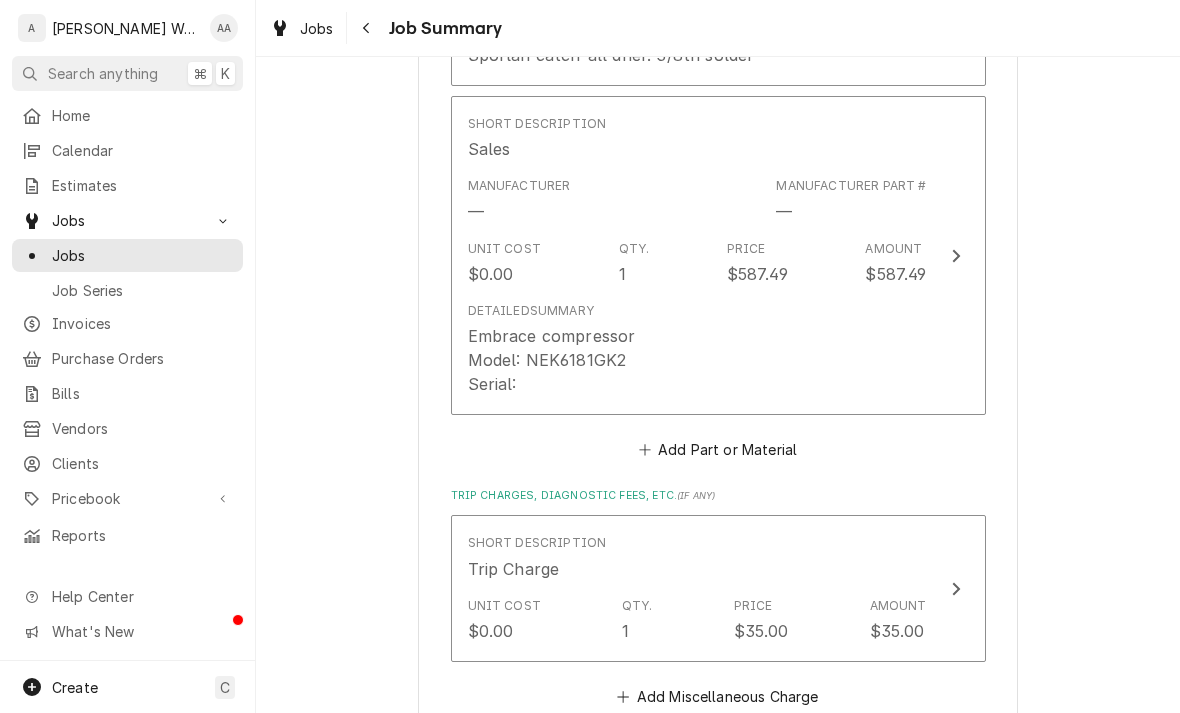 click on "Add Part or Material" at bounding box center (717, 449) 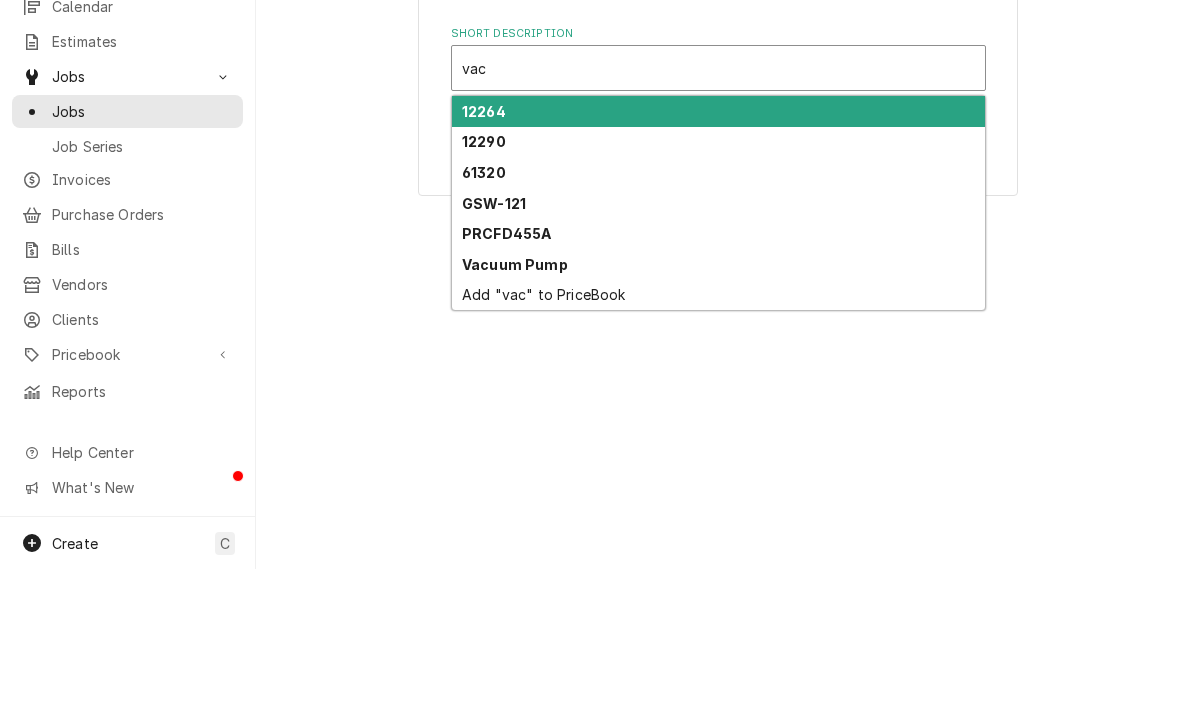 click on "Vacuum Pump" at bounding box center (515, 408) 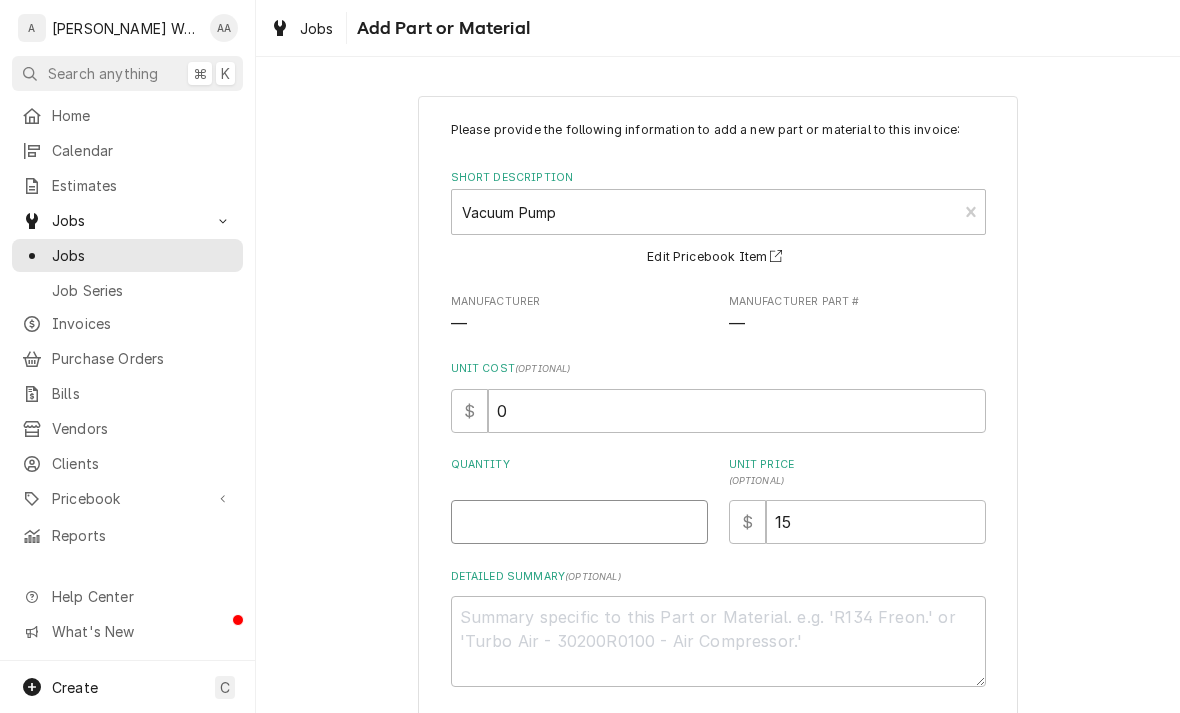 click on "Quantity" at bounding box center [579, 522] 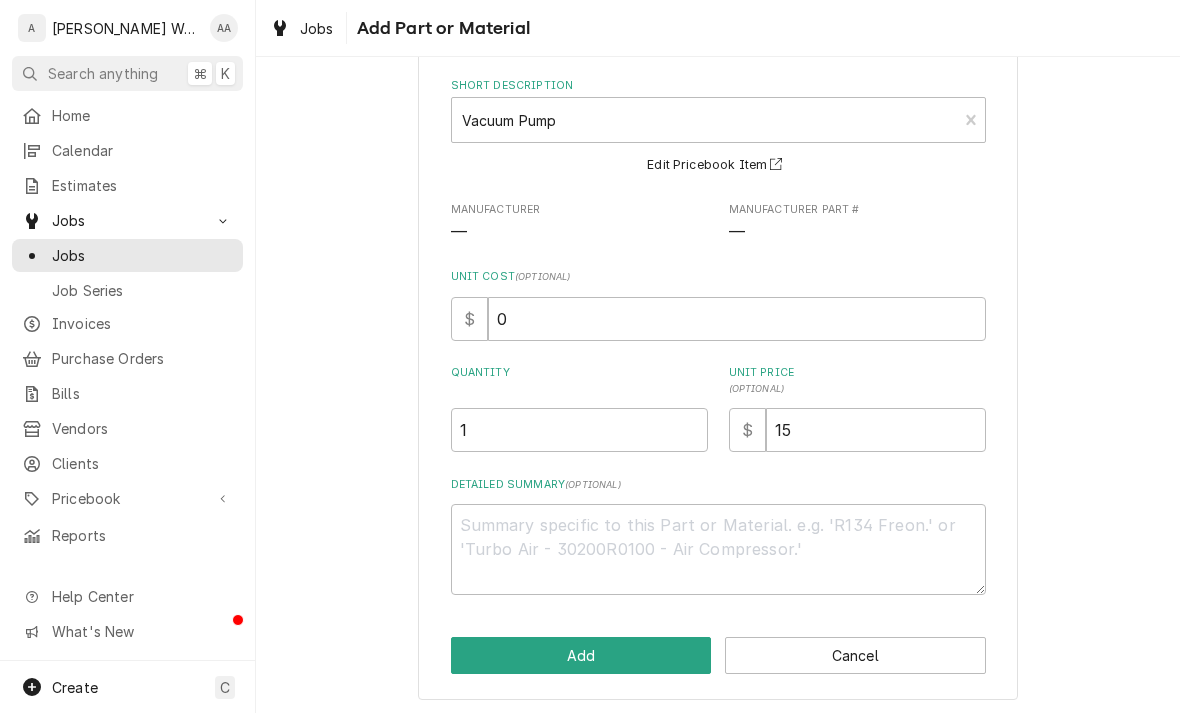click on "Add" at bounding box center (581, 655) 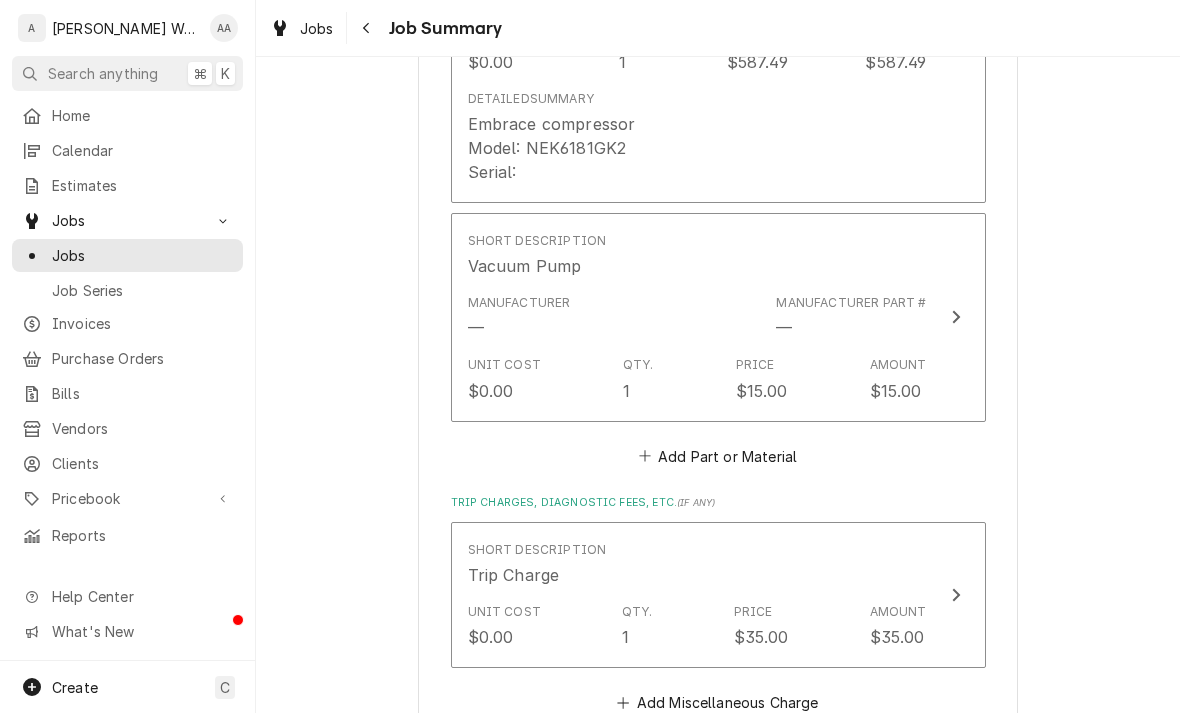 scroll, scrollTop: 2447, scrollLeft: 0, axis: vertical 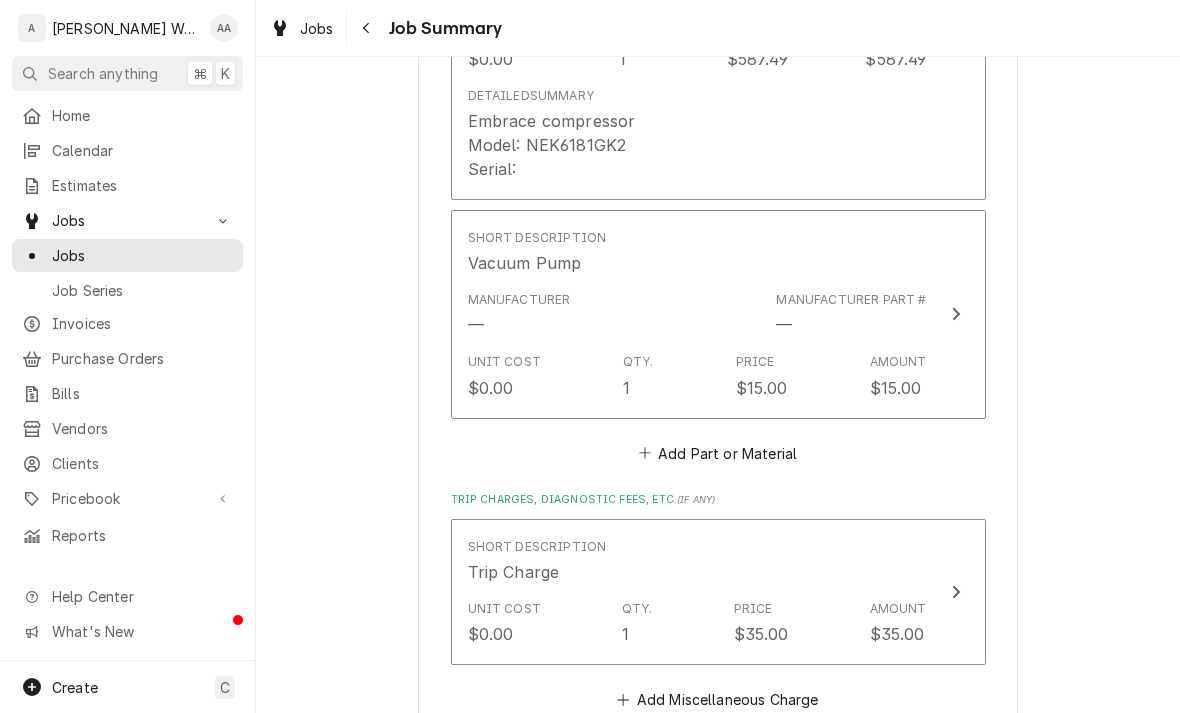 click on "Add Part or Material" at bounding box center [717, 453] 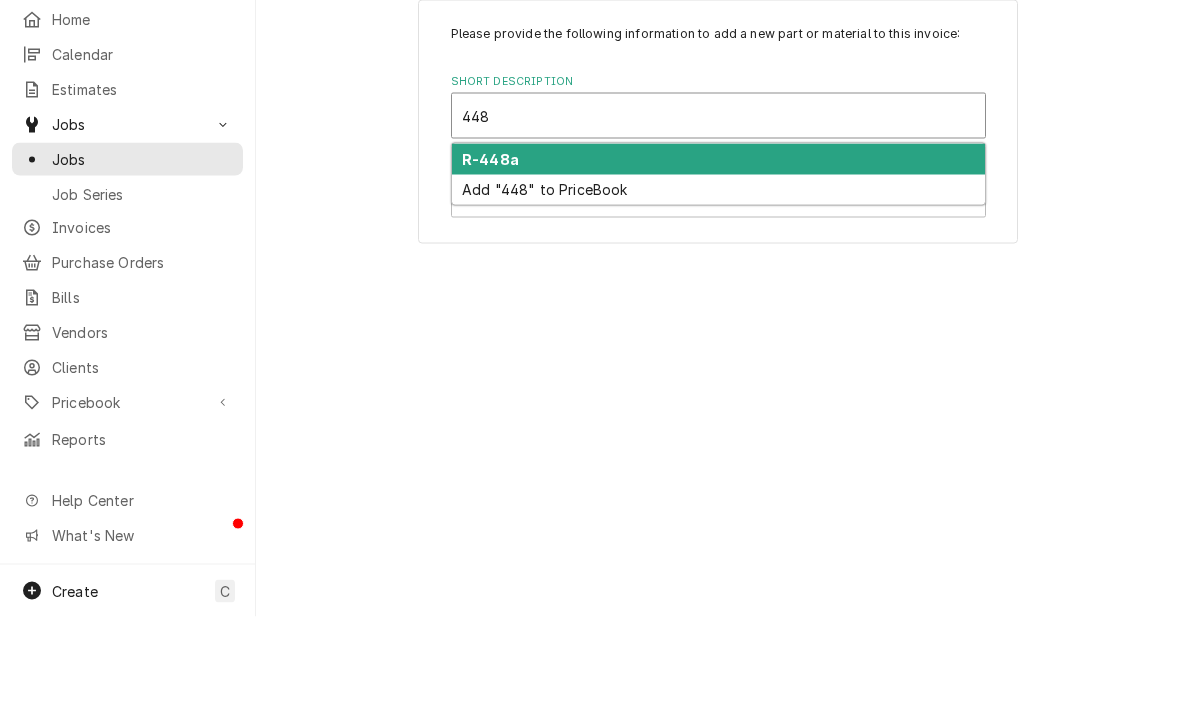 click on "R-448a" at bounding box center (490, 255) 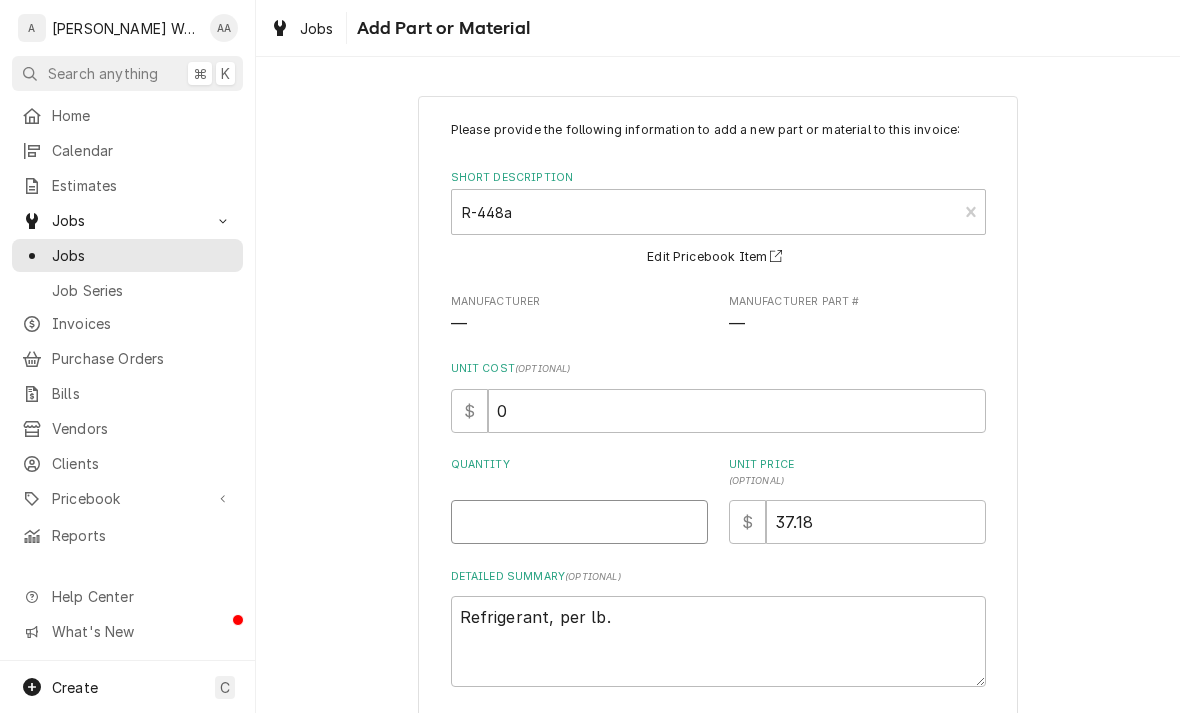 click on "Quantity" at bounding box center (579, 522) 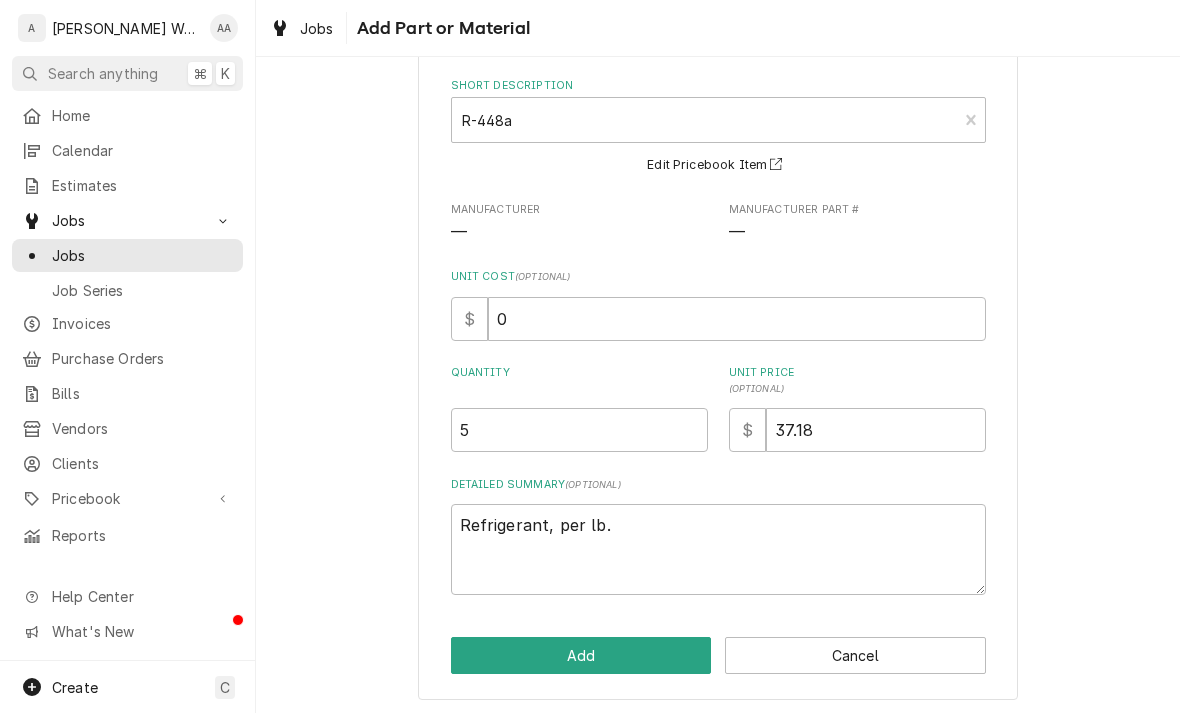 click on "Add" at bounding box center (581, 655) 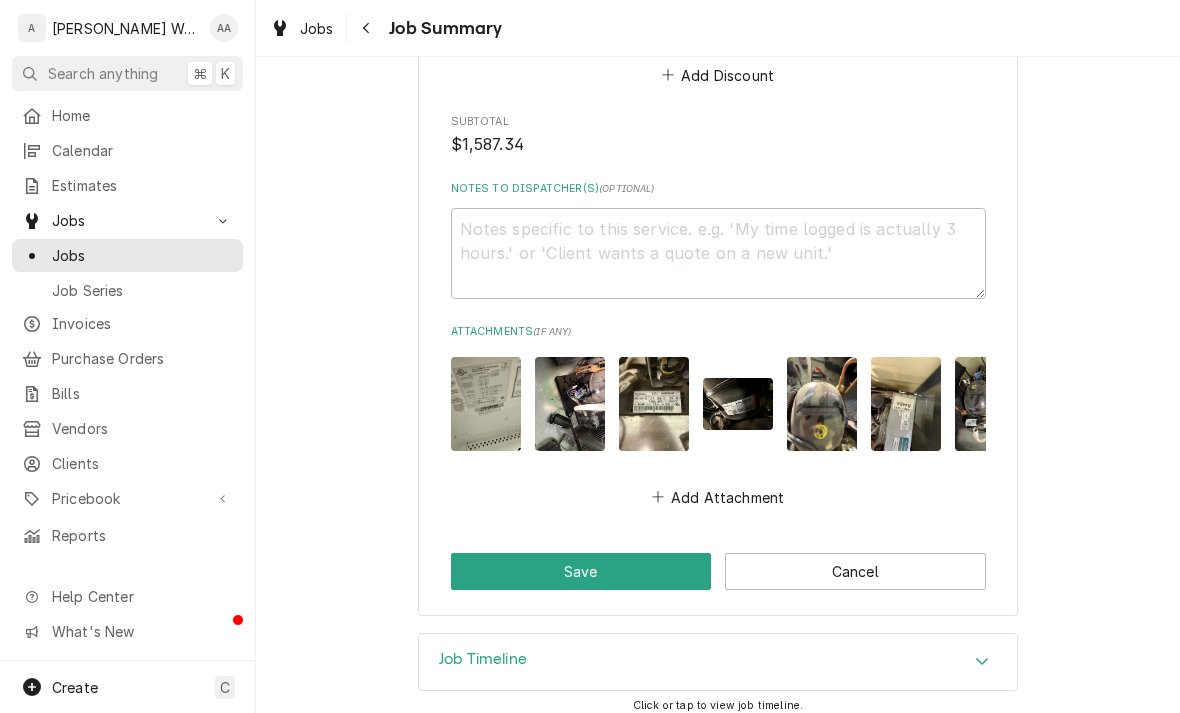 scroll, scrollTop: 3445, scrollLeft: 0, axis: vertical 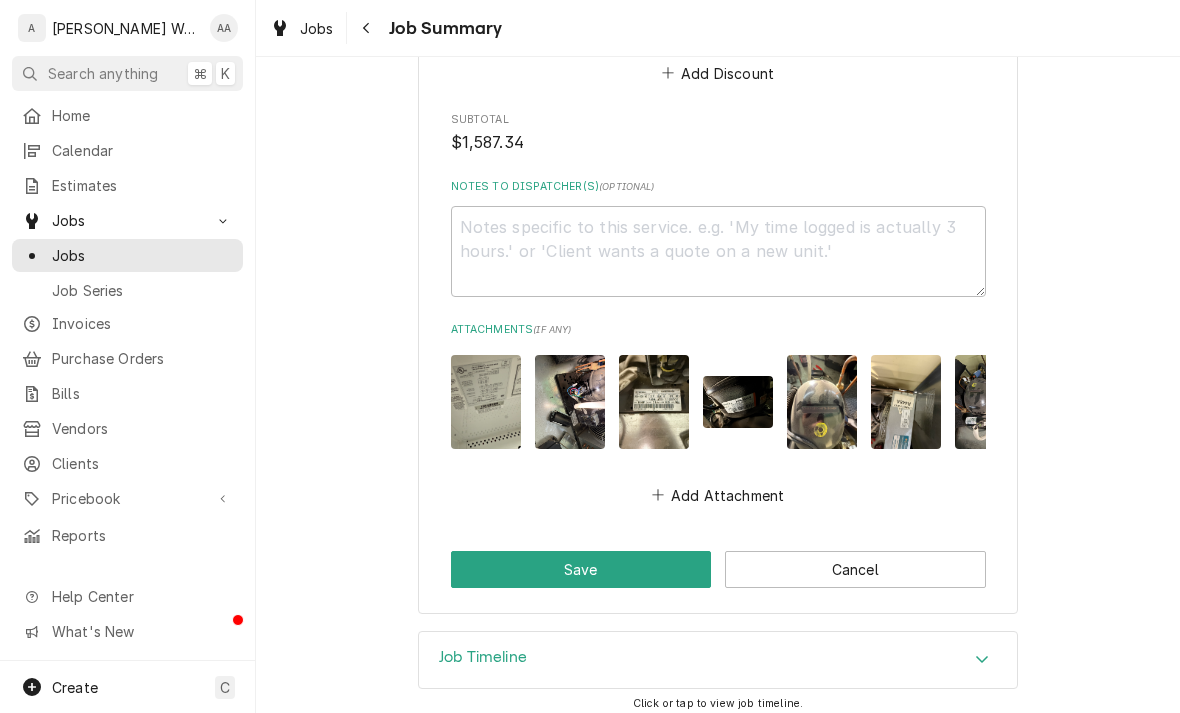 click at bounding box center [486, 401] 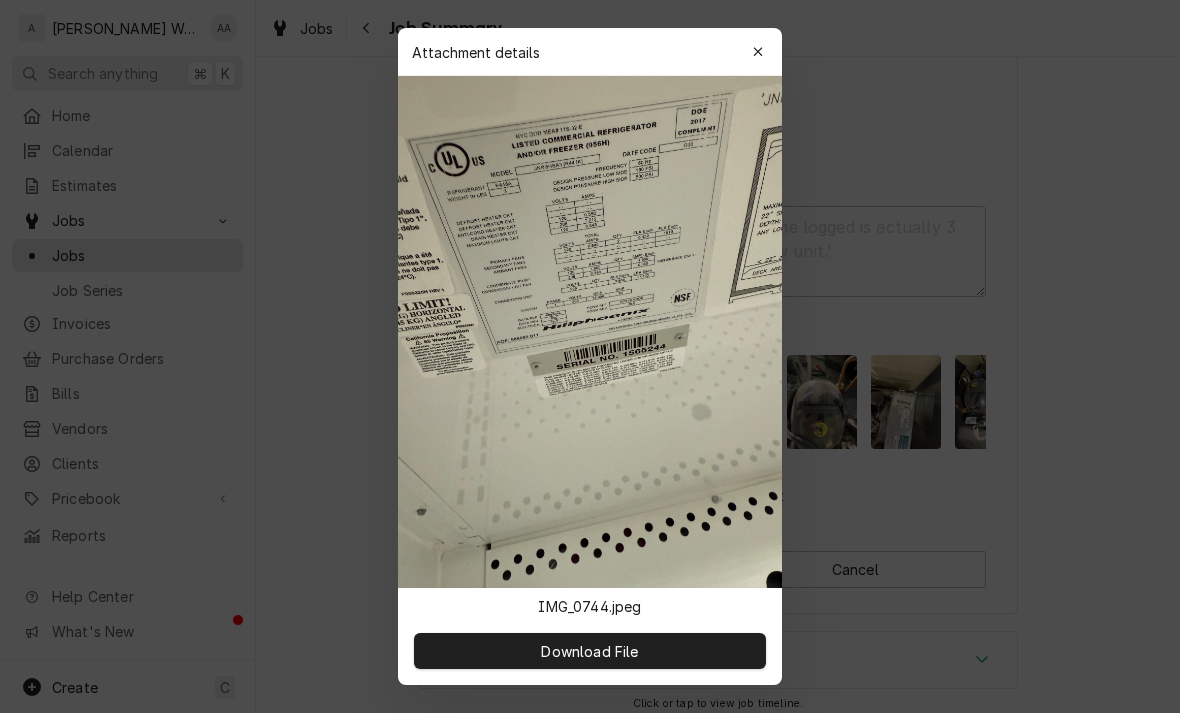 click at bounding box center [758, 52] 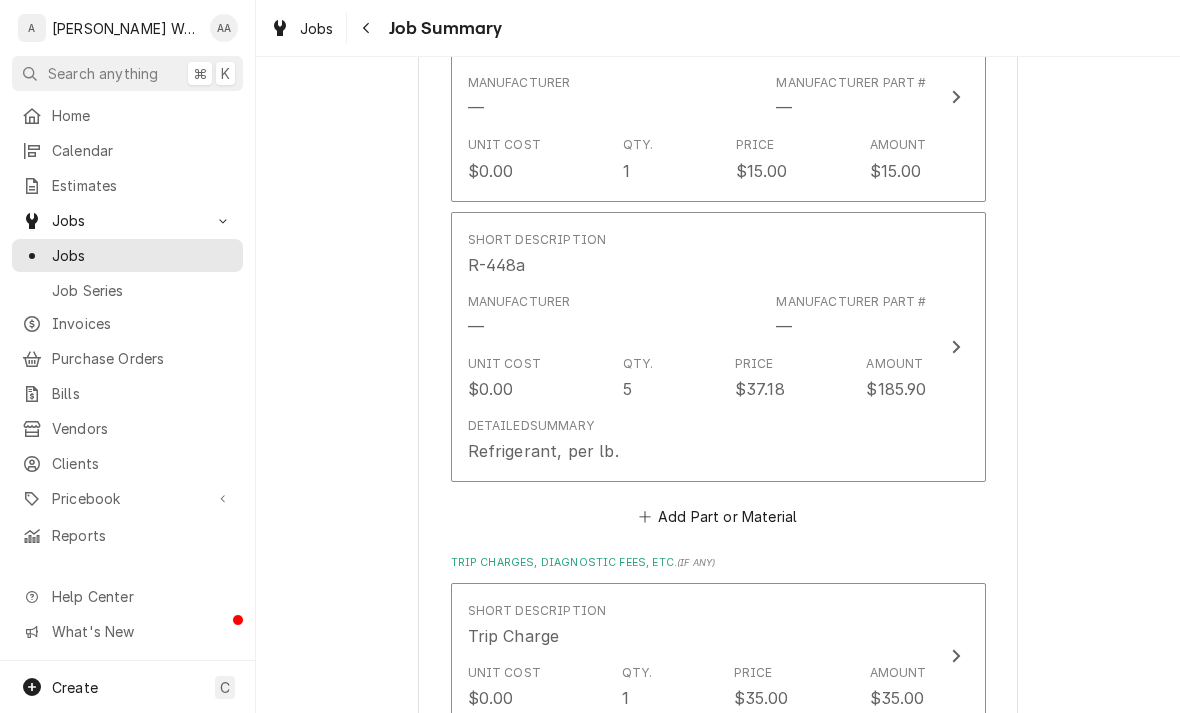 click on "Unit Cost $0.00 Qty. 5 Price $37.18 Amount $185.90" at bounding box center [697, 378] 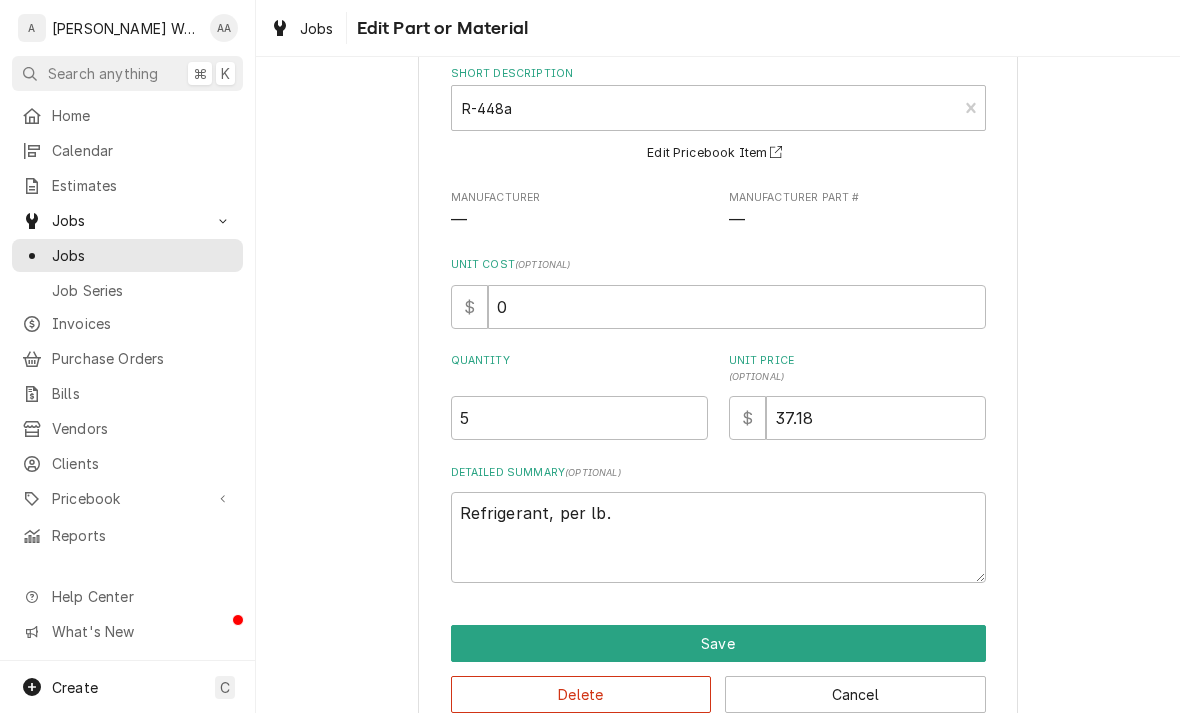 scroll, scrollTop: 103, scrollLeft: 0, axis: vertical 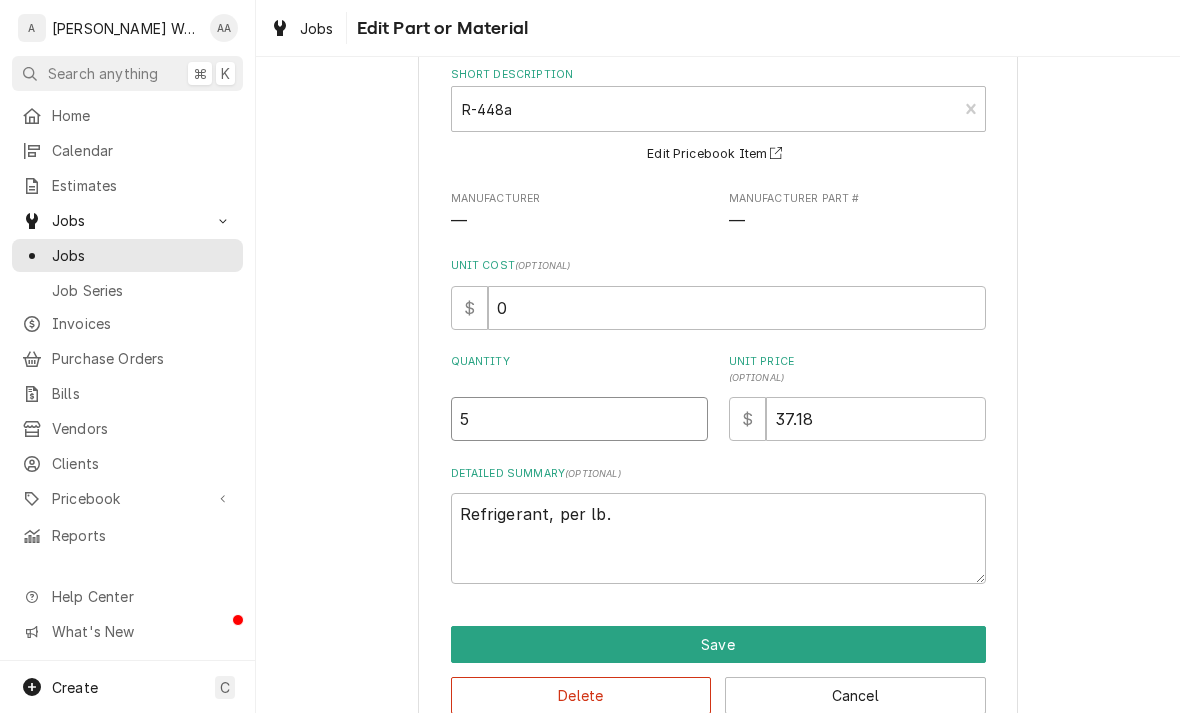 click on "5" at bounding box center [579, 419] 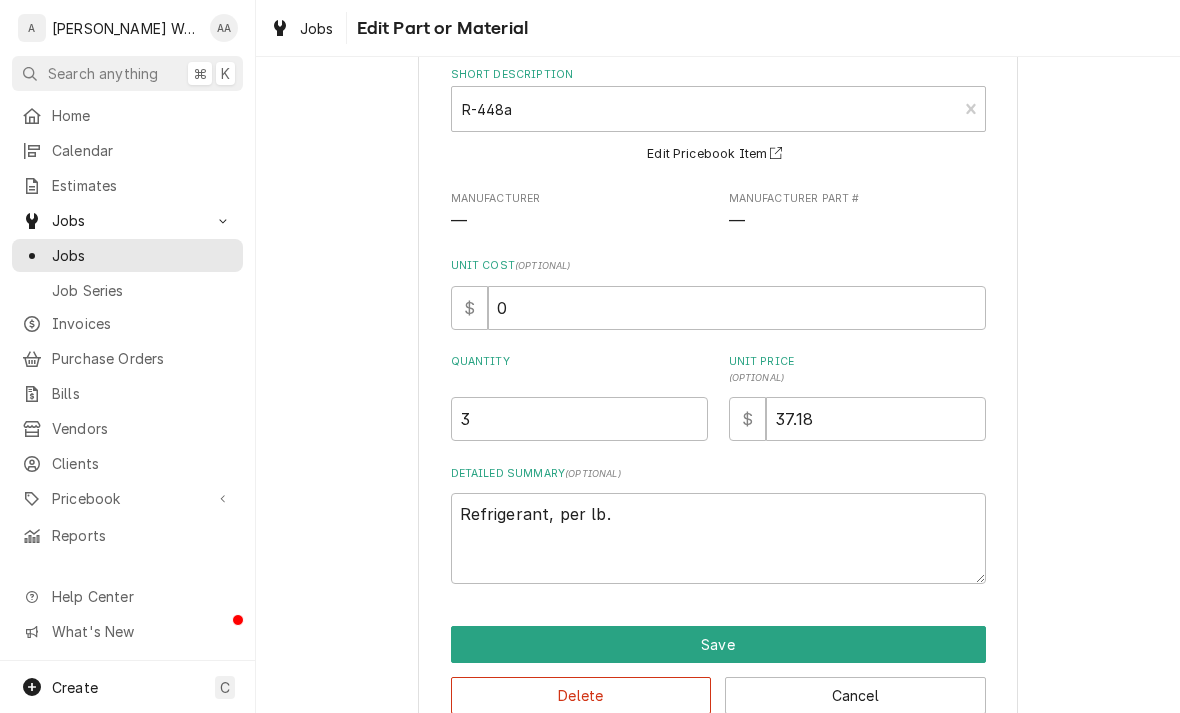 click on "Save" at bounding box center [718, 644] 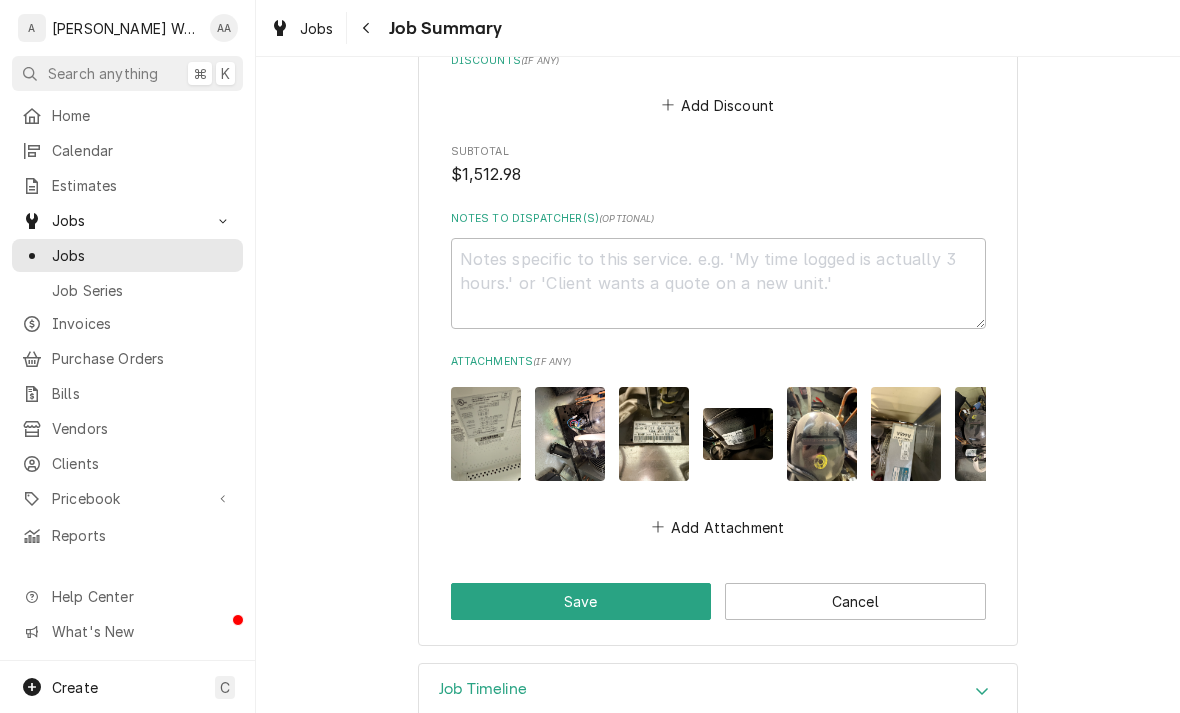 scroll, scrollTop: 3414, scrollLeft: 0, axis: vertical 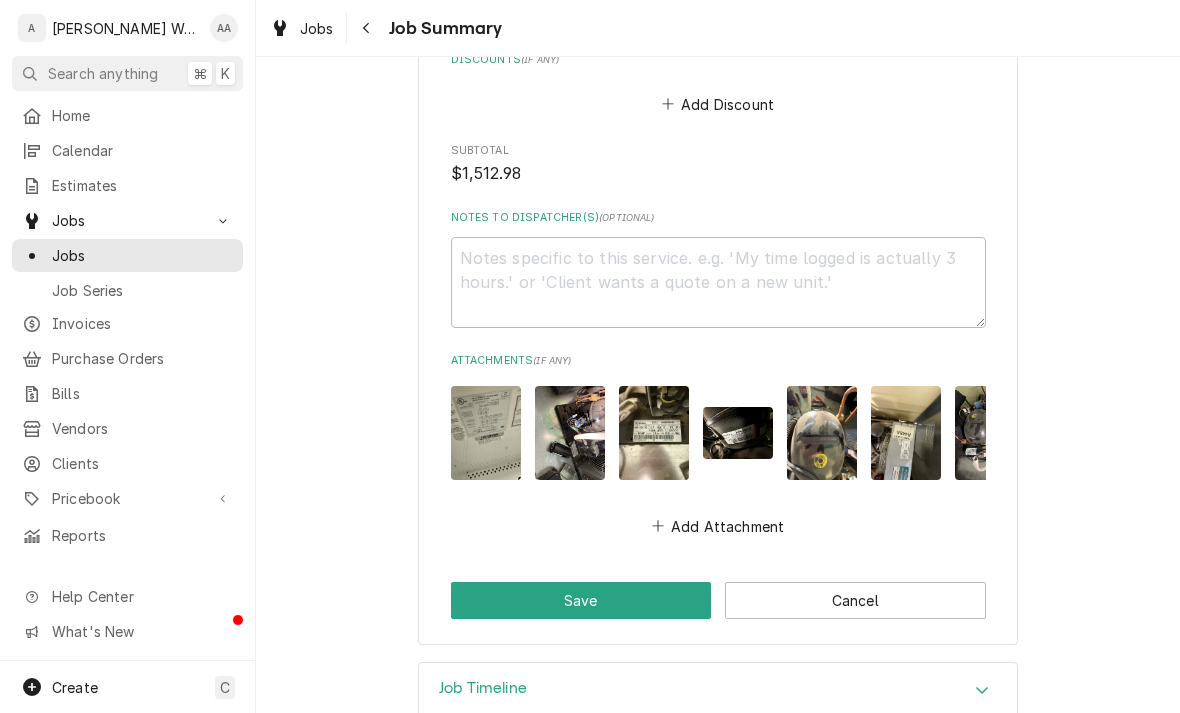 click at bounding box center [906, 432] 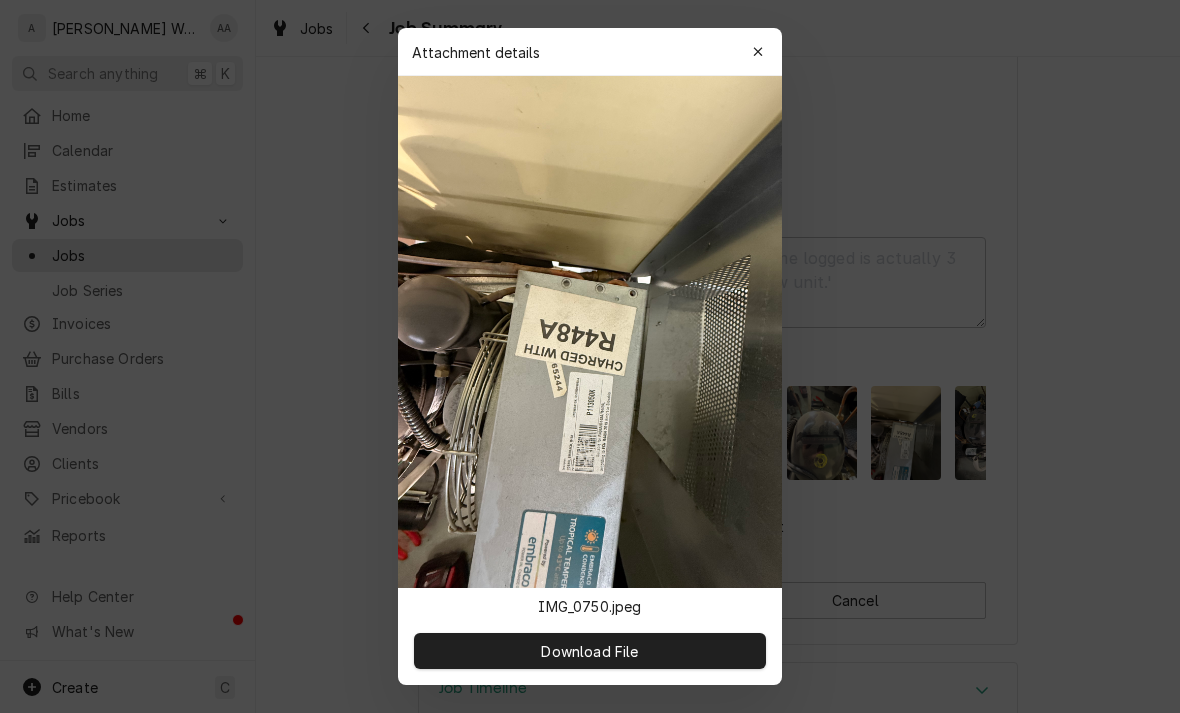 click 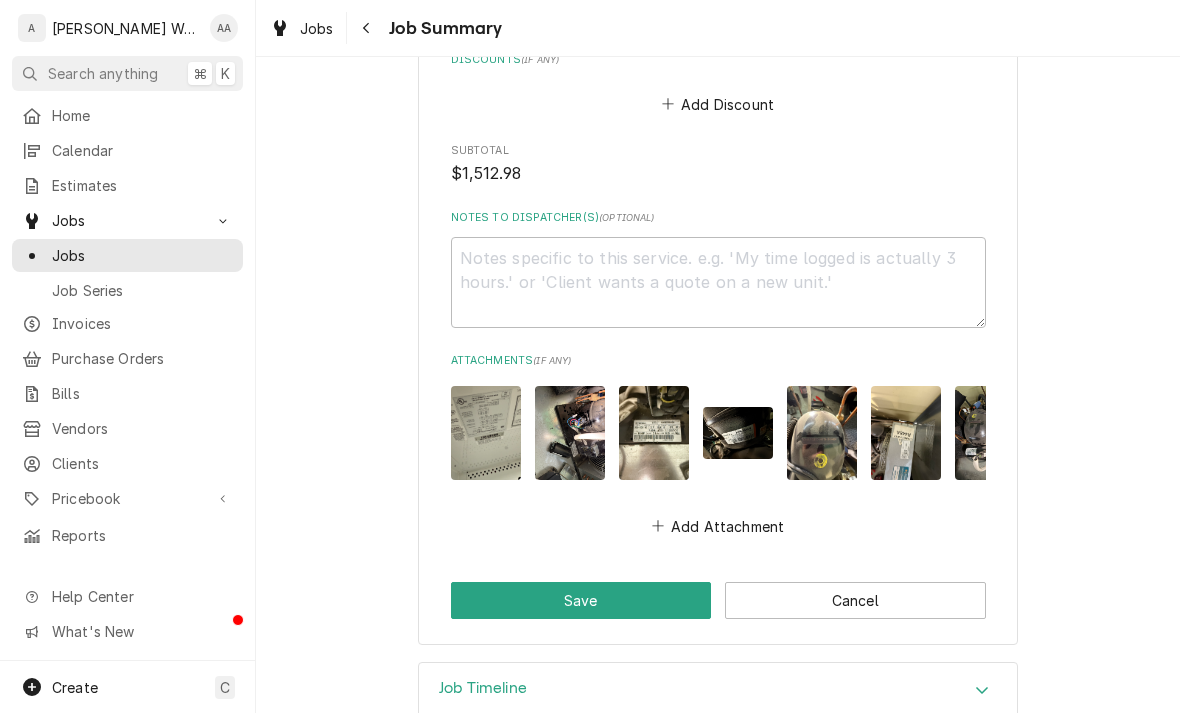 click at bounding box center [654, 432] 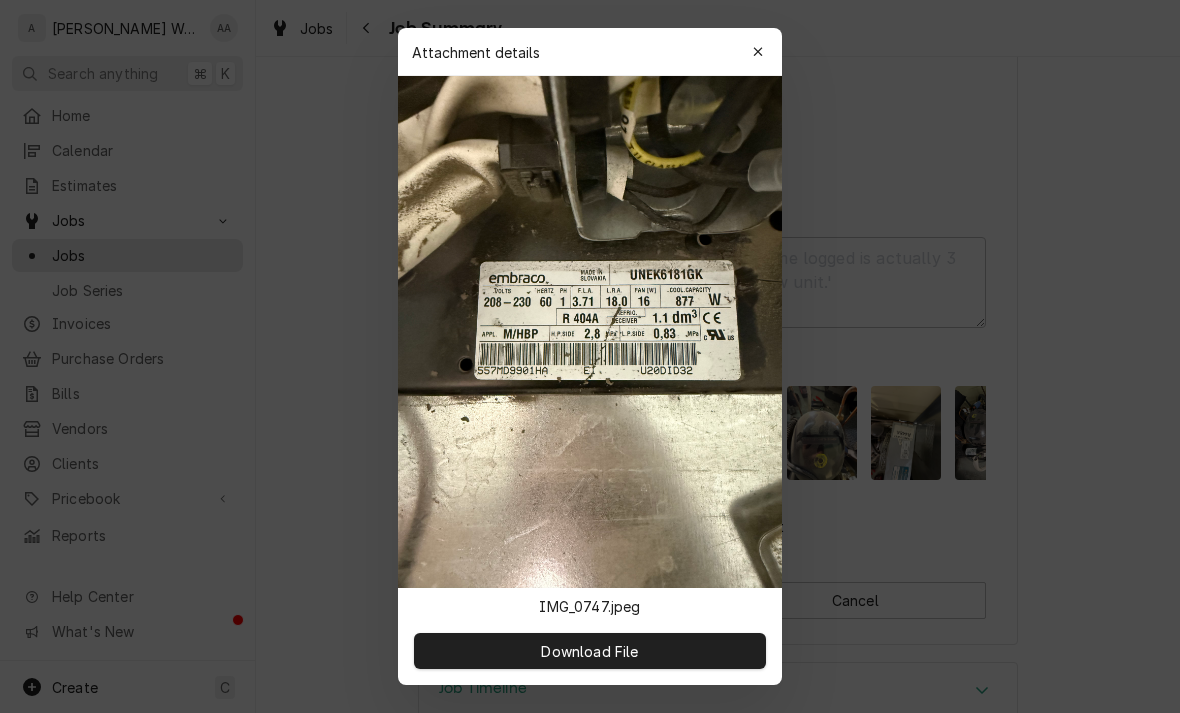 click at bounding box center (758, 52) 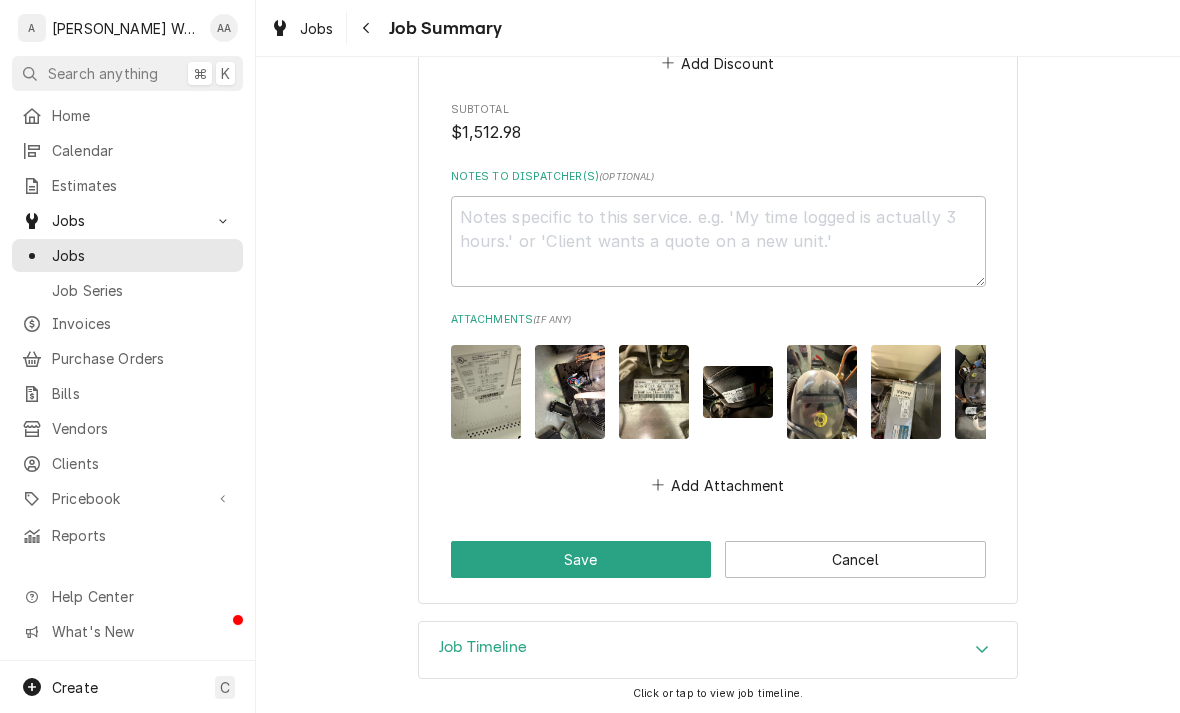 scroll, scrollTop: 3455, scrollLeft: 0, axis: vertical 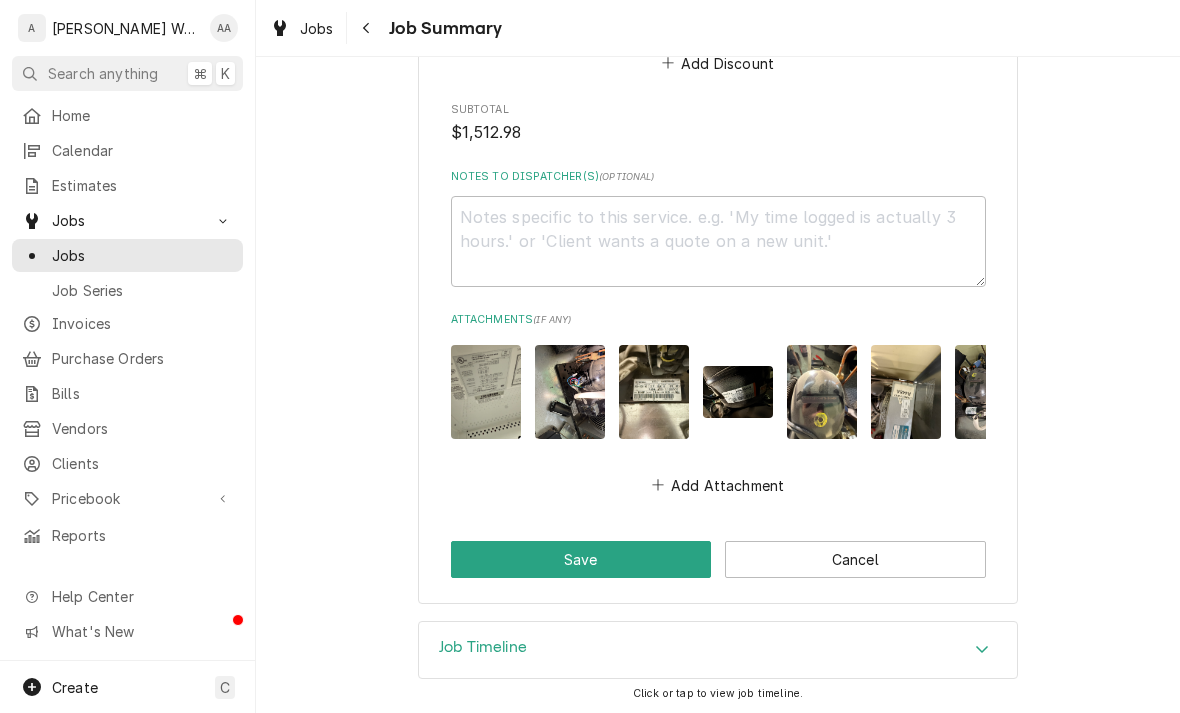 click on "Save" at bounding box center [581, 559] 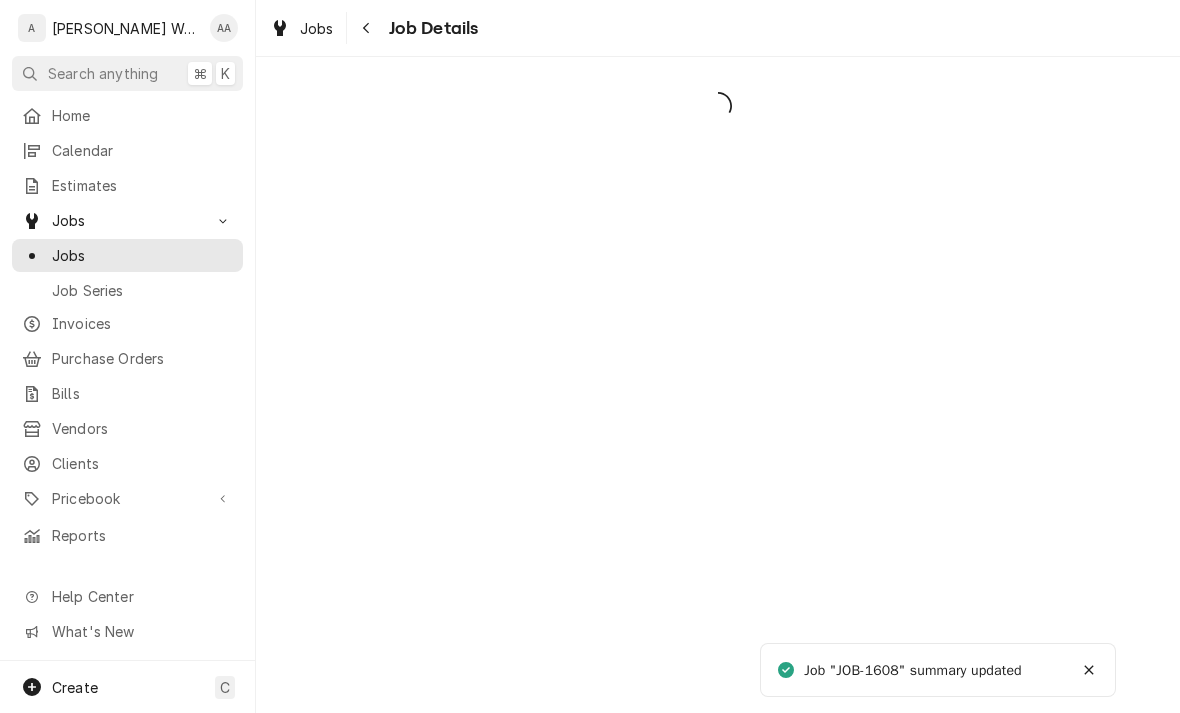 scroll, scrollTop: 0, scrollLeft: 0, axis: both 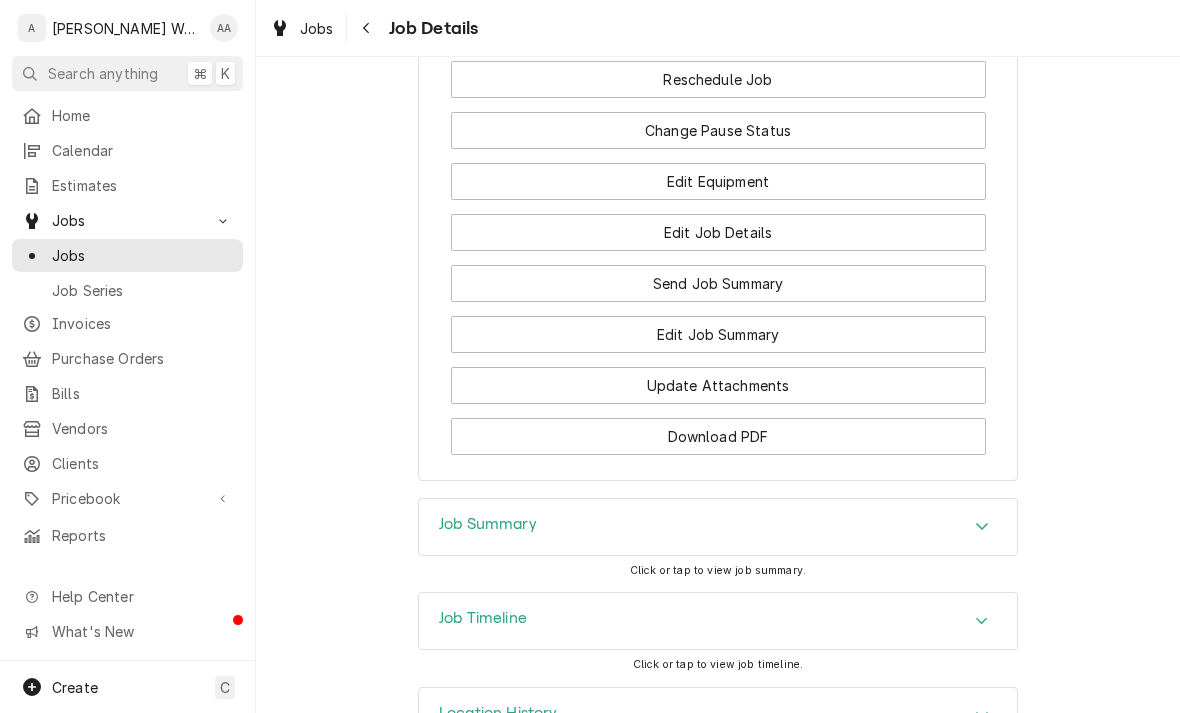click on "Job Summary" at bounding box center (488, 524) 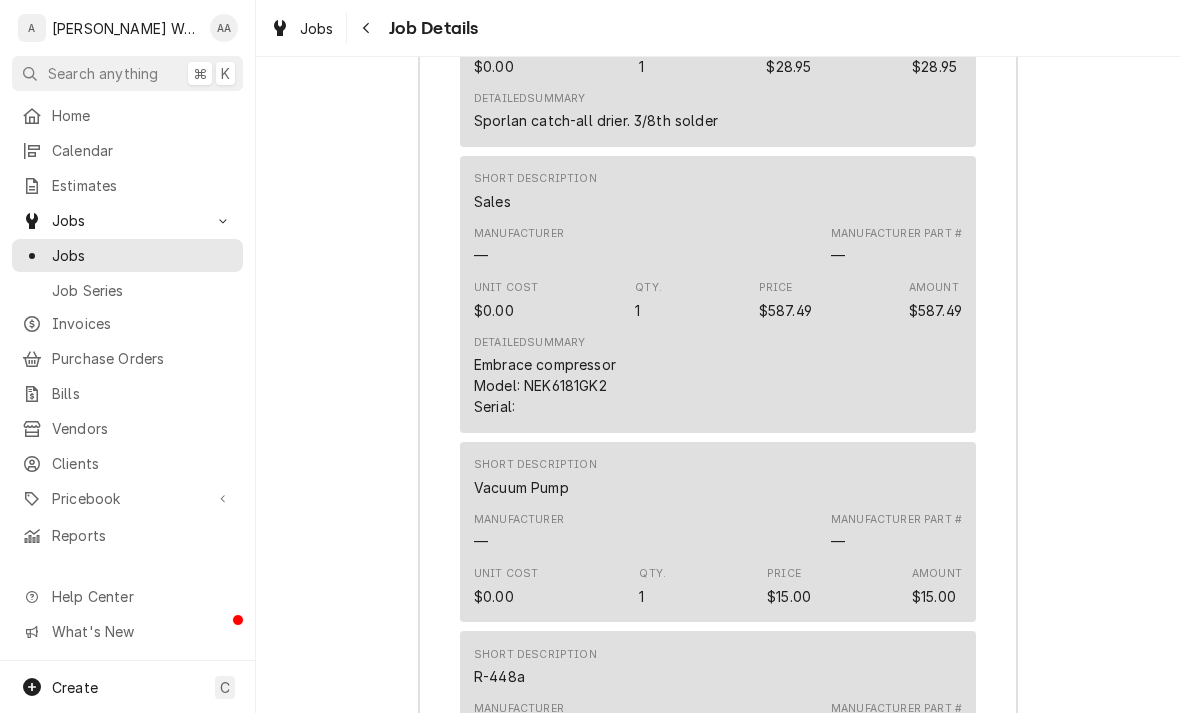 scroll, scrollTop: 4945, scrollLeft: 0, axis: vertical 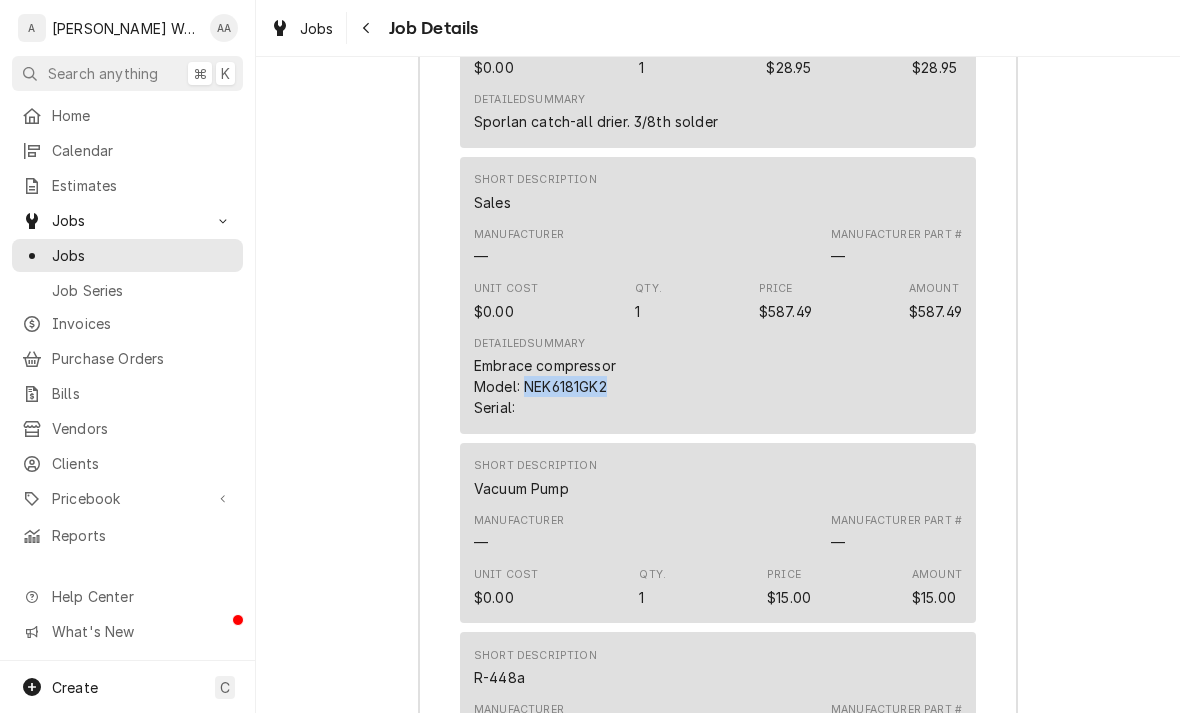 click on "Job Summary Roopairs Job ID JOB-1608 Service Type Commercial Refrigeration Service Job Type Service Total Time Logged 30min Service Charges Short Description Labor - Commercial Service Date Jul 22, 2025 Hourly Cost $0.00/hr Qty. 6hrs Rate $95.00/hr Amount $570.00 Service  Summary Return trip
Reclaim refrigerant and replace failed compressor/liquid line drier. Nitro leak check. All brazing performed with nitro purge. Vac to 500 microns minimum and charge with fresh refrigerant. Watch unit cool to design temp and check evap/compressor superheat. Short Description Commercial Refrigeration Service Service Date Jul 11, 2025 Hourly Cost $0.00/hr Qty. 1hr Rate $95.00/hr Amount $95.00 Service  Summary Dairy cooler not working after losing power.  Compressor is shorted to ground. Merrick has already been out. Will bid repair Parts and Materials Short Description Refrigerant Reclaim Manufacturer — Manufacturer Part # — Unit Cost $0.00 Qty. 1 Price $15.00 Amount $15.00 Short Description Nitrogen Manufacturer — —" at bounding box center [718, -171] 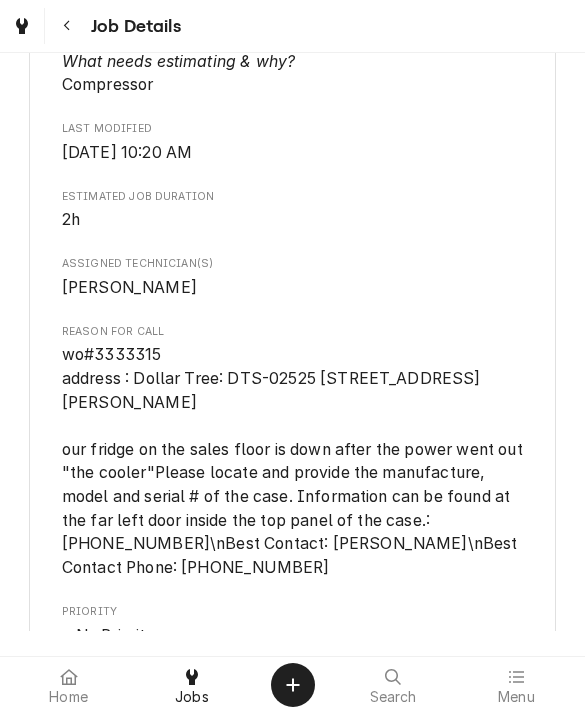 scroll, scrollTop: 1506, scrollLeft: 0, axis: vertical 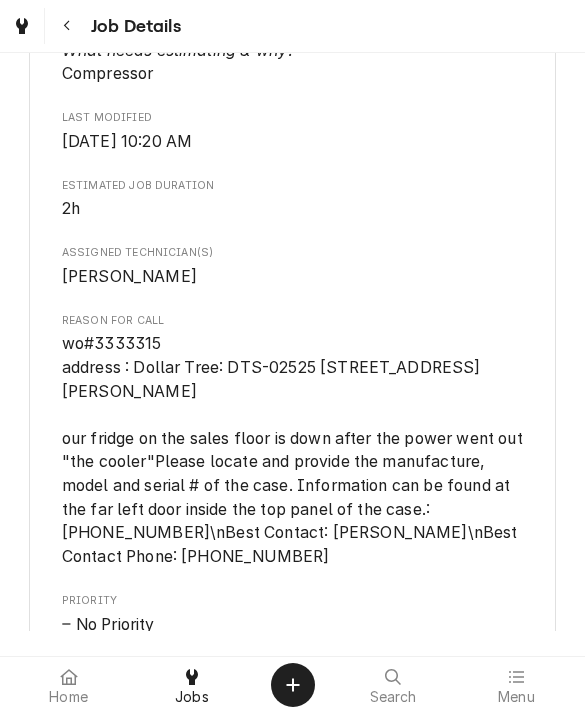 copy on "wo#3333315
address : Dollar Tree: DTS-02525 7402 North 30th Street, WEBER PLACE  Omaha, NE 68112
our fridge on the sales floor is down after the power went out "the cooler"Please locate and provide the manufacture, model and serial # of the case. Information can be found at the far left door inside the top panel of the case.: 1565244\nBest Contact: jay\nBest Contact Phone: 4029399465" 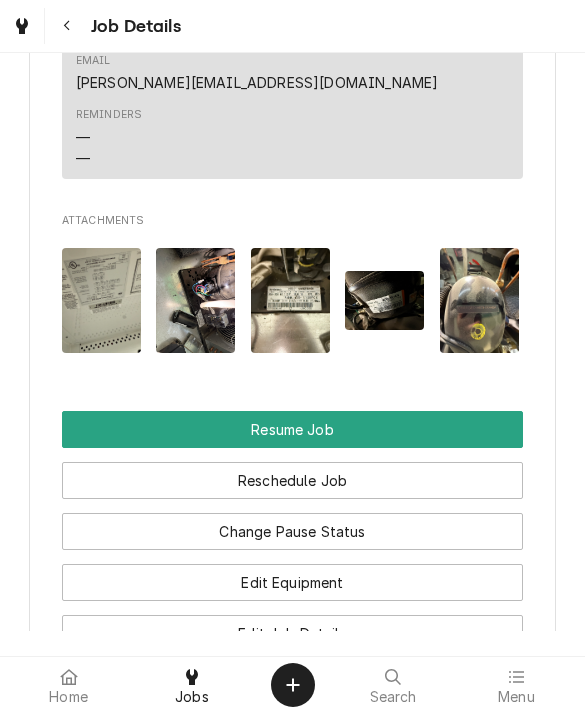 scroll, scrollTop: 2534, scrollLeft: 0, axis: vertical 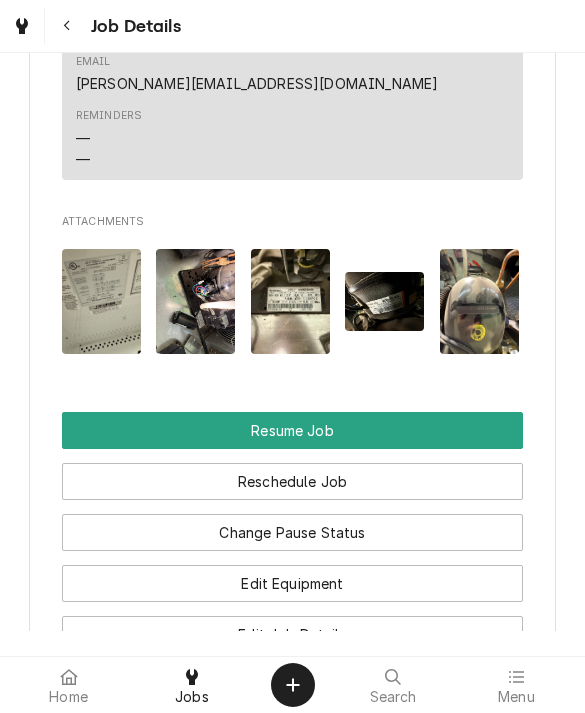 click at bounding box center [101, 301] 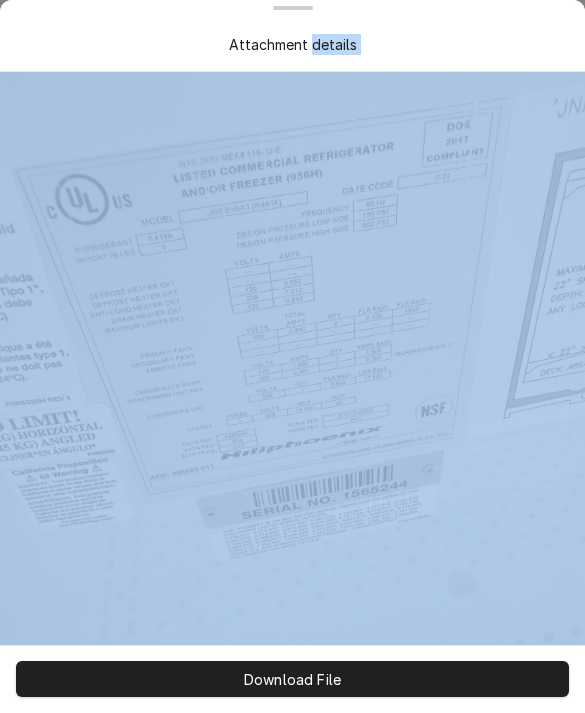 click at bounding box center [292, 462] 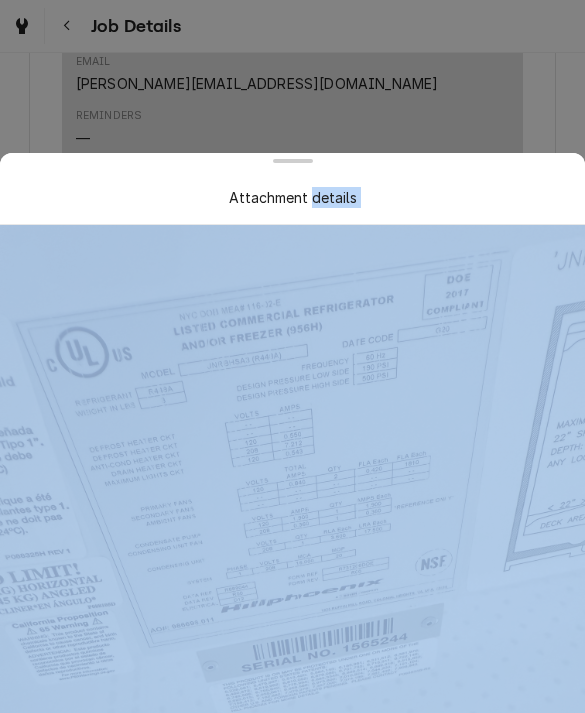 scroll, scrollTop: -222, scrollLeft: 0, axis: vertical 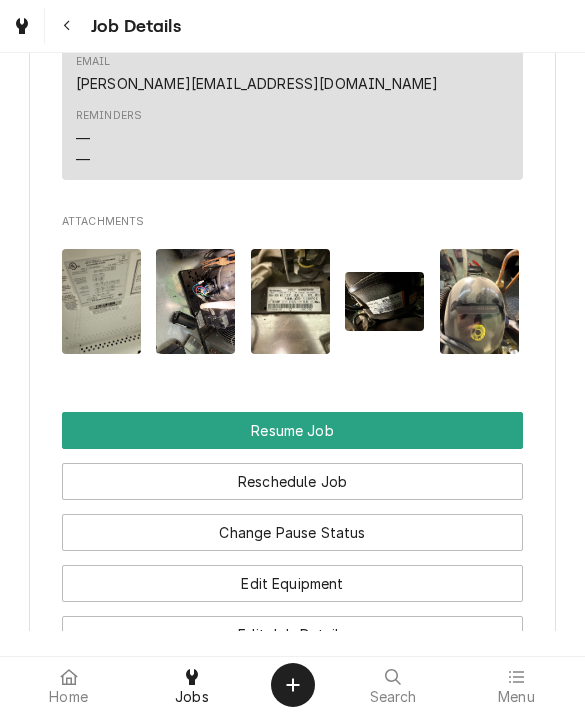 click at bounding box center (195, 301) 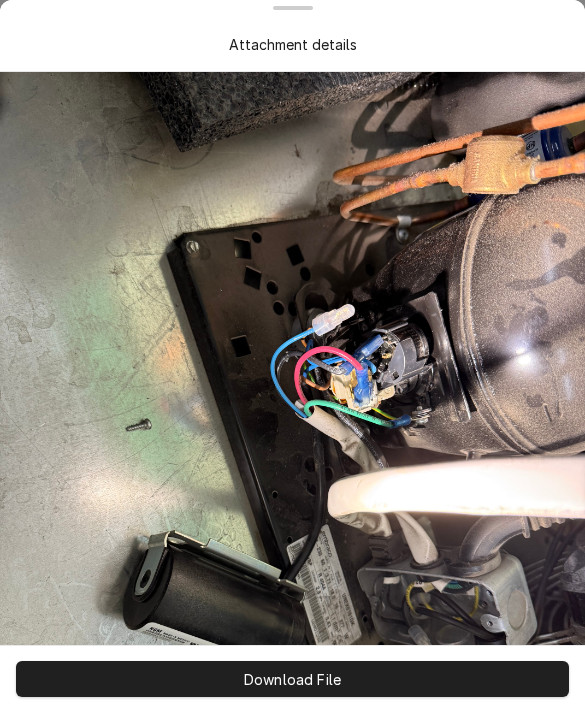 scroll, scrollTop: 0, scrollLeft: 0, axis: both 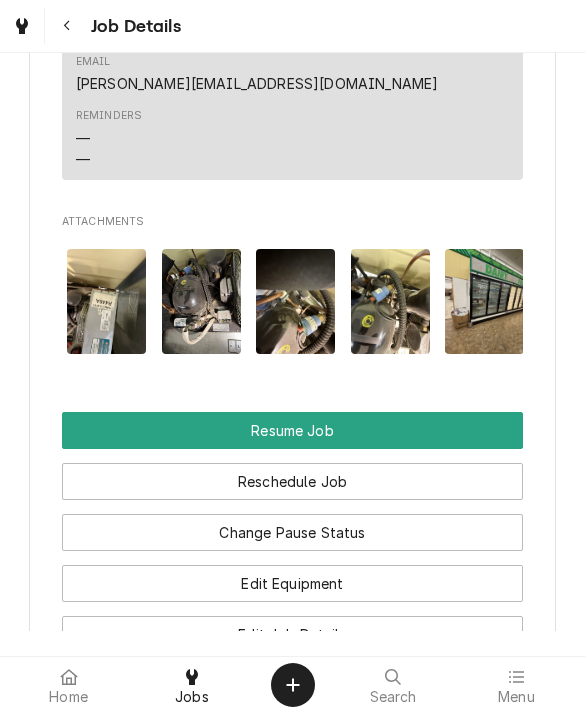 click at bounding box center [484, 301] 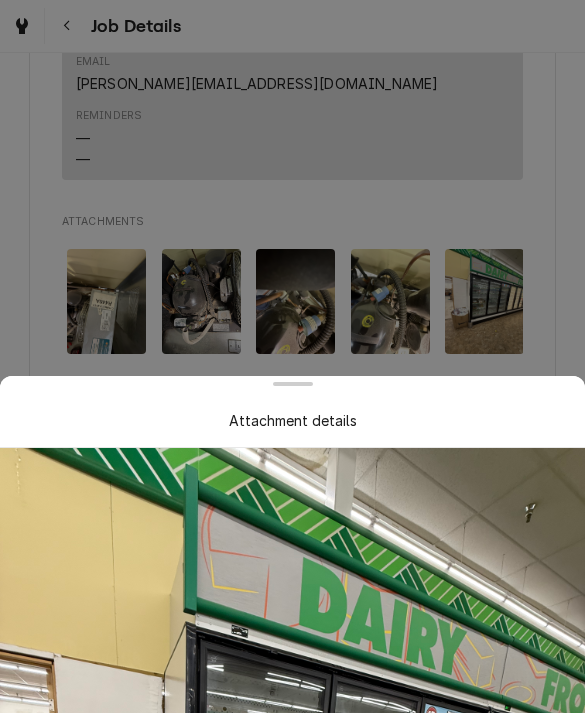 scroll, scrollTop: -151, scrollLeft: 0, axis: vertical 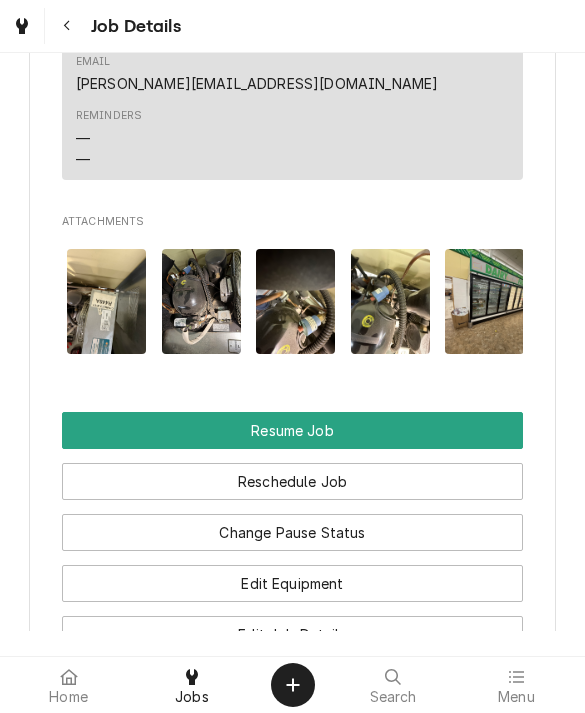 click at bounding box center [390, 301] 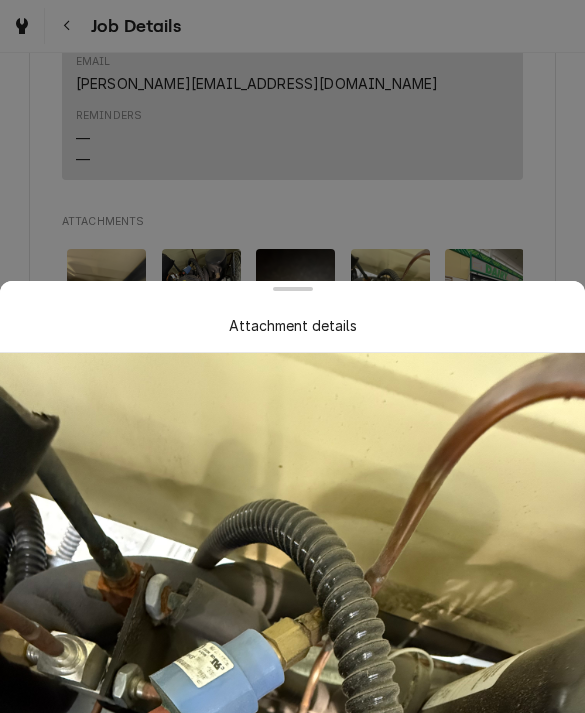 scroll, scrollTop: -153, scrollLeft: 0, axis: vertical 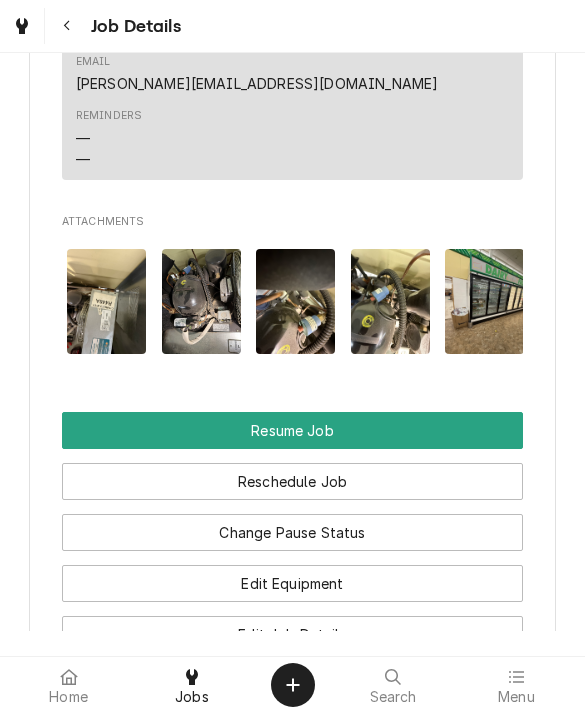 click at bounding box center [295, 301] 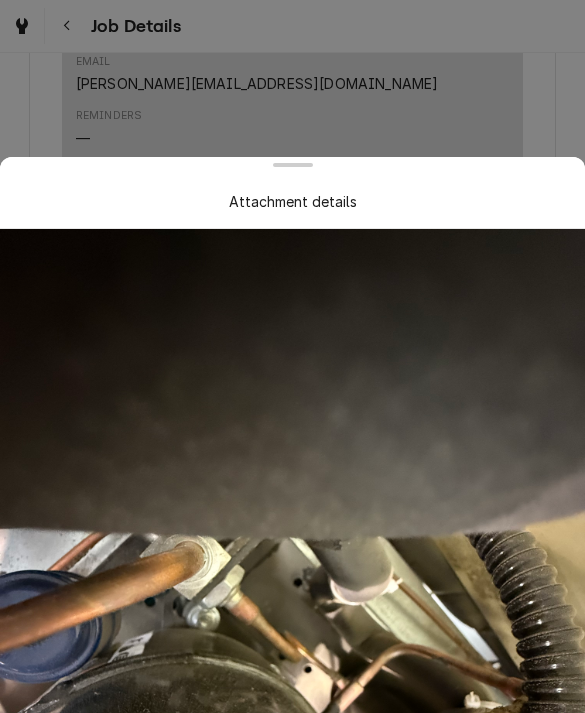 scroll, scrollTop: -198, scrollLeft: 0, axis: vertical 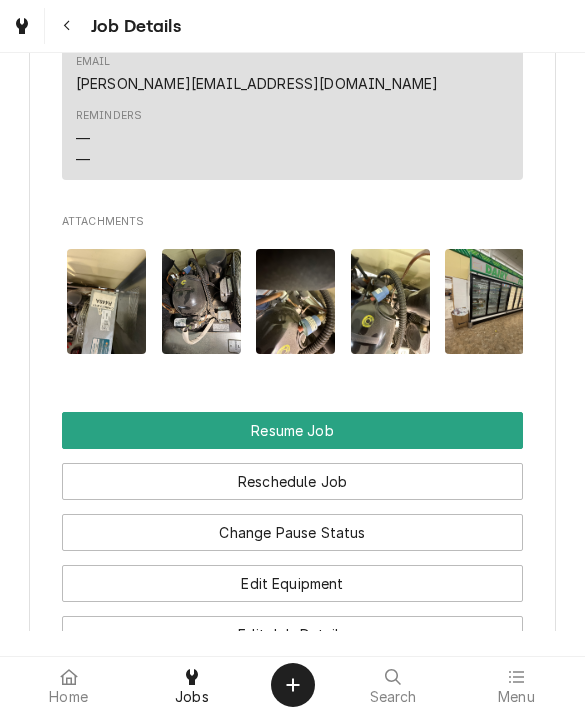 click at bounding box center (201, 301) 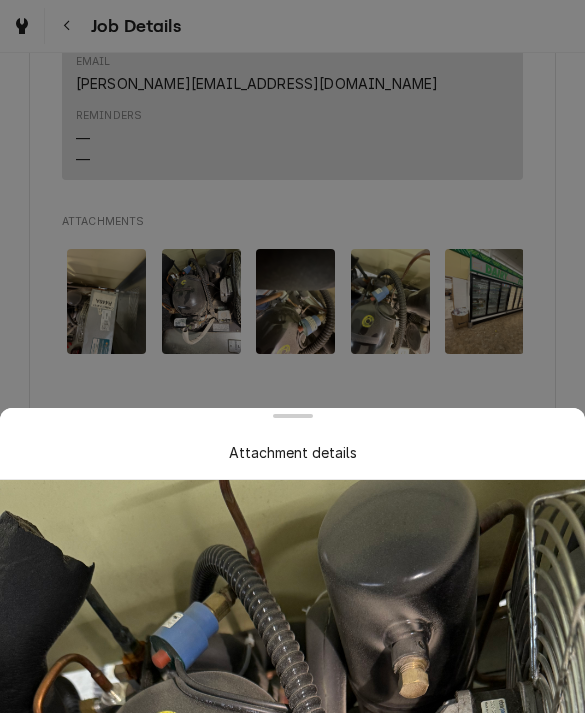 scroll, scrollTop: 0, scrollLeft: 0, axis: both 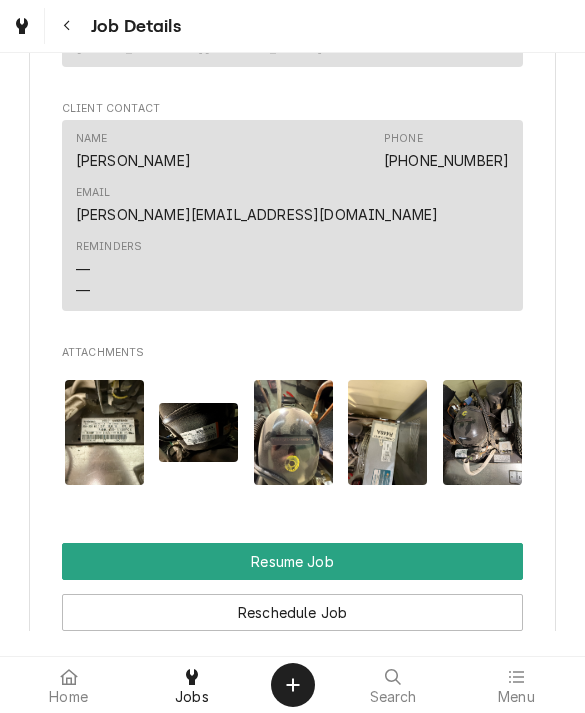 click at bounding box center (198, 432) 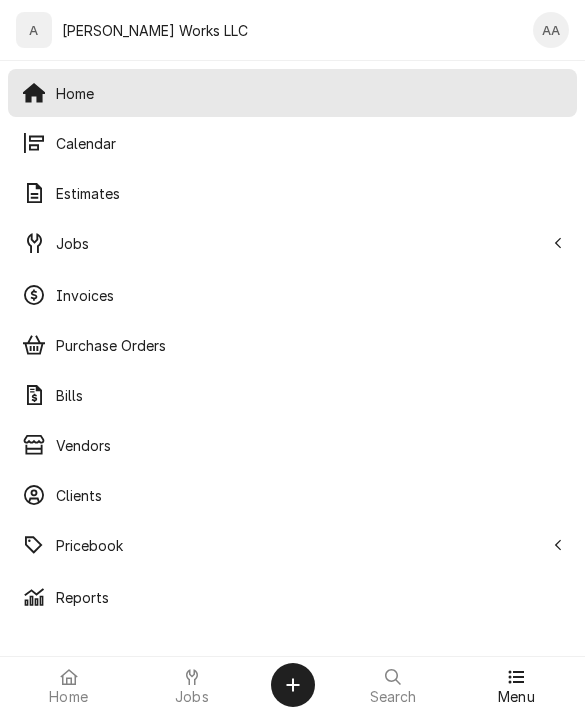 scroll, scrollTop: 0, scrollLeft: 0, axis: both 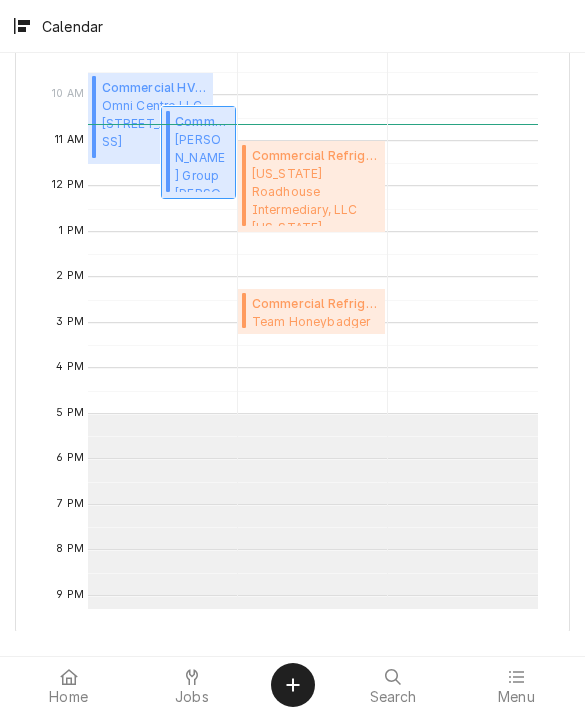 click on "[PERSON_NAME] Group [PERSON_NAME] Group / [STREET_ADDRESS]" at bounding box center [202, 161] 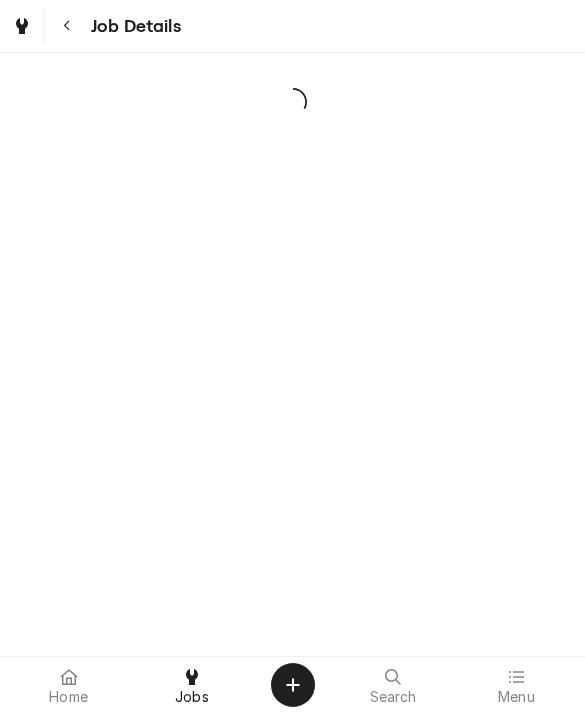 scroll, scrollTop: 0, scrollLeft: 0, axis: both 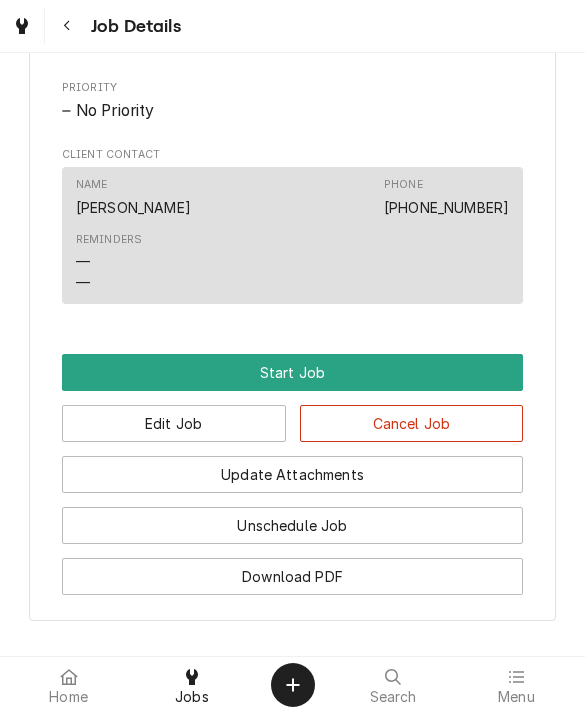 click on "Start Job" at bounding box center [293, 372] 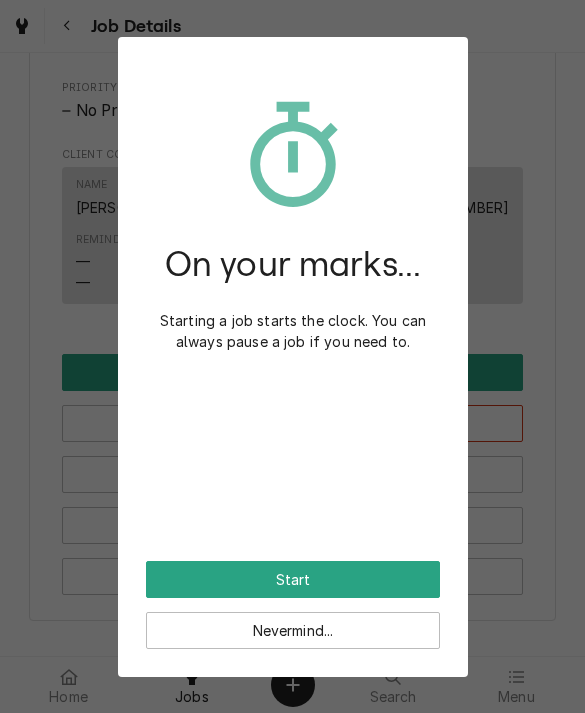 click on "Start" at bounding box center [293, 579] 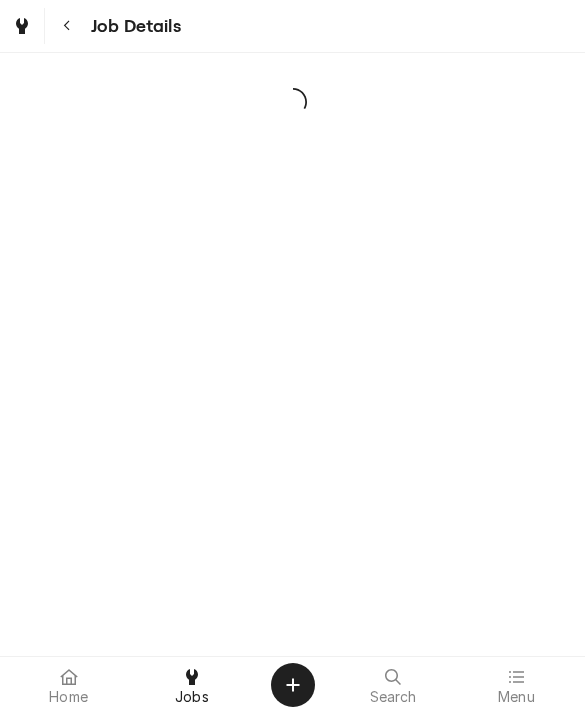 scroll, scrollTop: 0, scrollLeft: 0, axis: both 